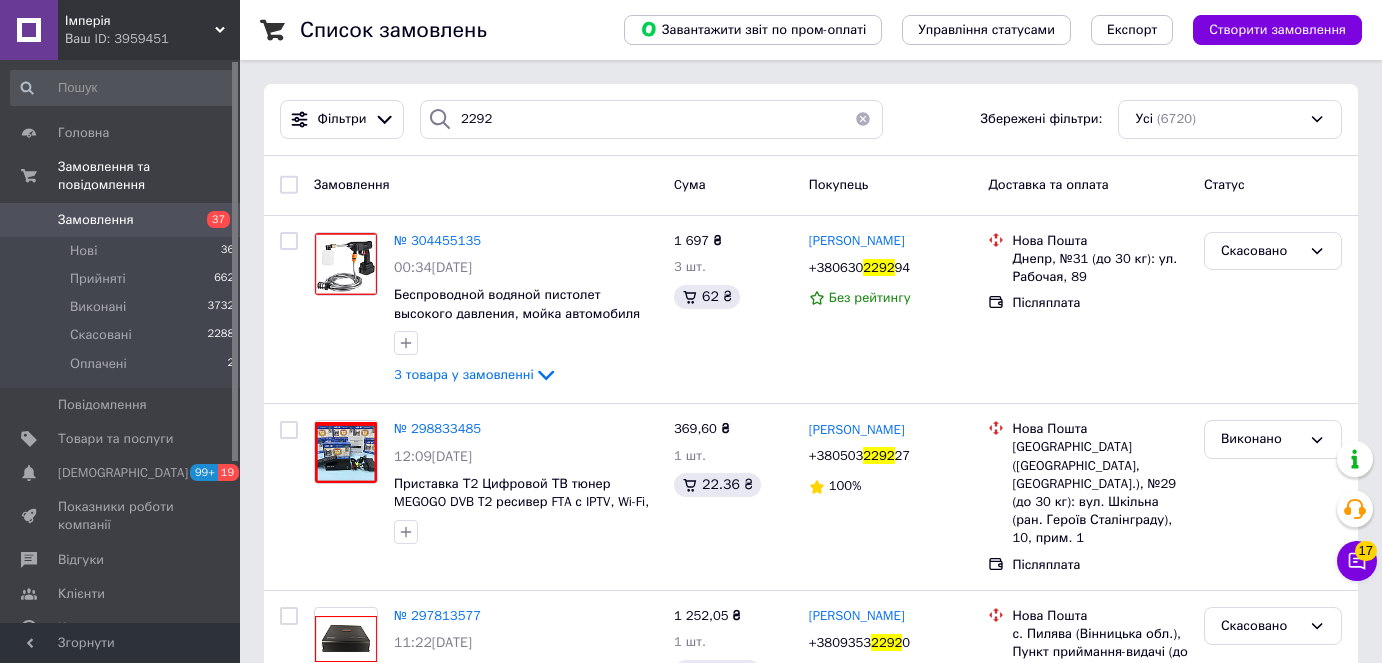 scroll, scrollTop: 0, scrollLeft: 0, axis: both 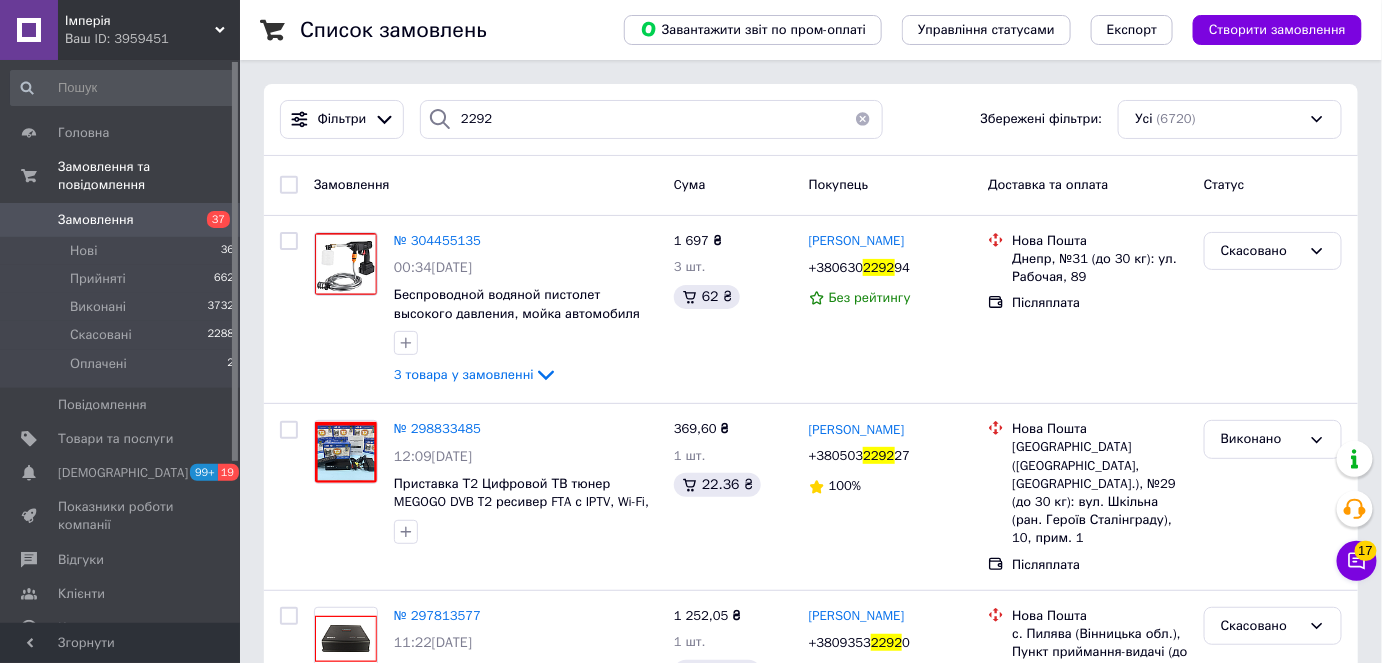 click on "2292" at bounding box center [651, 119] 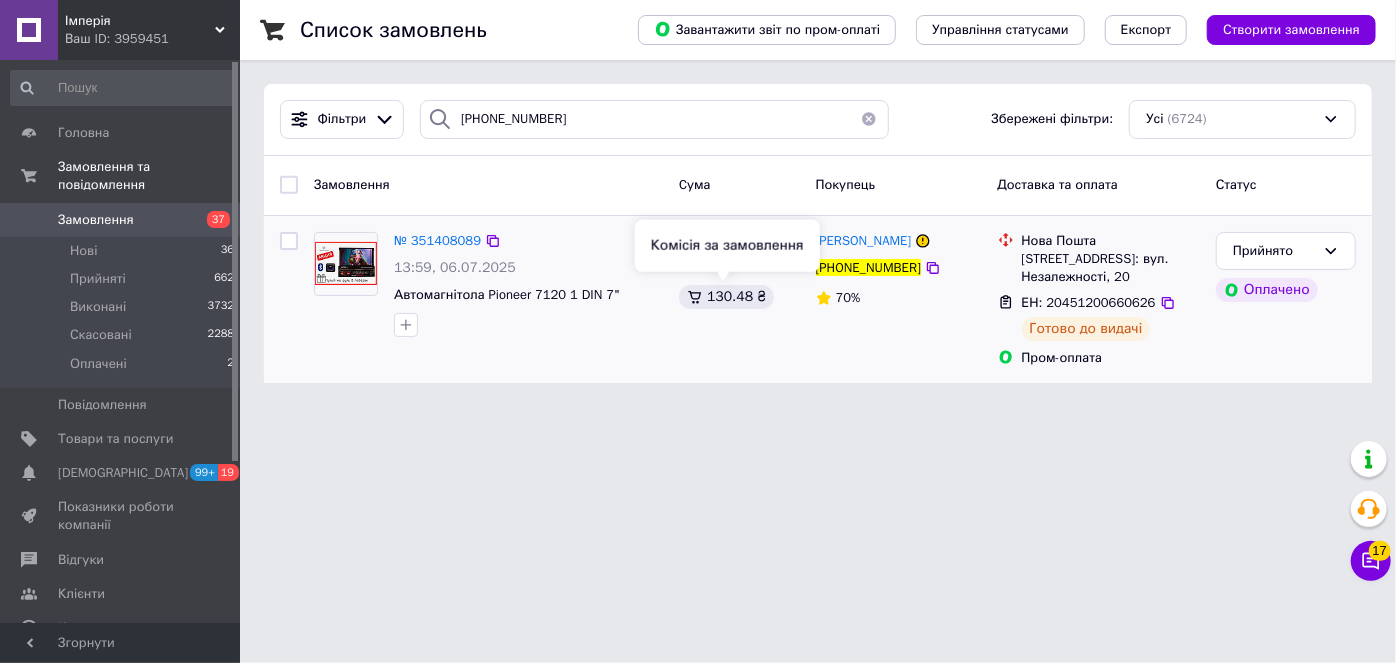 type on "+380684542189" 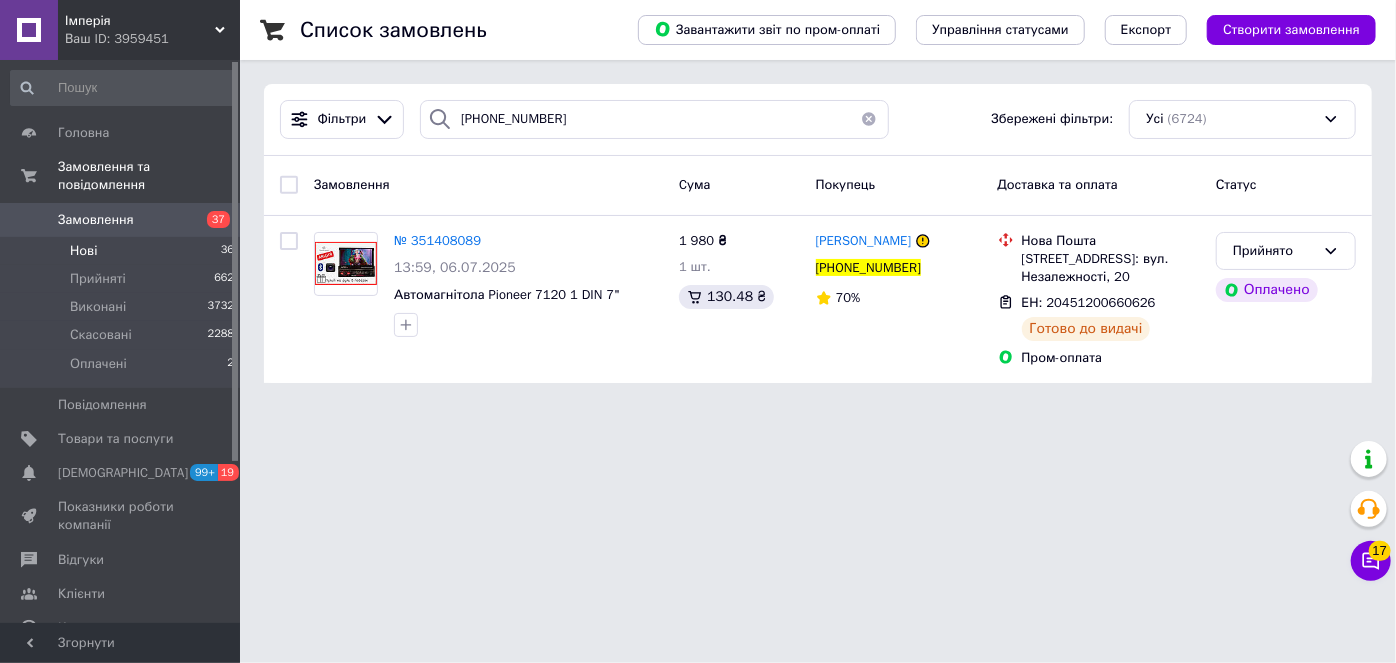 click on "Нові 36" at bounding box center (123, 251) 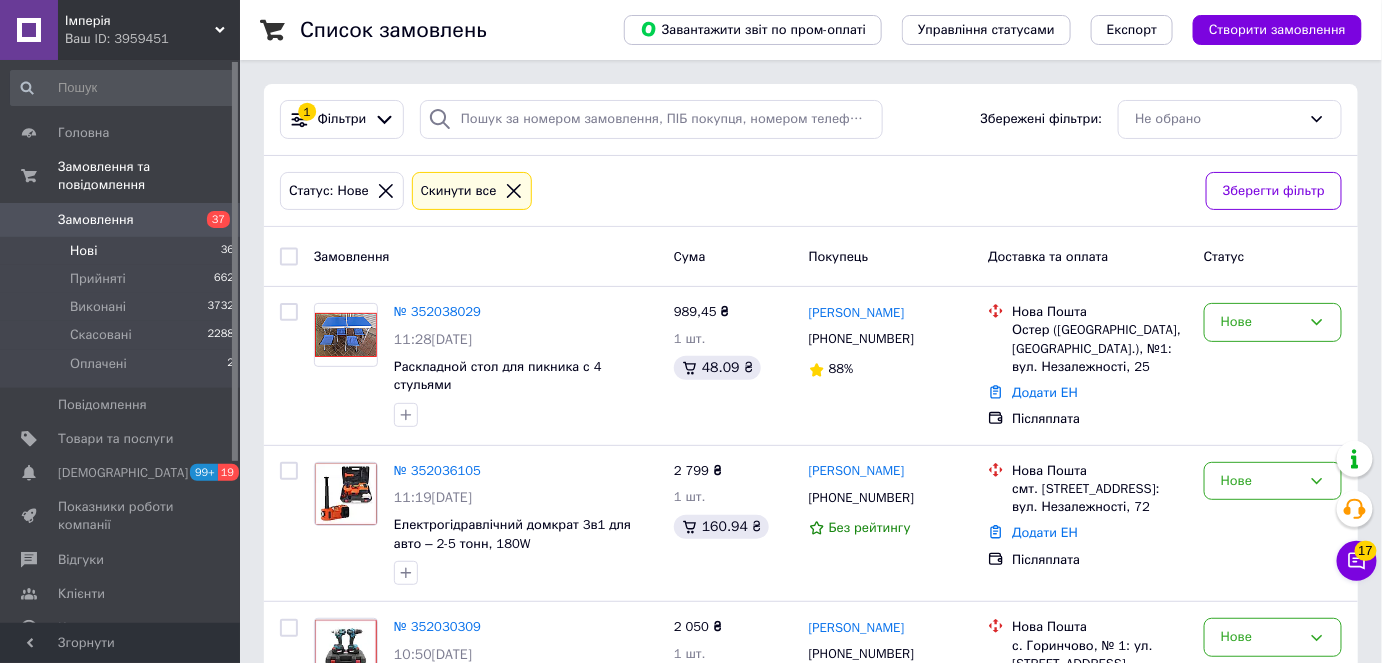 click on "37" at bounding box center (212, 220) 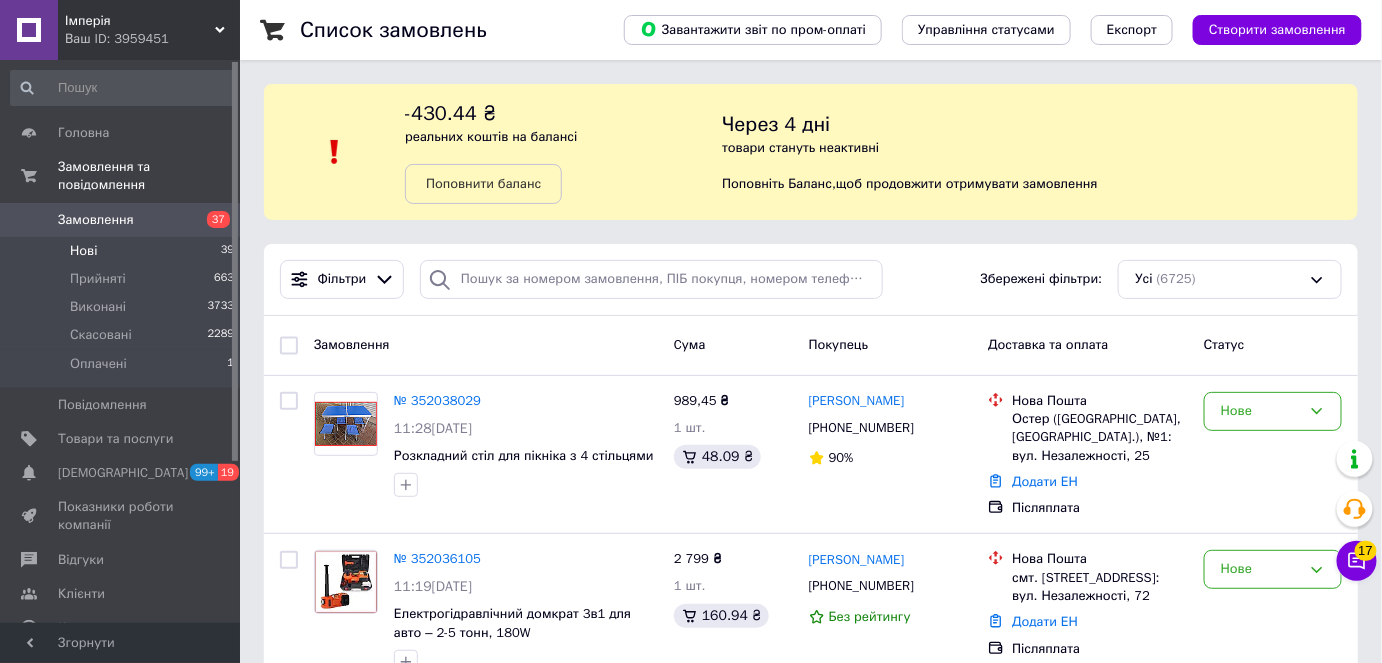 click on "Нові 39" at bounding box center (123, 251) 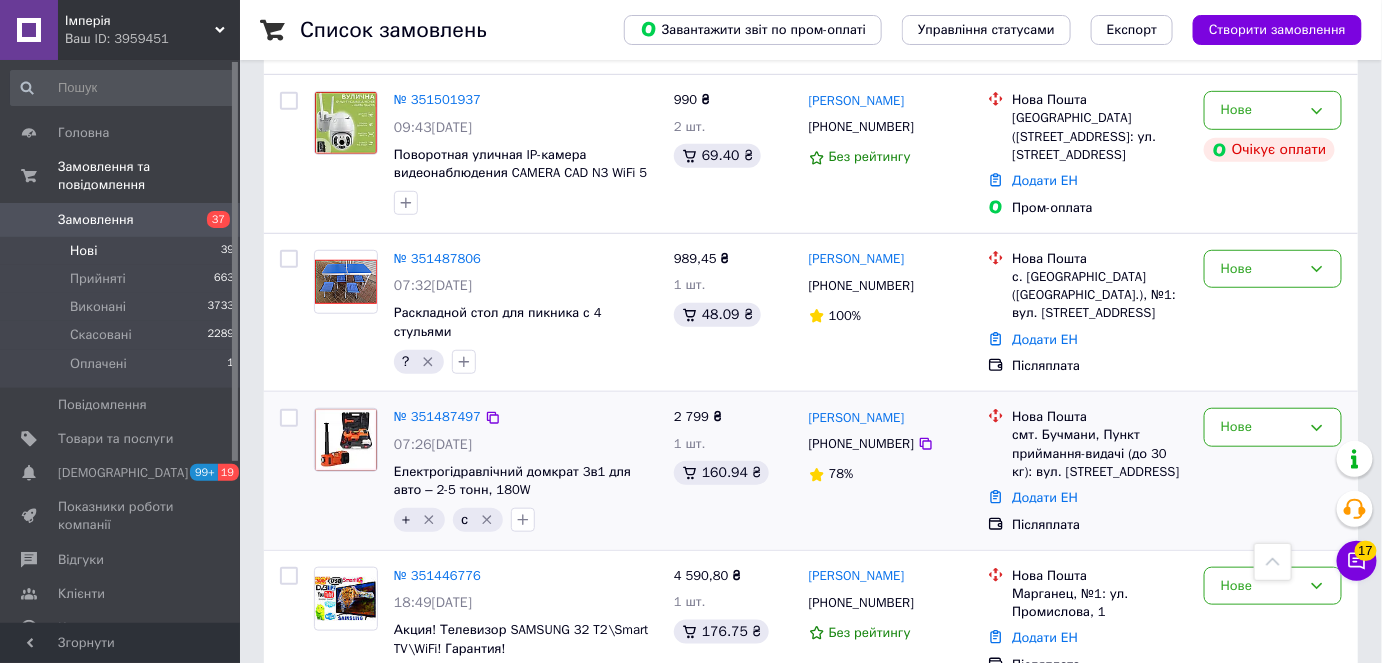 scroll, scrollTop: 2869, scrollLeft: 0, axis: vertical 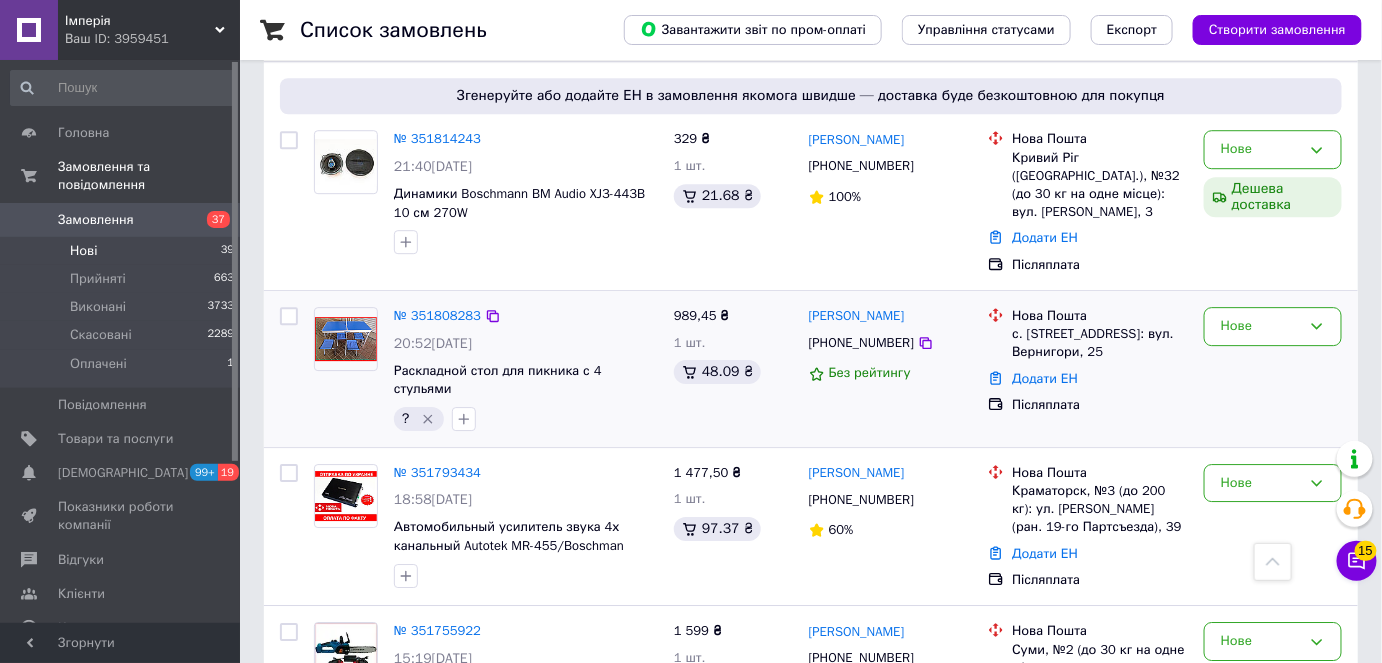 click on "+380971846282" at bounding box center [861, 343] 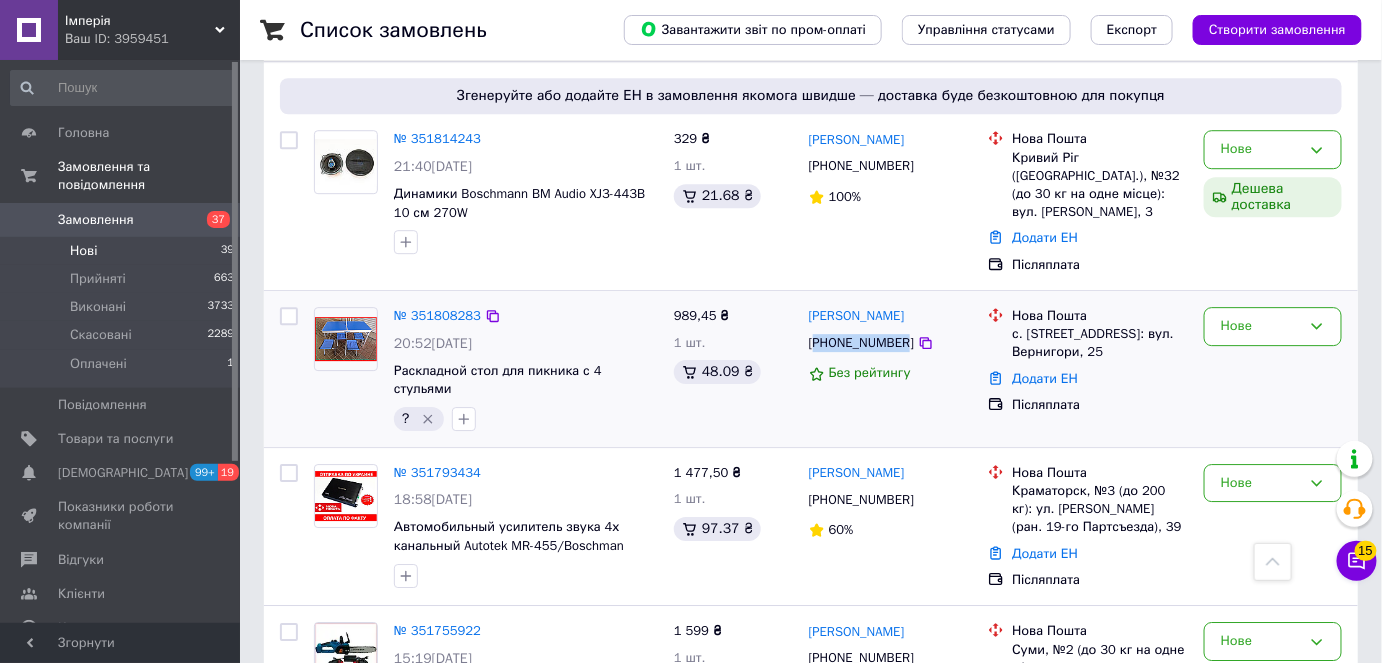 click on "+380971846282" at bounding box center (861, 343) 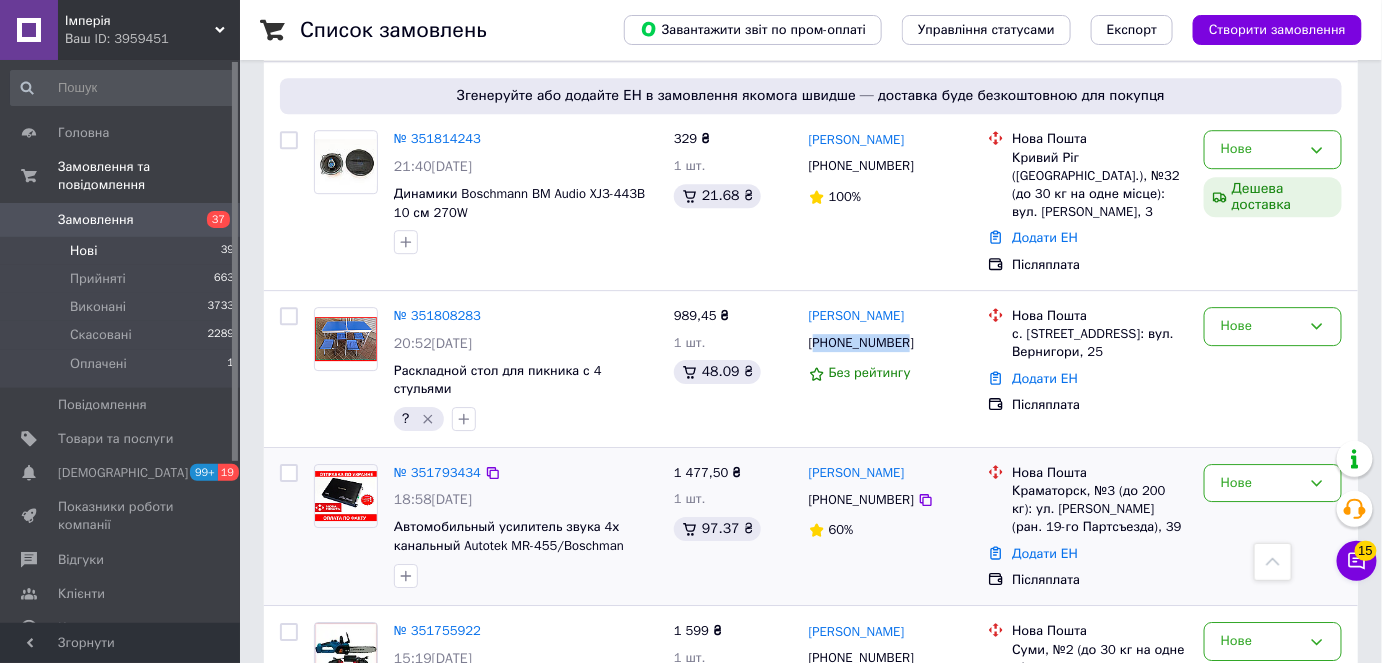 copy on "380971846282" 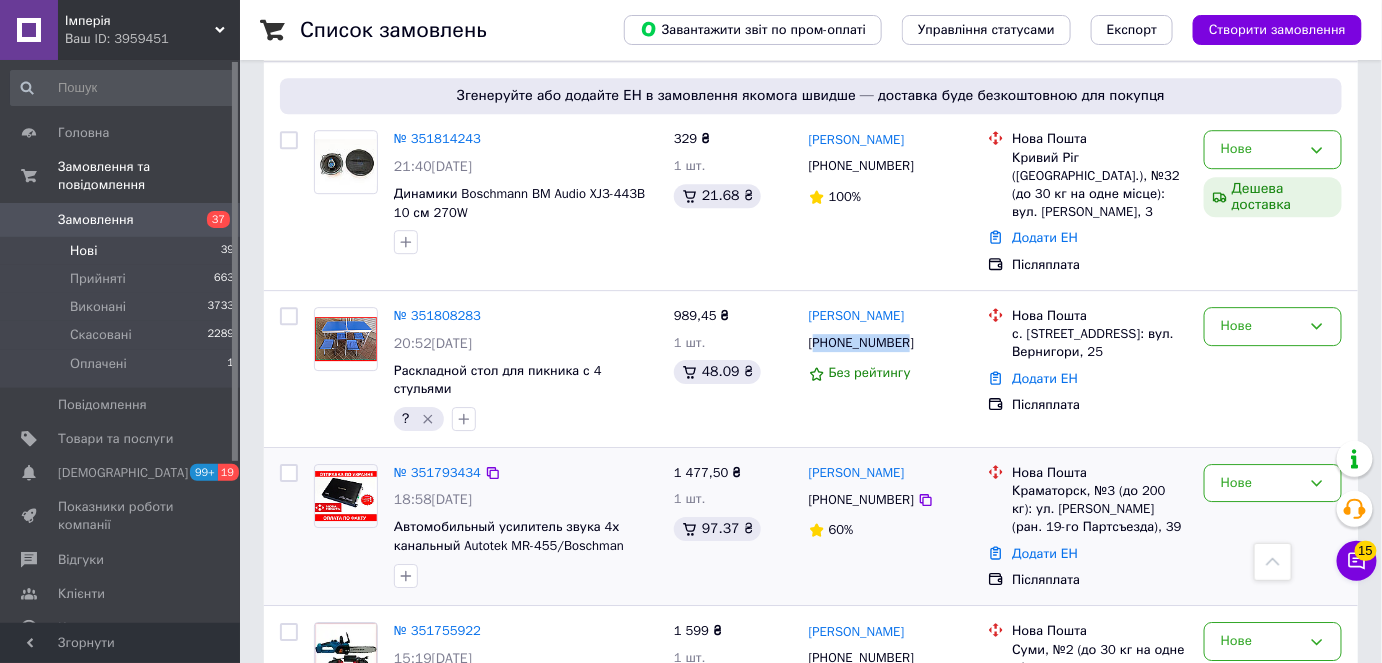drag, startPoint x: 1134, startPoint y: 504, endPoint x: 827, endPoint y: 439, distance: 313.80566 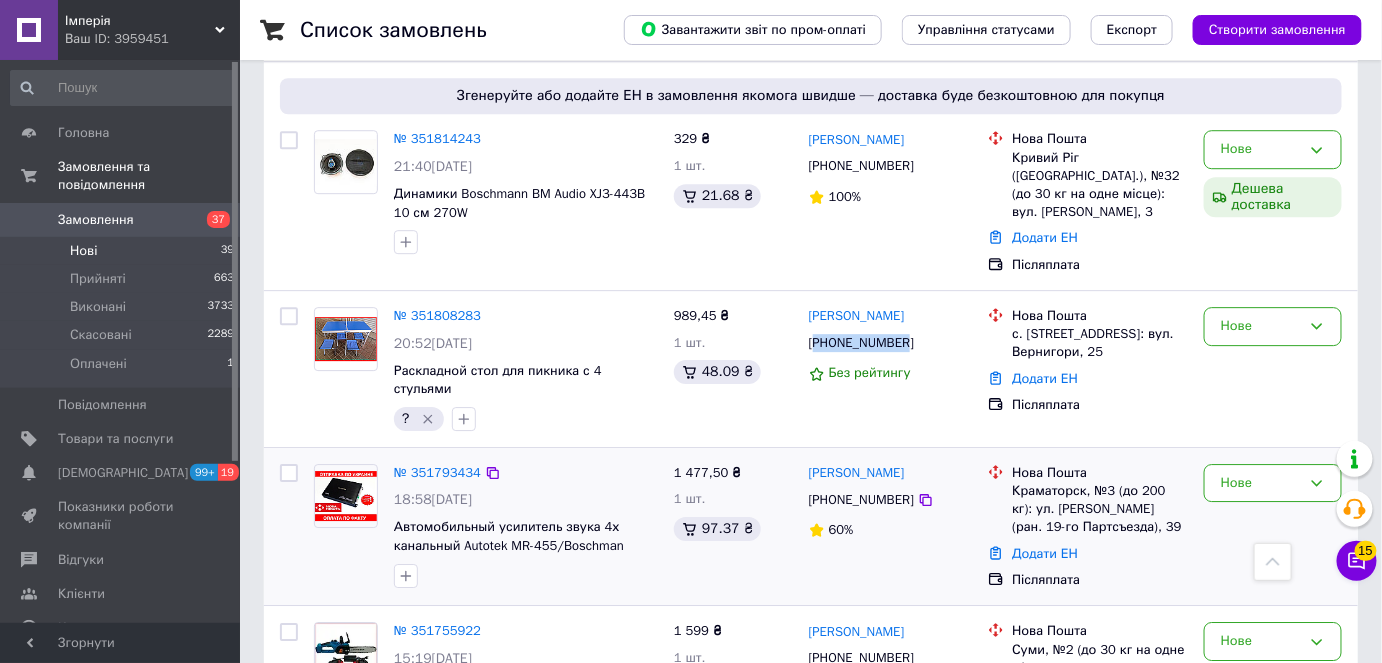 copy on "Ваня Цапок +380971431829 60% Нова Пошта Краматорск, №3 (до 200 кг): ул. Ярослава Мудрого (ран. 19-го Партсъезда), 39" 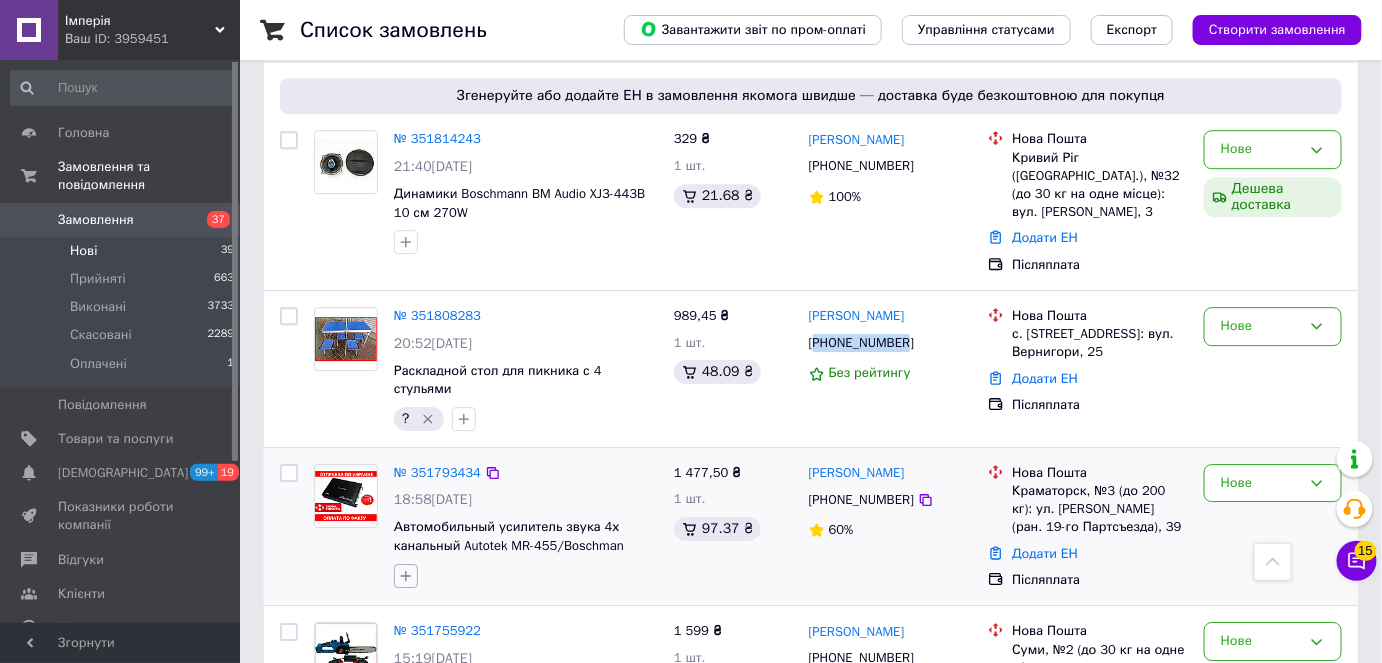 click 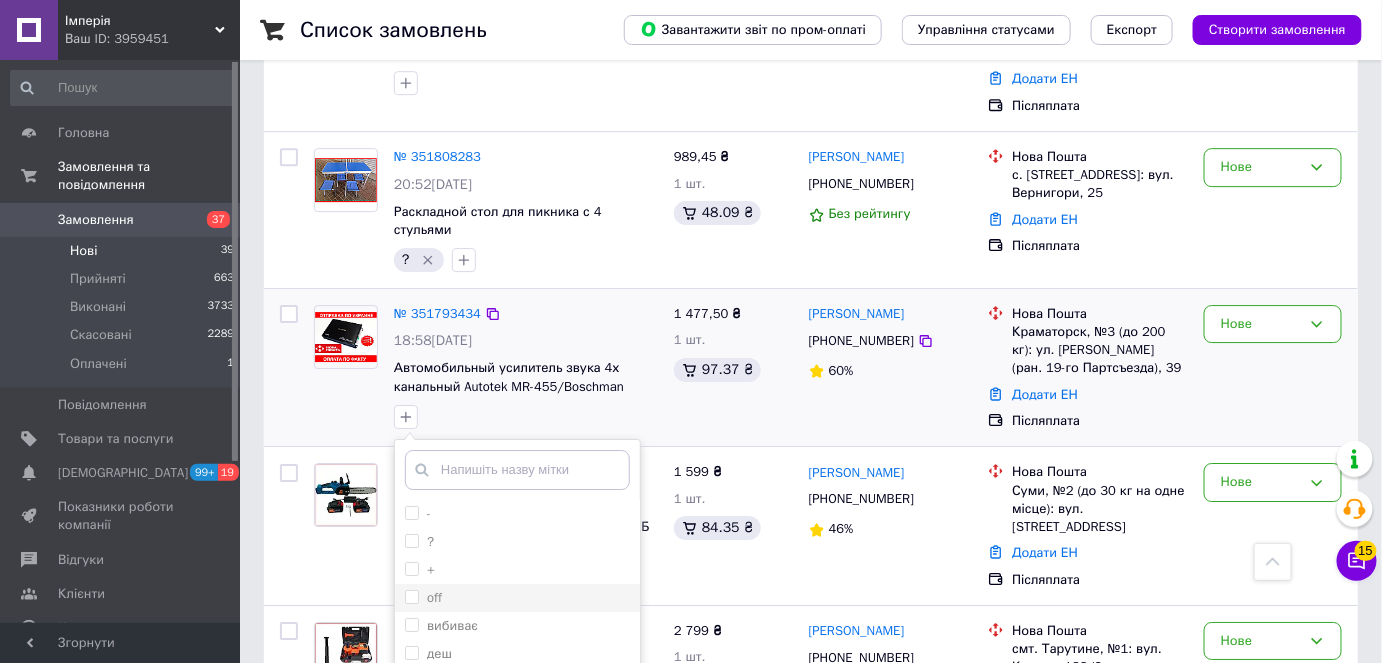 scroll, scrollTop: 2141, scrollLeft: 0, axis: vertical 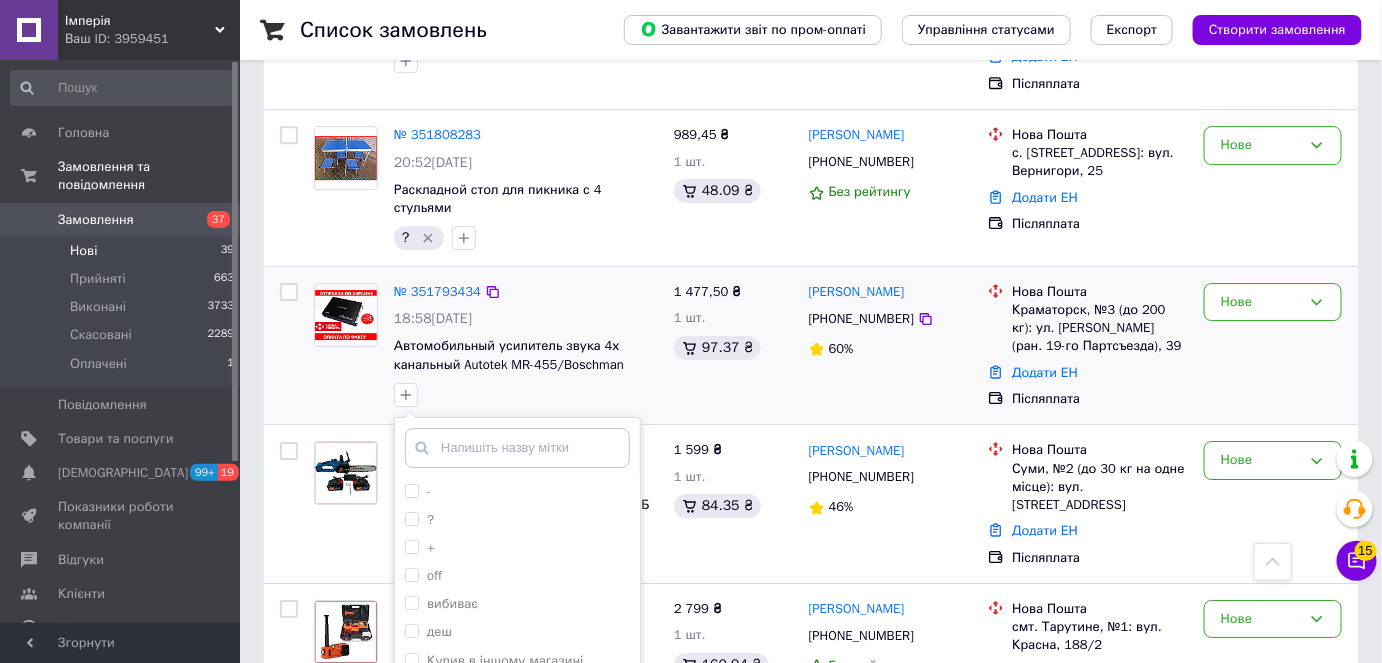 click on "№ 351793434" at bounding box center (526, 292) 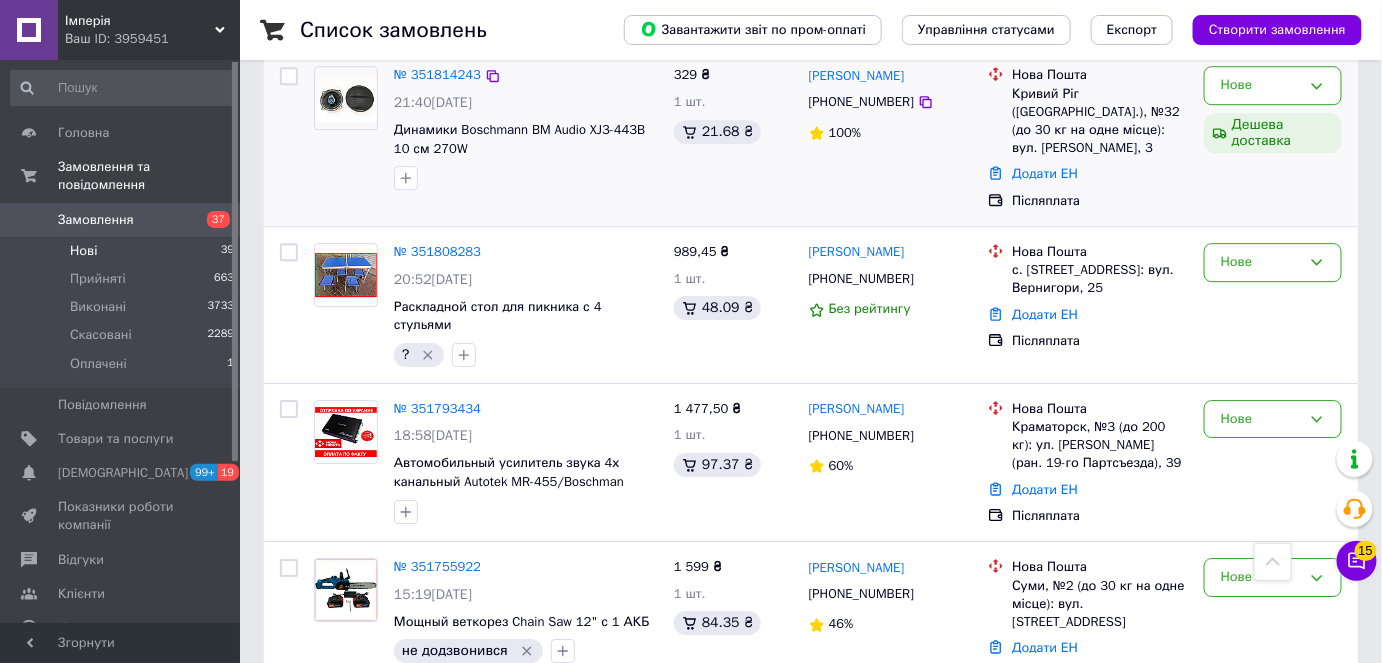 scroll, scrollTop: 1778, scrollLeft: 0, axis: vertical 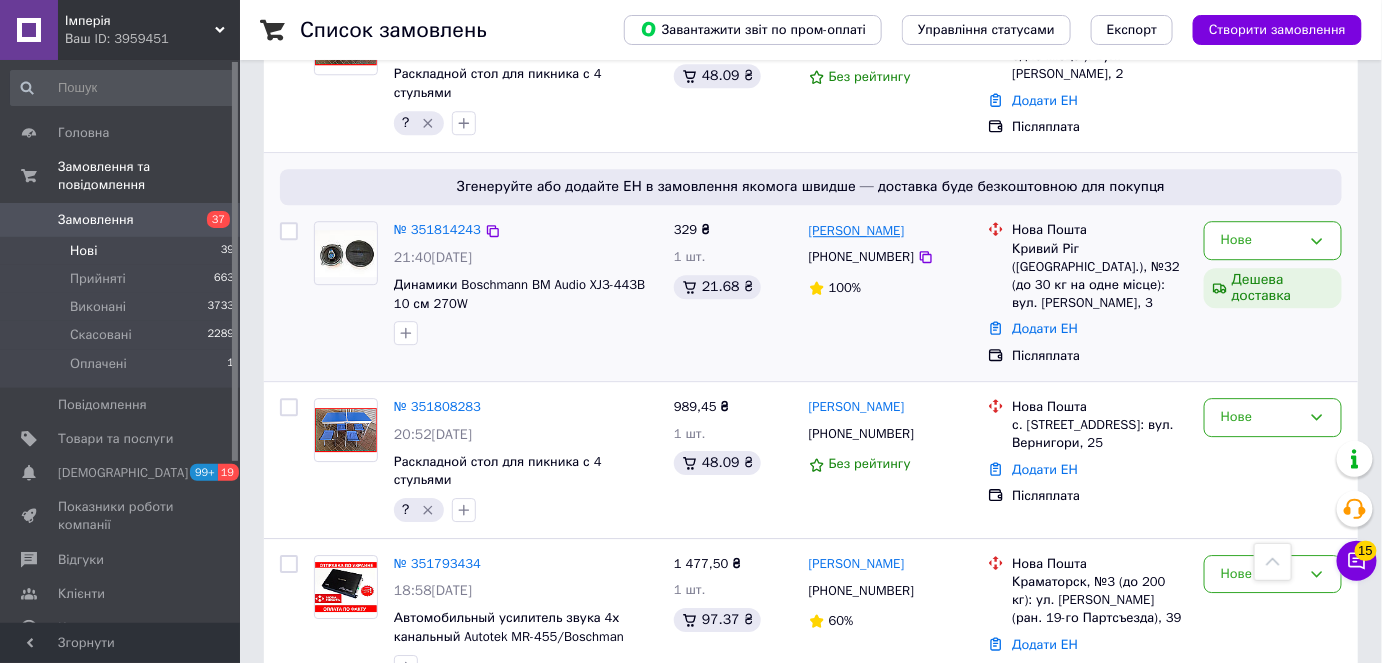 drag, startPoint x: 1022, startPoint y: 297, endPoint x: 810, endPoint y: 204, distance: 231.50162 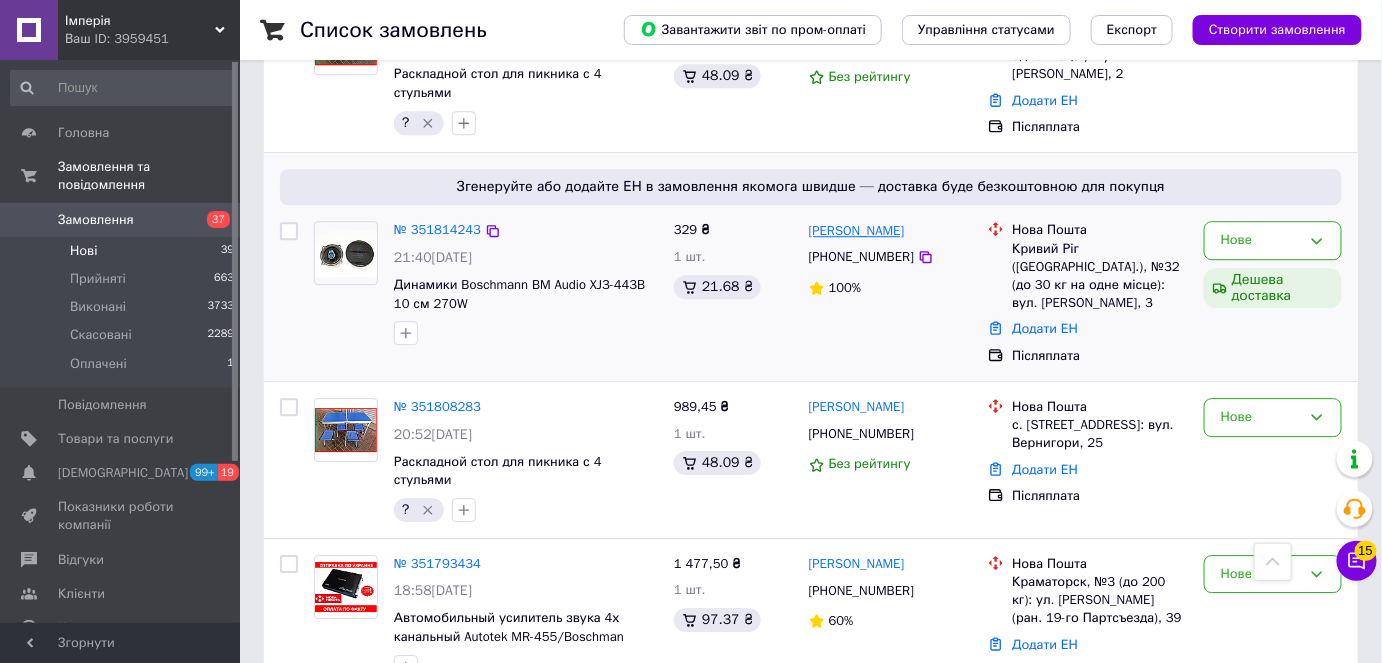 click on "№ 351814243 21:40, 08.07.2025 Динамики Boschmann BM Audio XJ3-443B 10 см 270W 329 ₴ 1 шт. 21.68 ₴ Родіон Ковальков +380682071519 100% Нова Пошта Кривий Ріг (Дніпропетровська обл.), №32 (до 30 кг на одне місце): вул. Івана Авраменко, 3 Додати ЕН Післяплата Нове Дешева доставка" at bounding box center (811, 293) 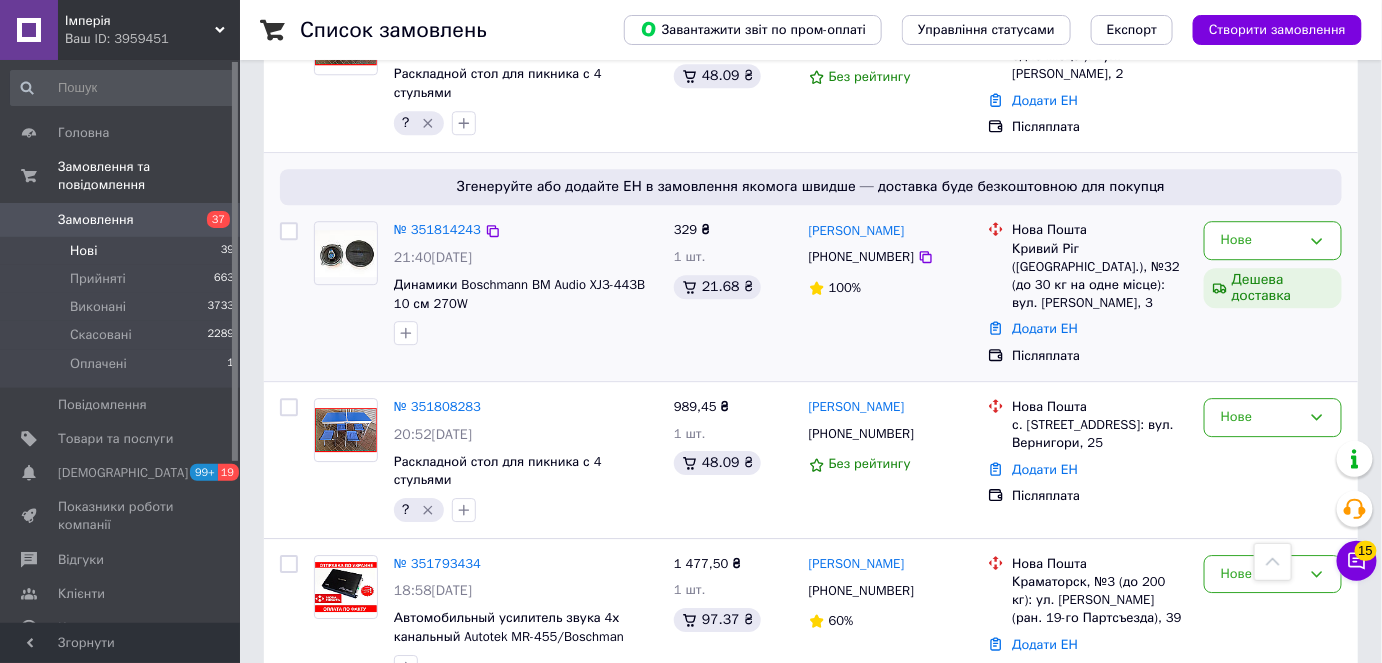 copy on "Родіон Ковальков +380682071519 100% Нова Пошта Кривий Ріг (Дніпропетровська обл.), №32 (до 30 кг на одне місце): вул. Івана Авраменко, 3" 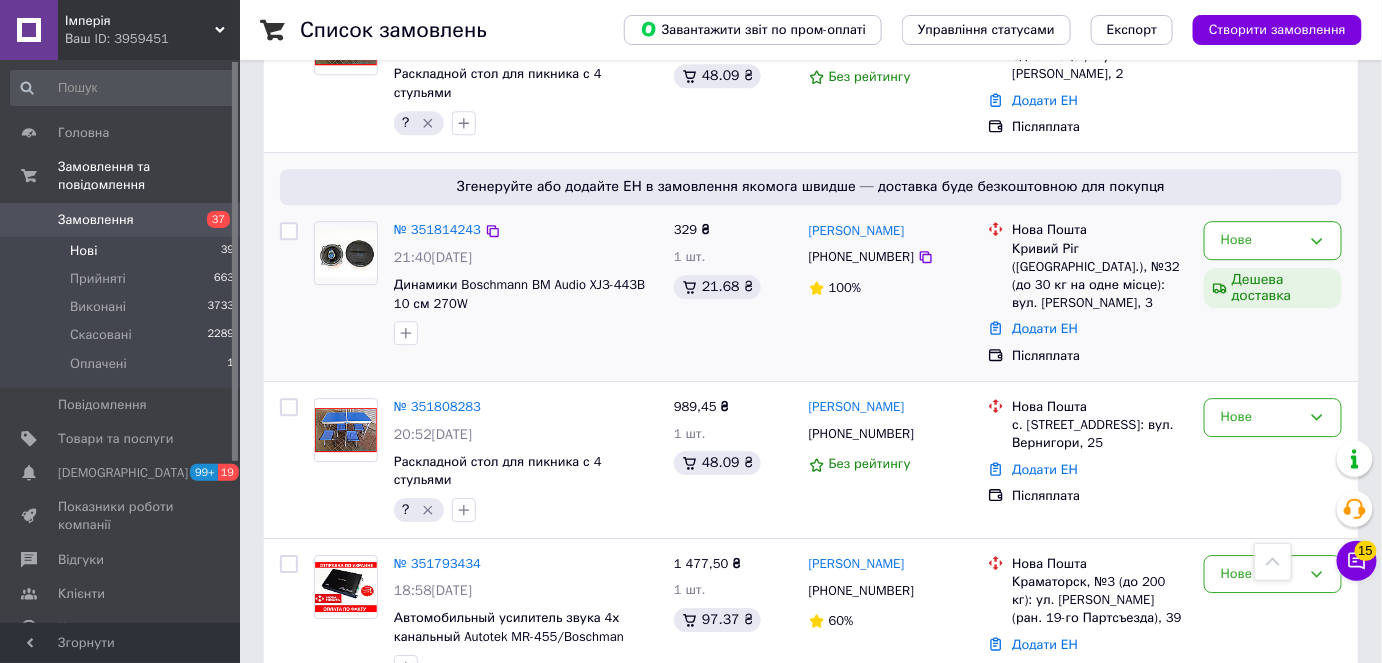 copy on "Родіон Ковальков +380682071519 100% Нова Пошта Кривий Ріг (Дніпропетровська обл.), №32 (до 30 кг на одне місце): вул. Івана Авраменко, 3" 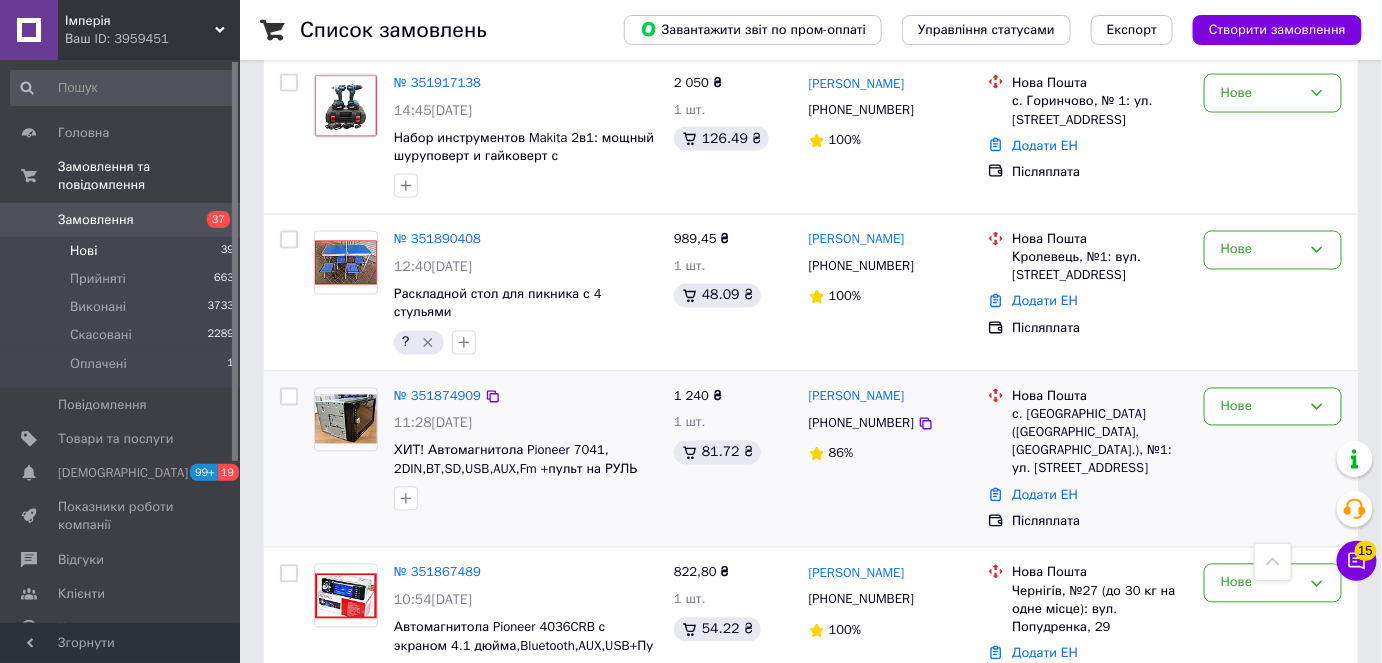 scroll, scrollTop: 1141, scrollLeft: 0, axis: vertical 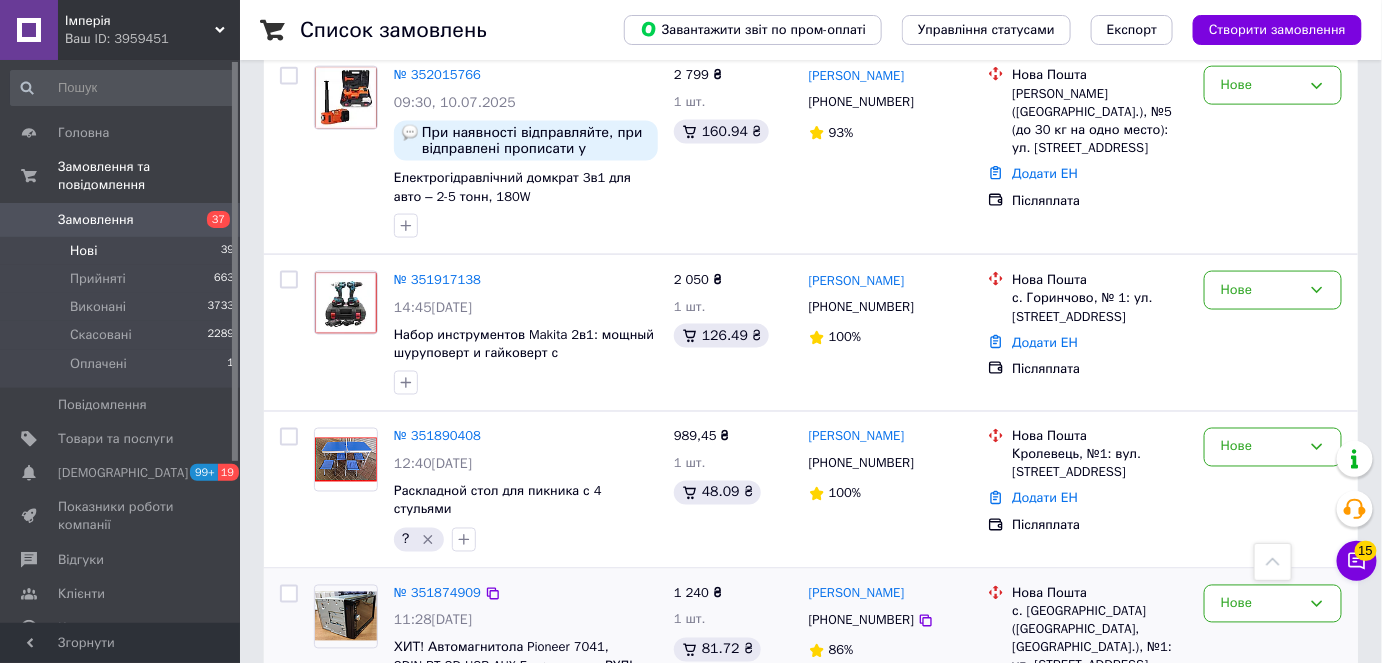 click on "ХИТ! Автомагнитола Pioneer 7041, 2DIN,BT,SD,USB,AUX,Fm +пульт на РУЛЬ" at bounding box center (526, 657) 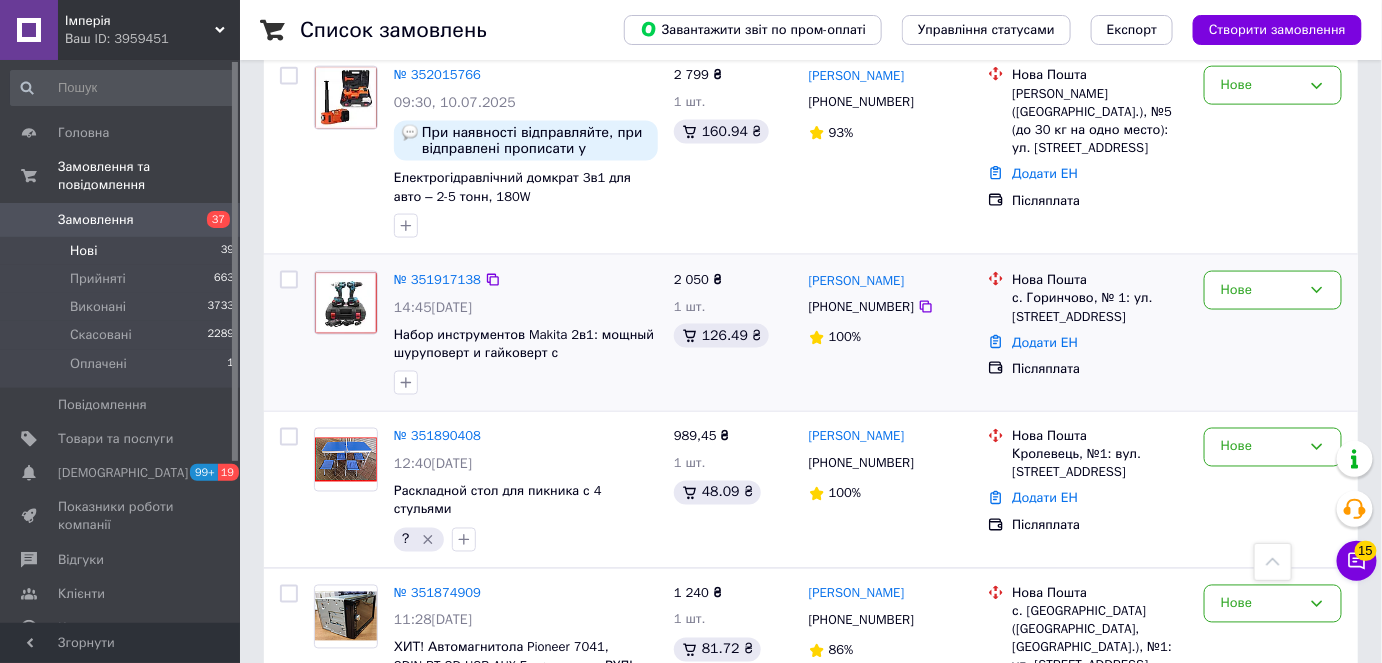 drag, startPoint x: 1141, startPoint y: 318, endPoint x: 808, endPoint y: 278, distance: 335.3938 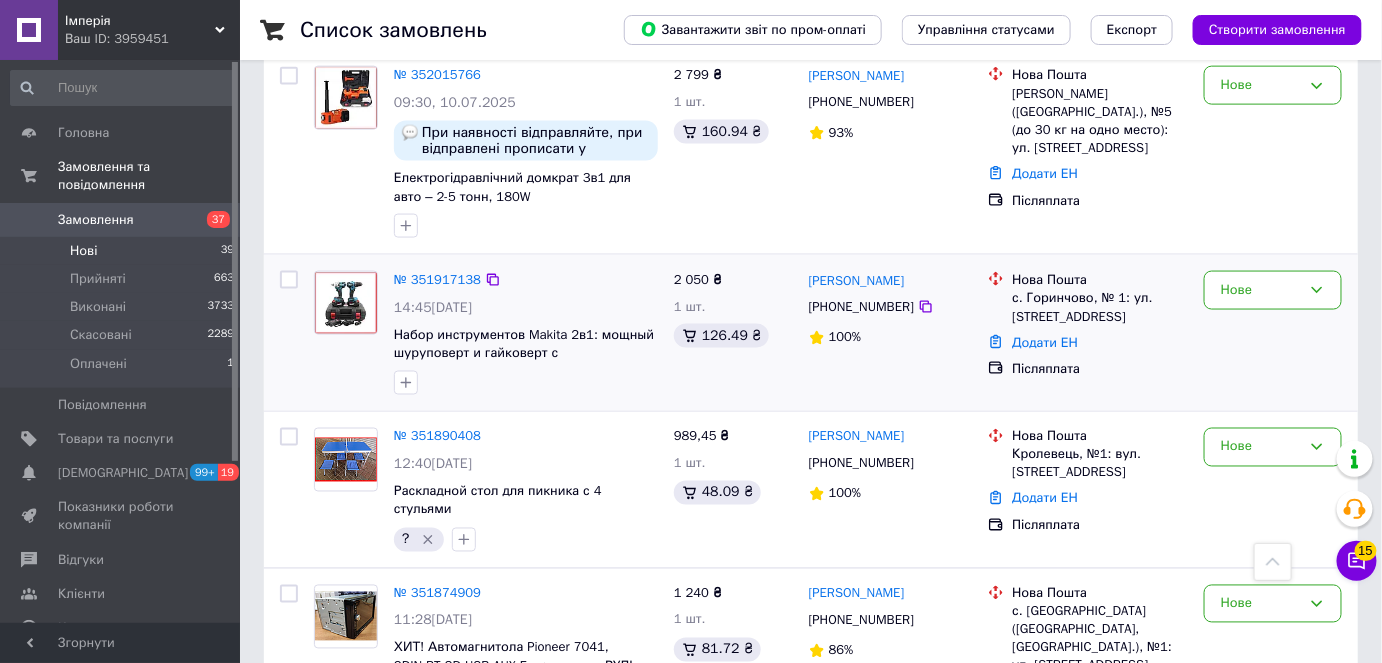 click on "№ 351917138 14:45, 09.07.2025 Набор инструментов Makita 2в1: мощный шуруповерт и гайковерт с аккумуляторами 2 050 ₴ 1 шт. 126.49 ₴ Роман Сікора +380681684660 100% Нова Пошта с. Горинчово, № 1: ул. Независимости, 186а Додати ЕН Післяплата Нове" at bounding box center [811, 333] 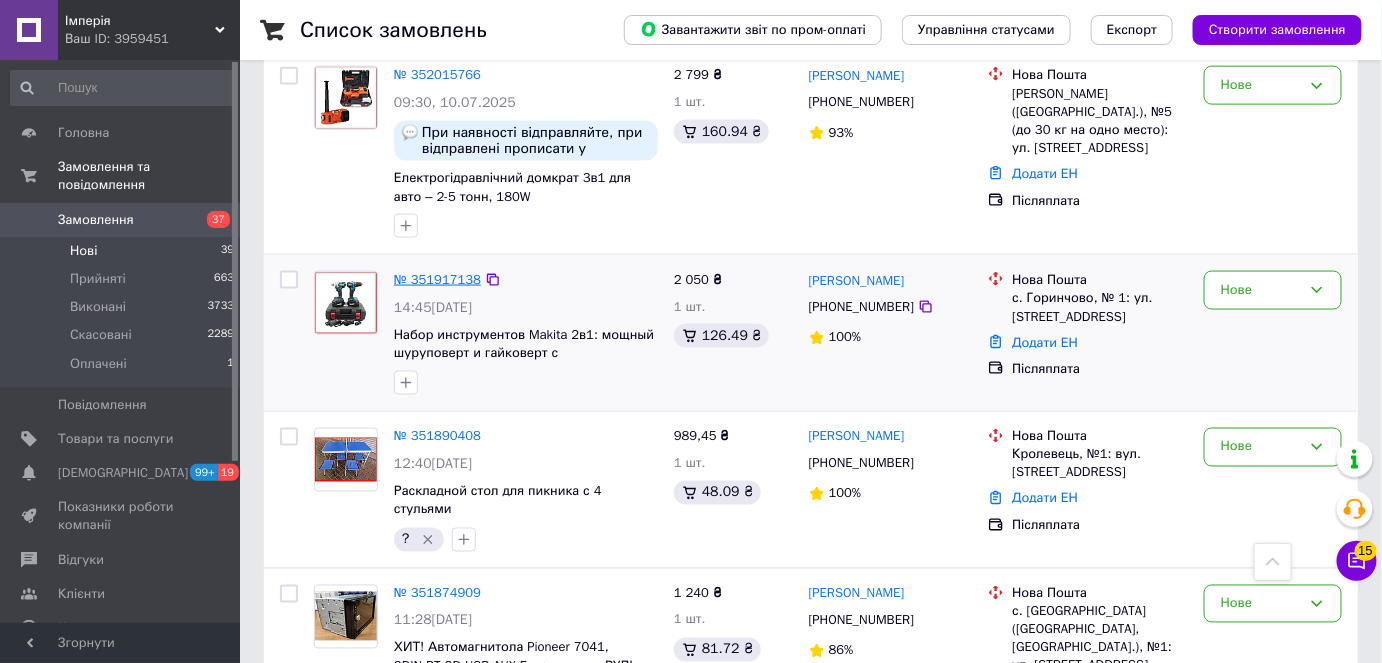 drag, startPoint x: 426, startPoint y: 287, endPoint x: 415, endPoint y: 274, distance: 17.029387 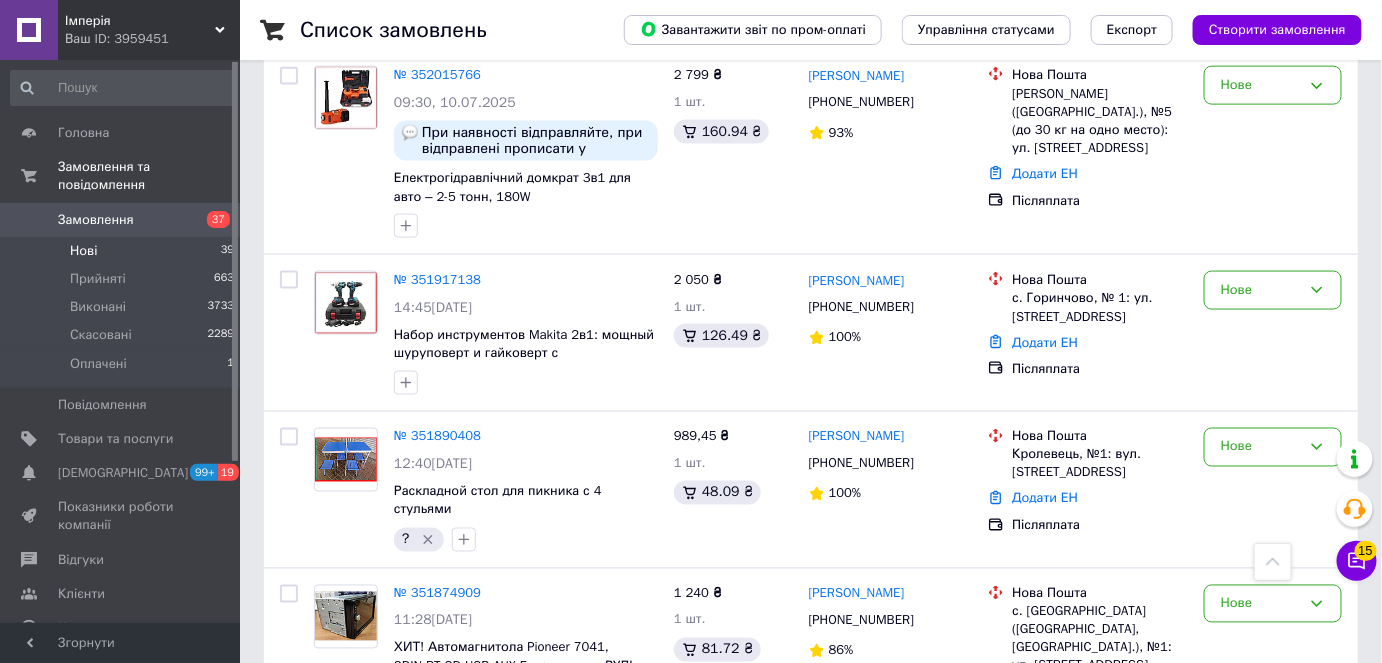 click on "Замовлення" at bounding box center [121, 220] 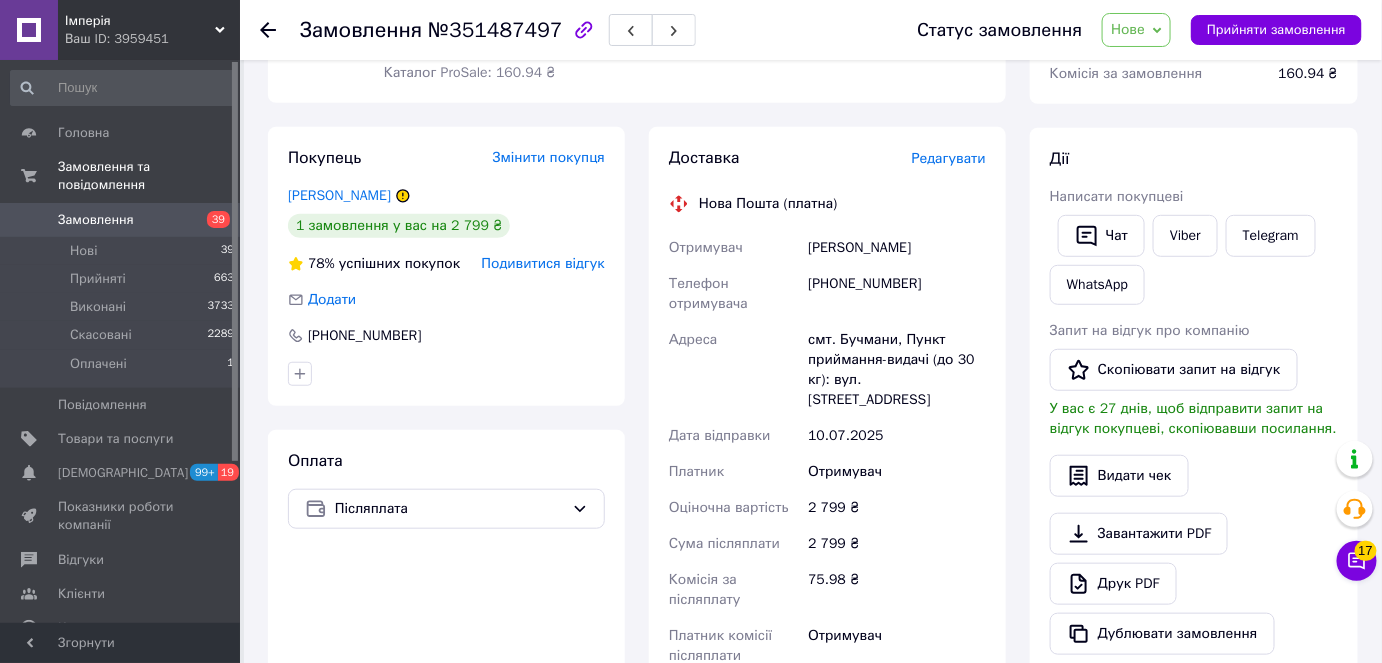 scroll, scrollTop: 727, scrollLeft: 0, axis: vertical 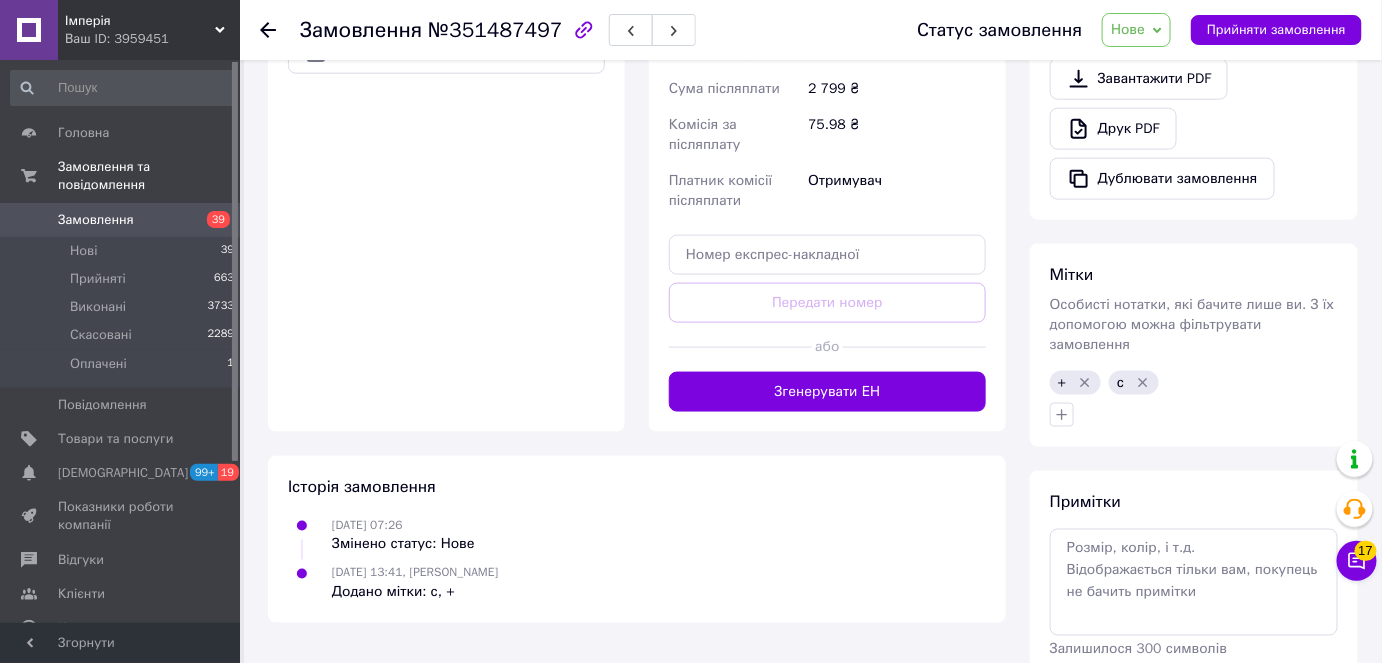 click on "Статус замовлення Нове Прийнято Виконано Скасовано Оплачено Прийняти замовлення" at bounding box center (1129, 30) 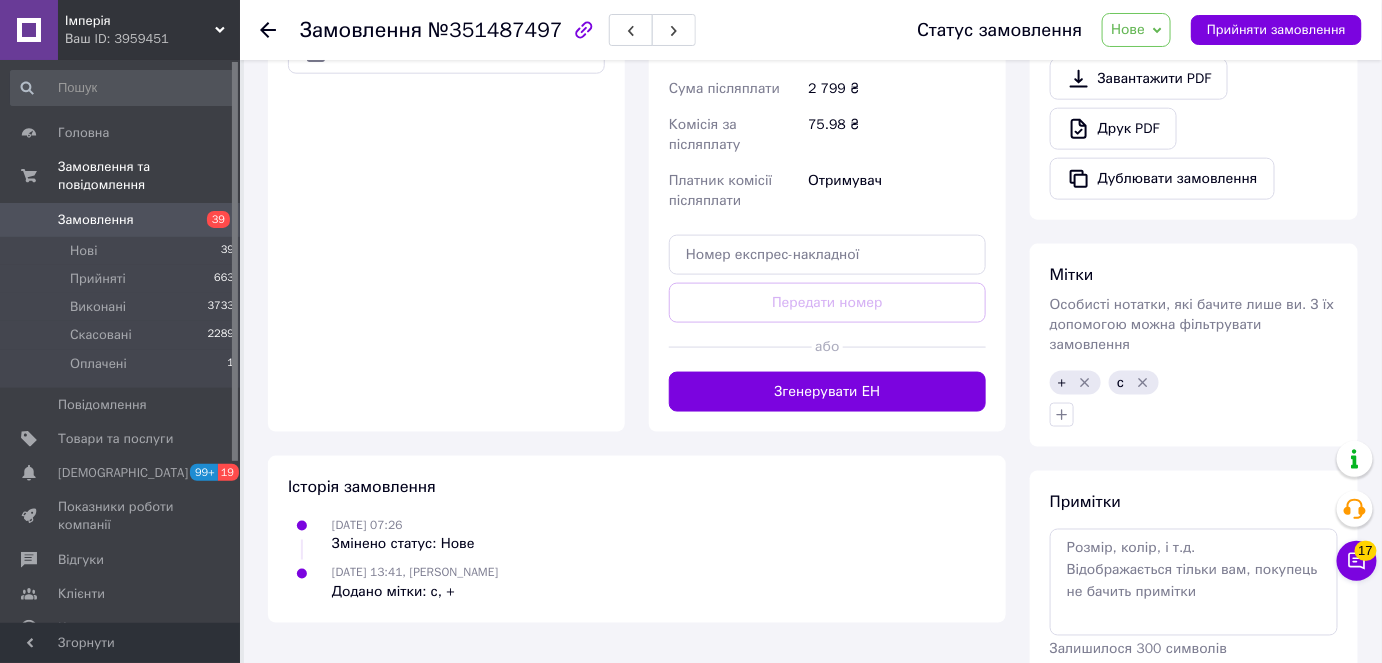 click on "Нове" at bounding box center (1128, 29) 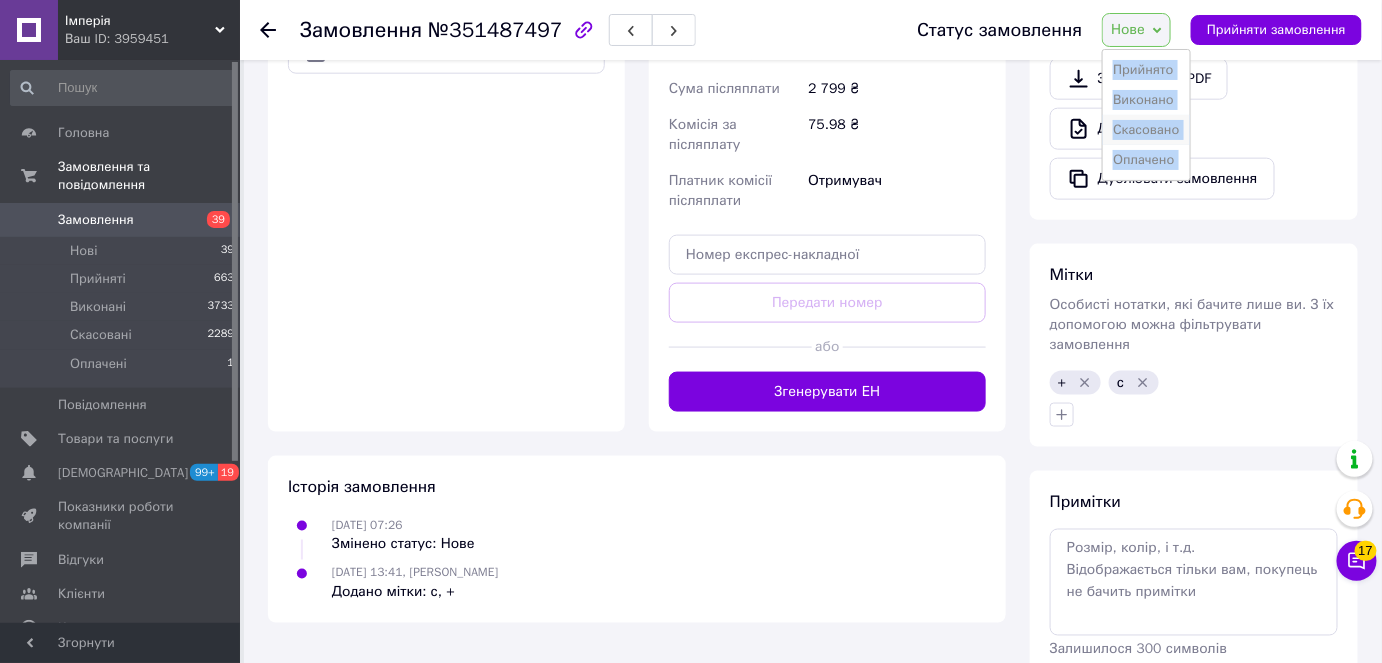 click on "Скасовано" at bounding box center (1146, 130) 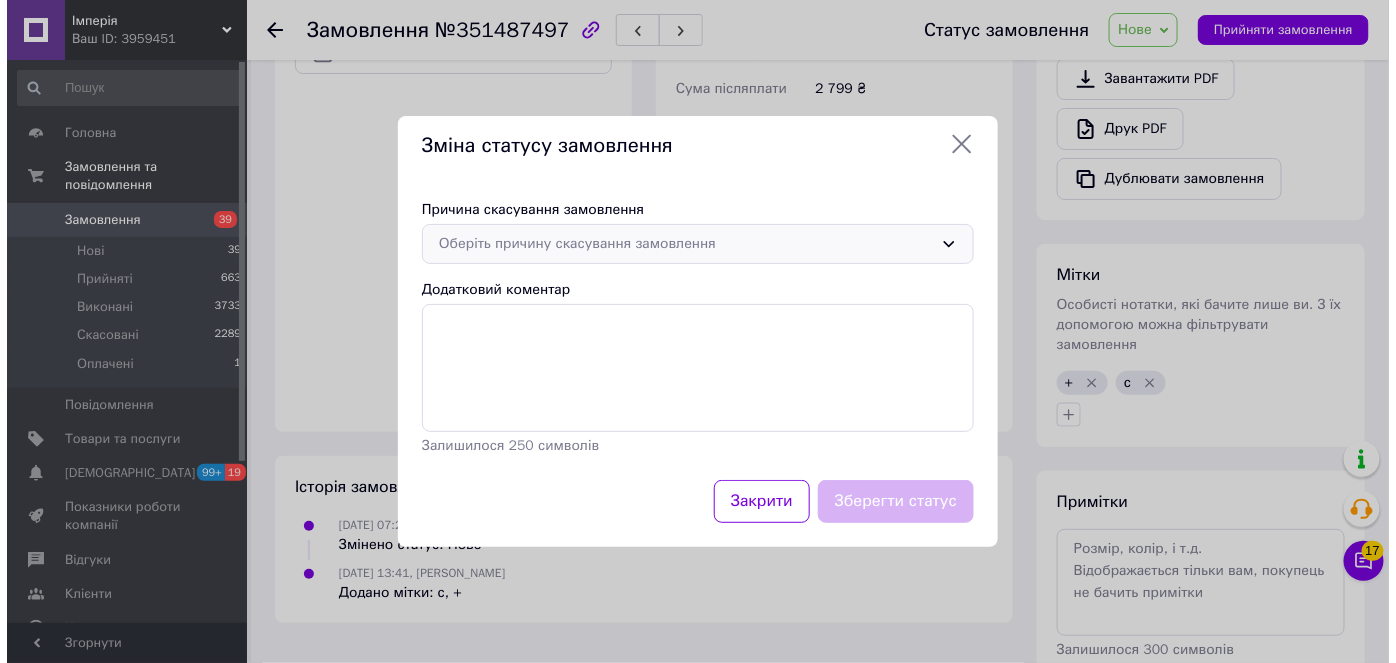 scroll, scrollTop: 706, scrollLeft: 0, axis: vertical 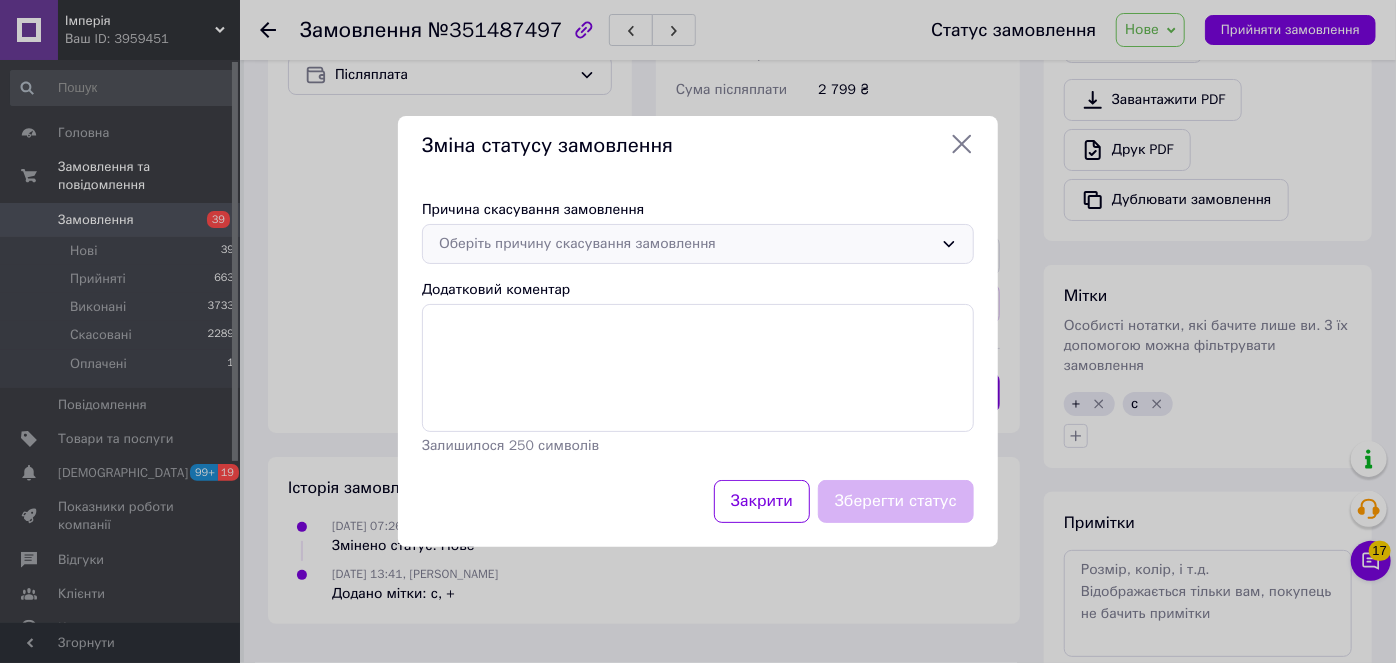 click on "Оберіть причину скасування замовлення" at bounding box center (698, 244) 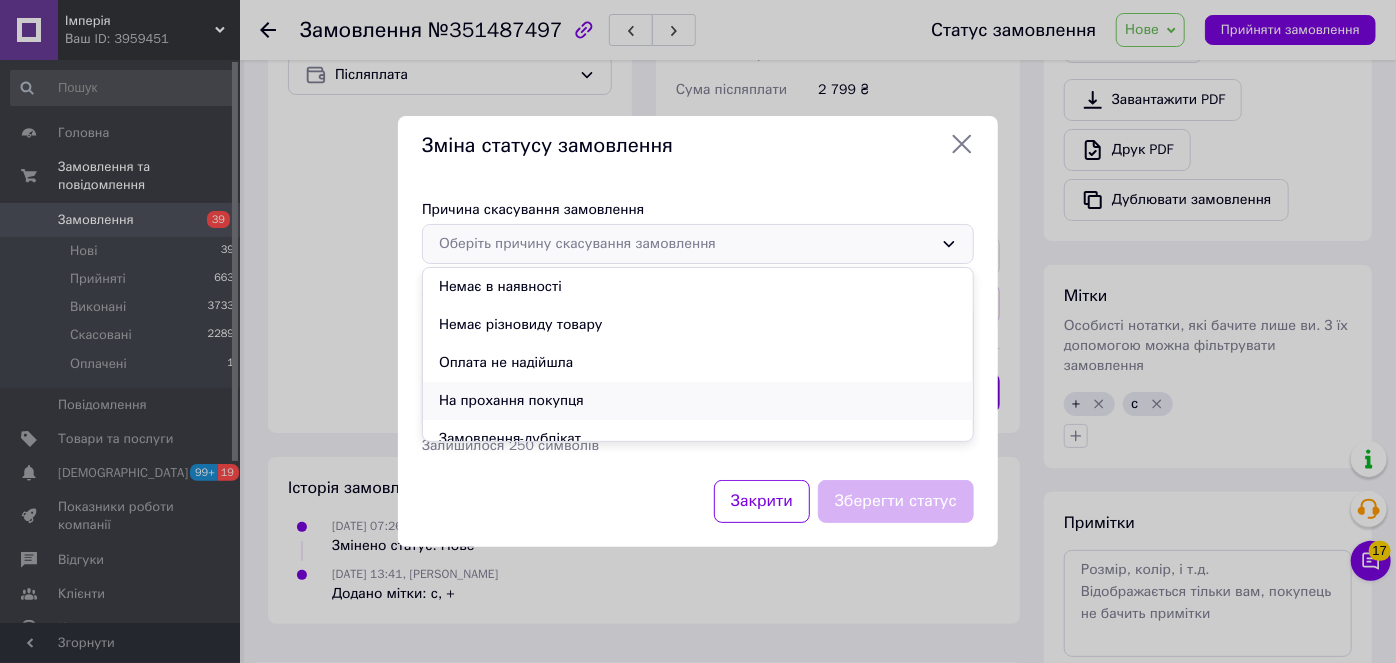 click on "На прохання покупця" at bounding box center [698, 401] 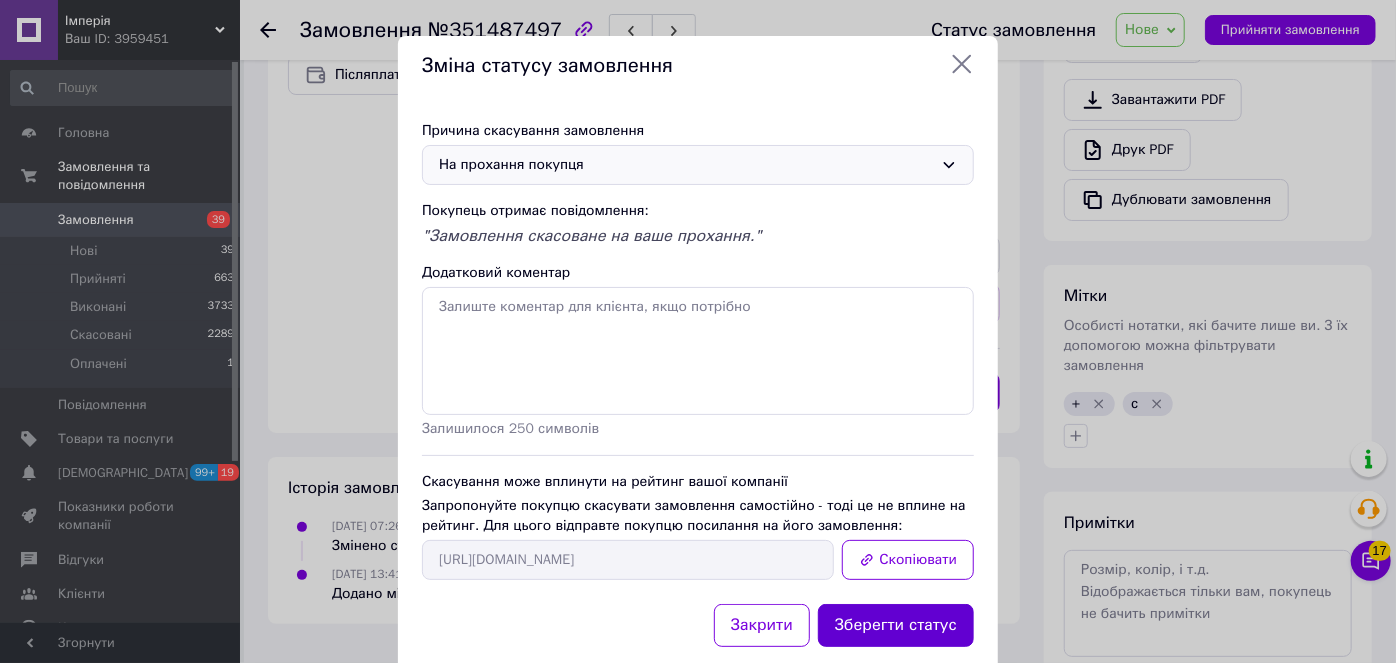 click on "Зберегти статус" at bounding box center (896, 625) 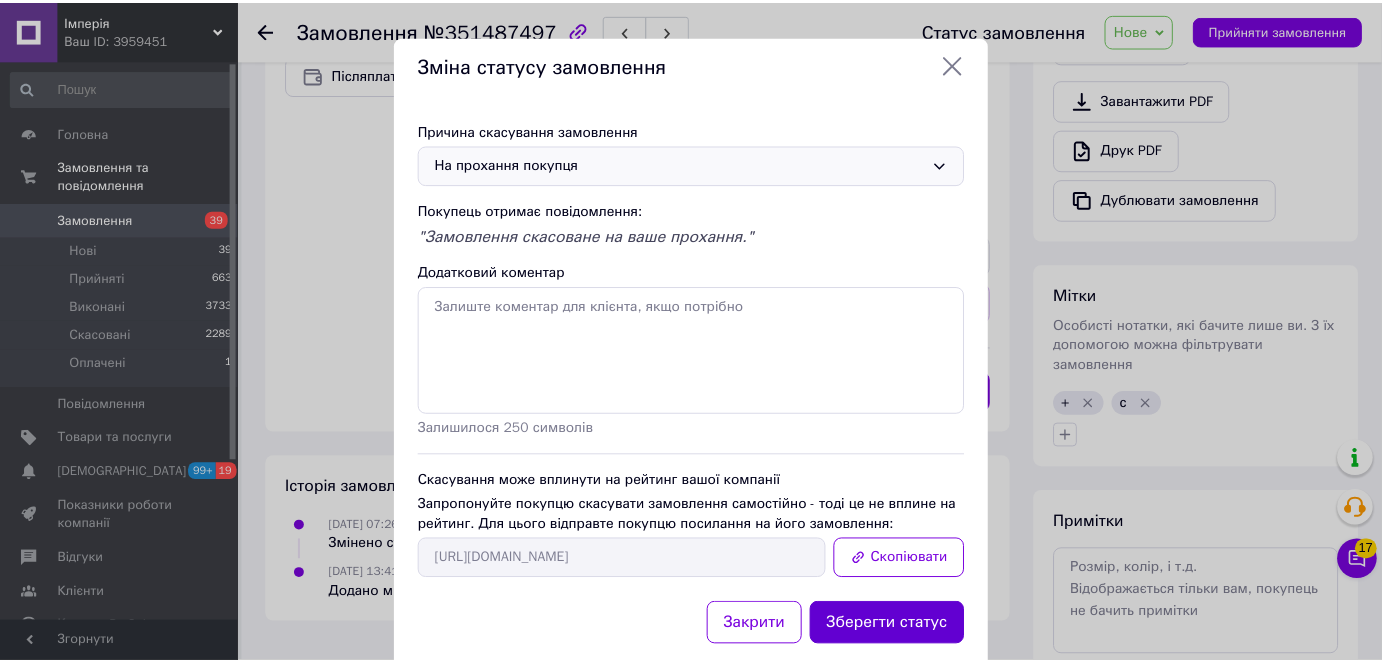 scroll, scrollTop: 727, scrollLeft: 0, axis: vertical 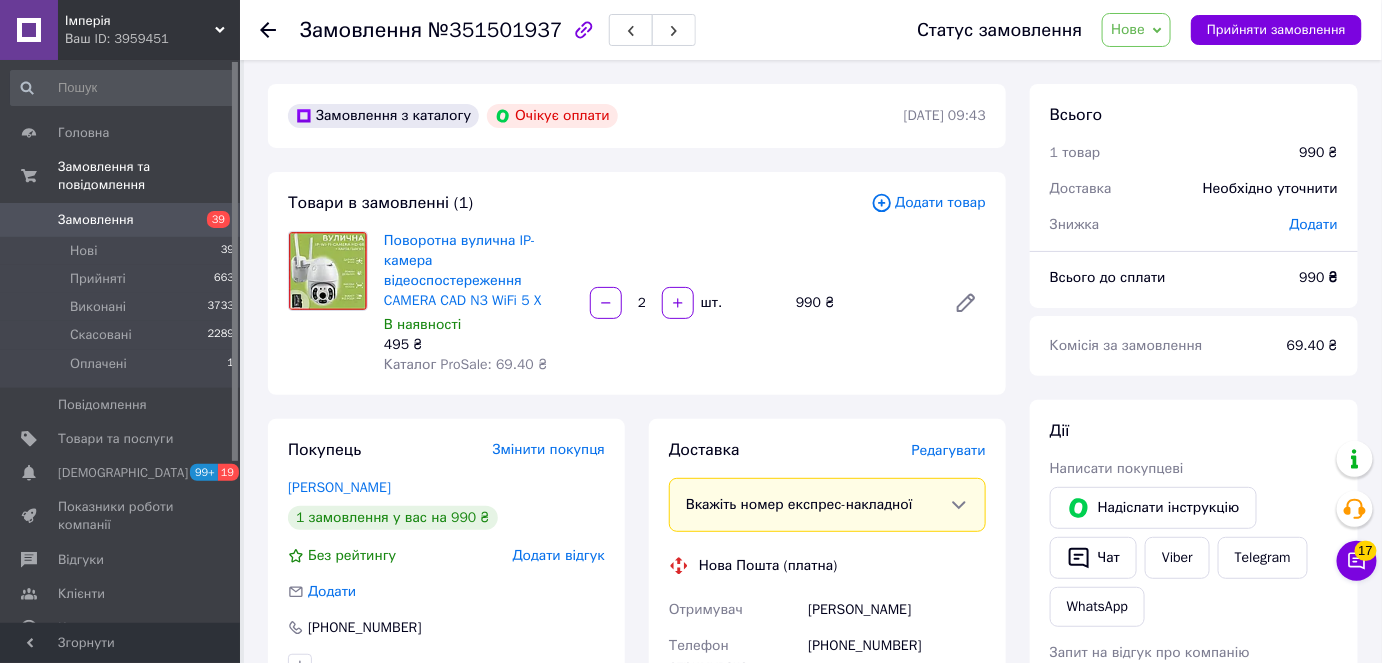 click on "WhatsApp" at bounding box center [1097, 607] 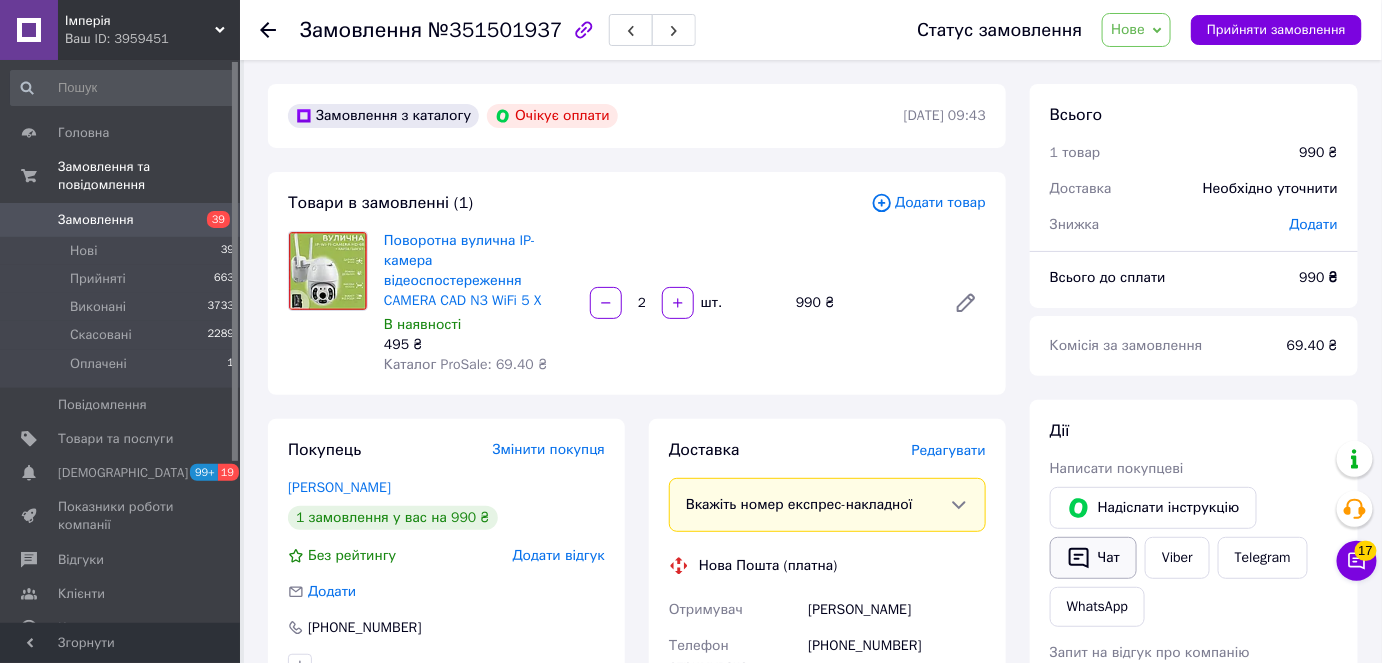 click on "Чат" at bounding box center [1093, 558] 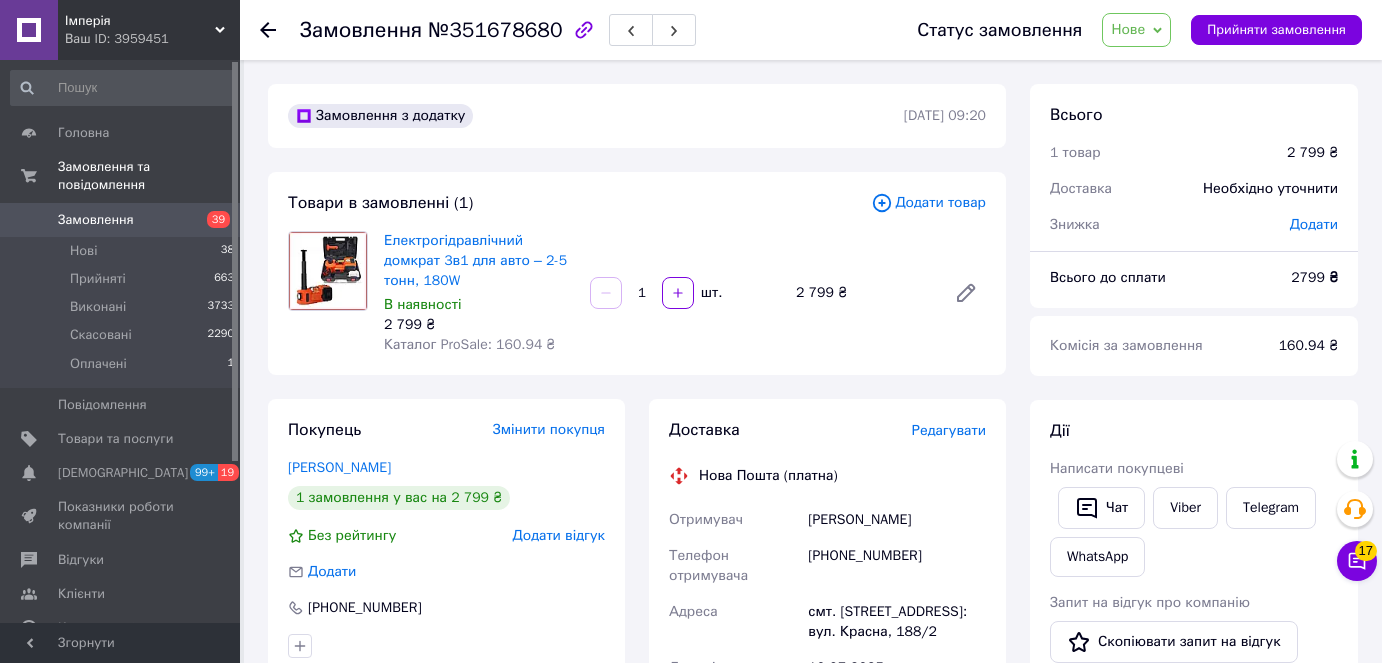 scroll, scrollTop: 0, scrollLeft: 0, axis: both 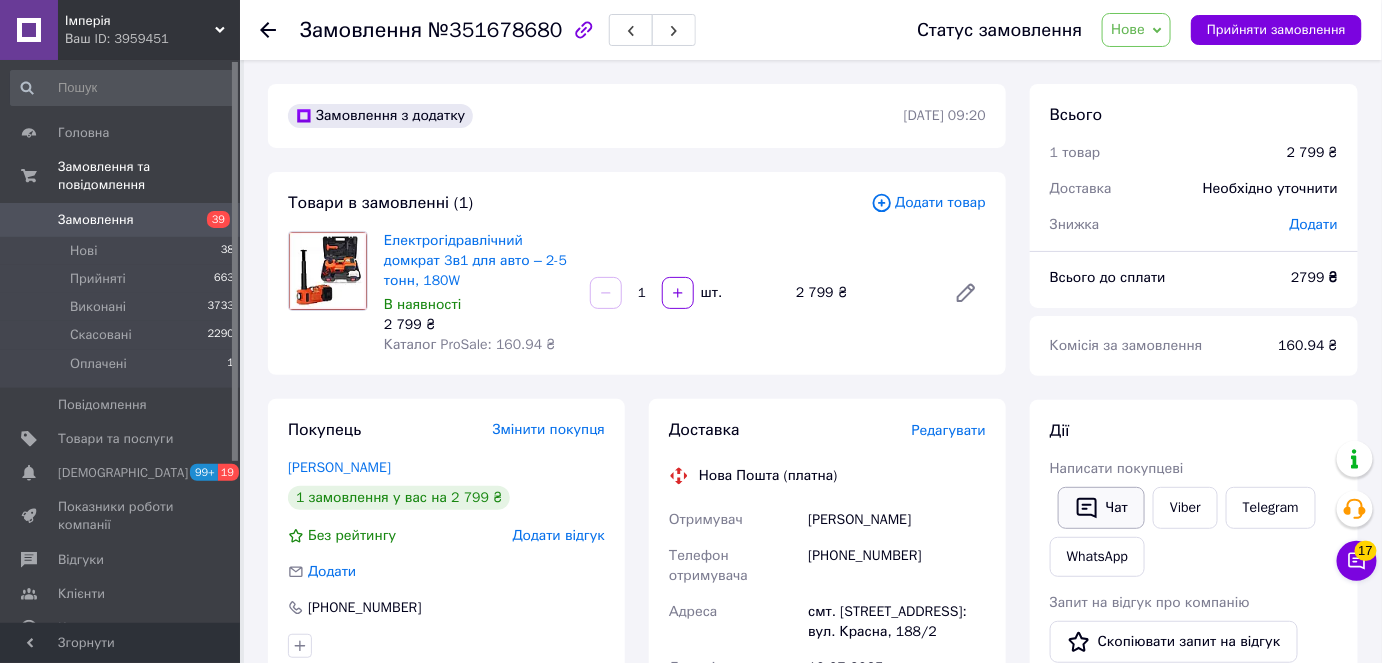 click on "Чат" at bounding box center [1101, 508] 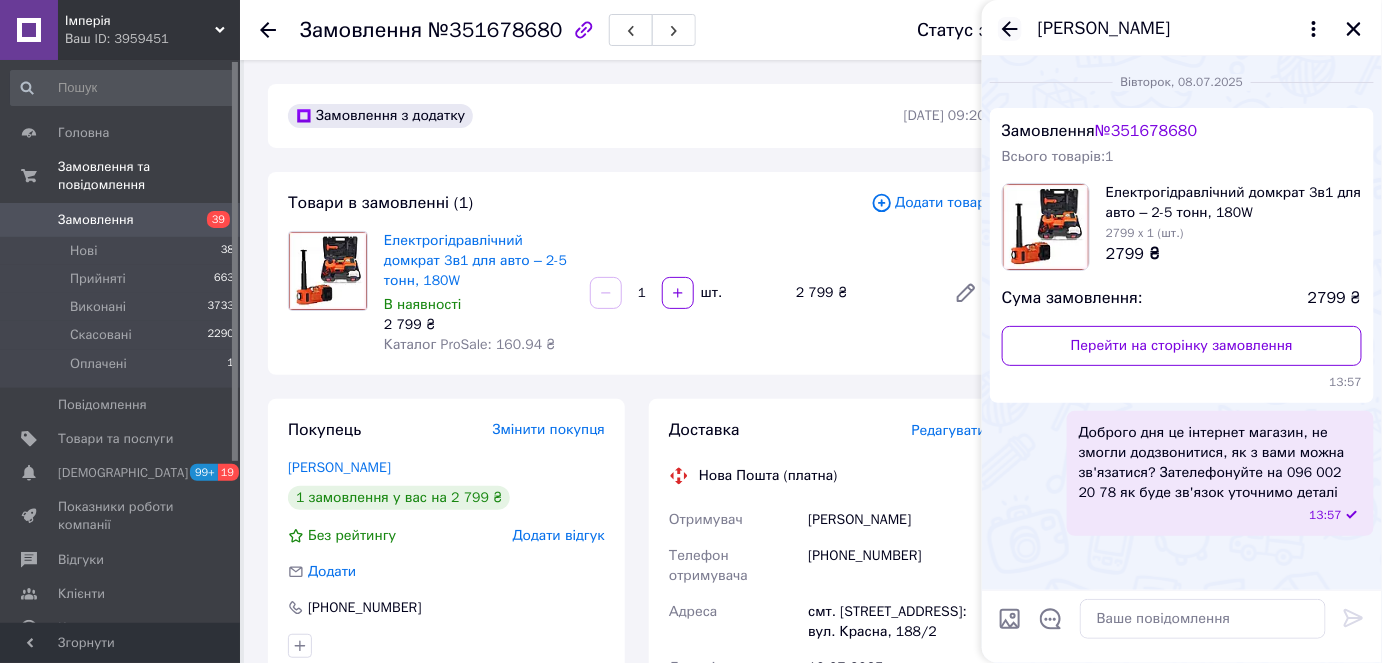 click 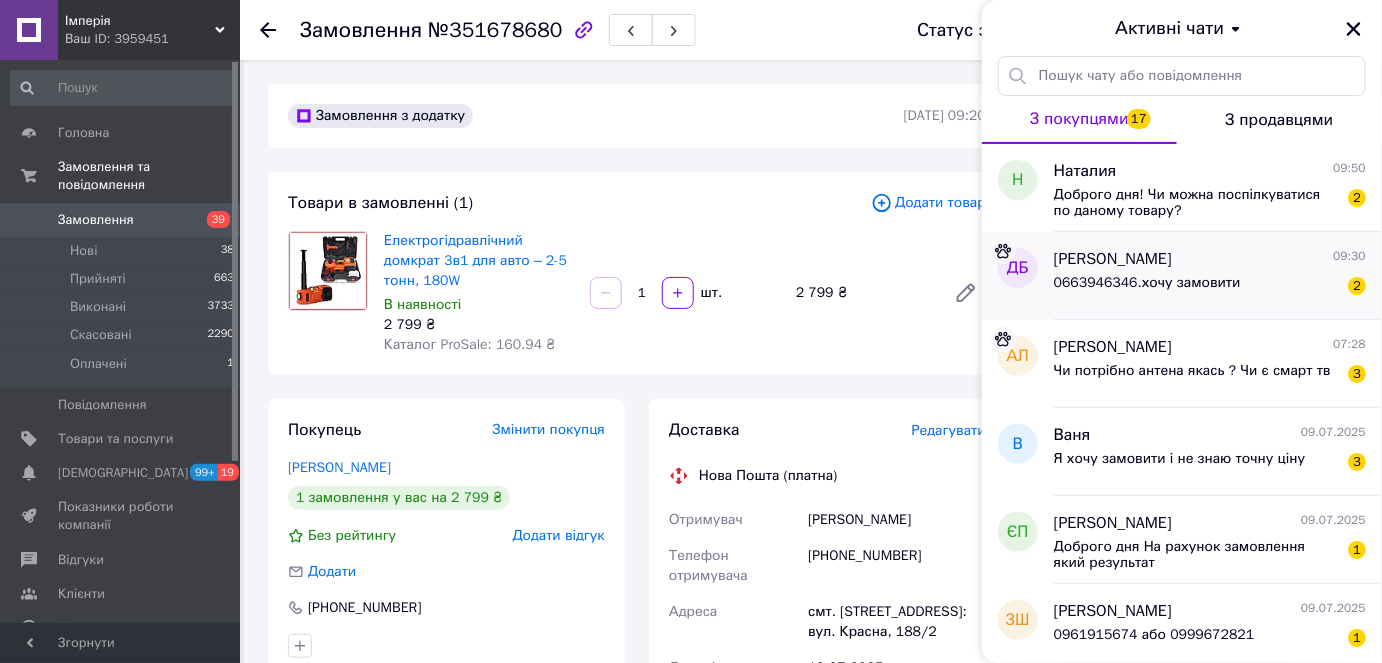 click on "0663946346.хочу замовити" at bounding box center (1147, 283) 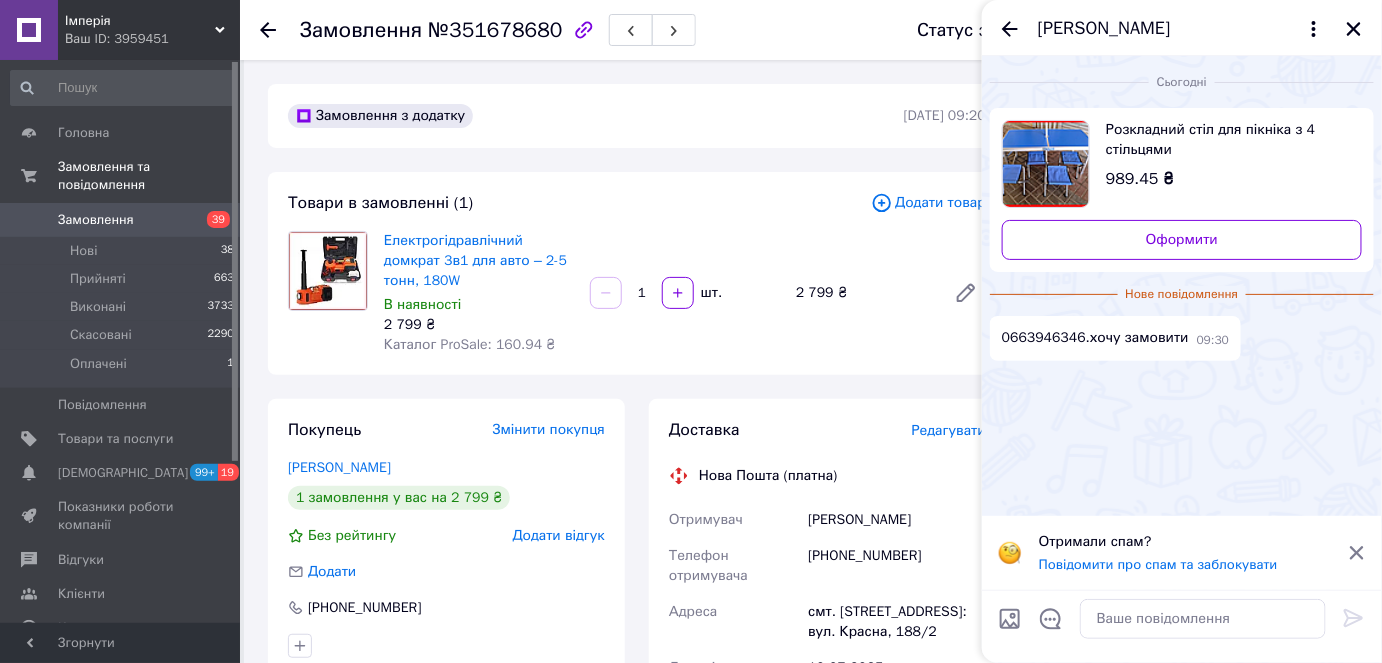 click on "0663946346.хочу замовити" at bounding box center (1095, 338) 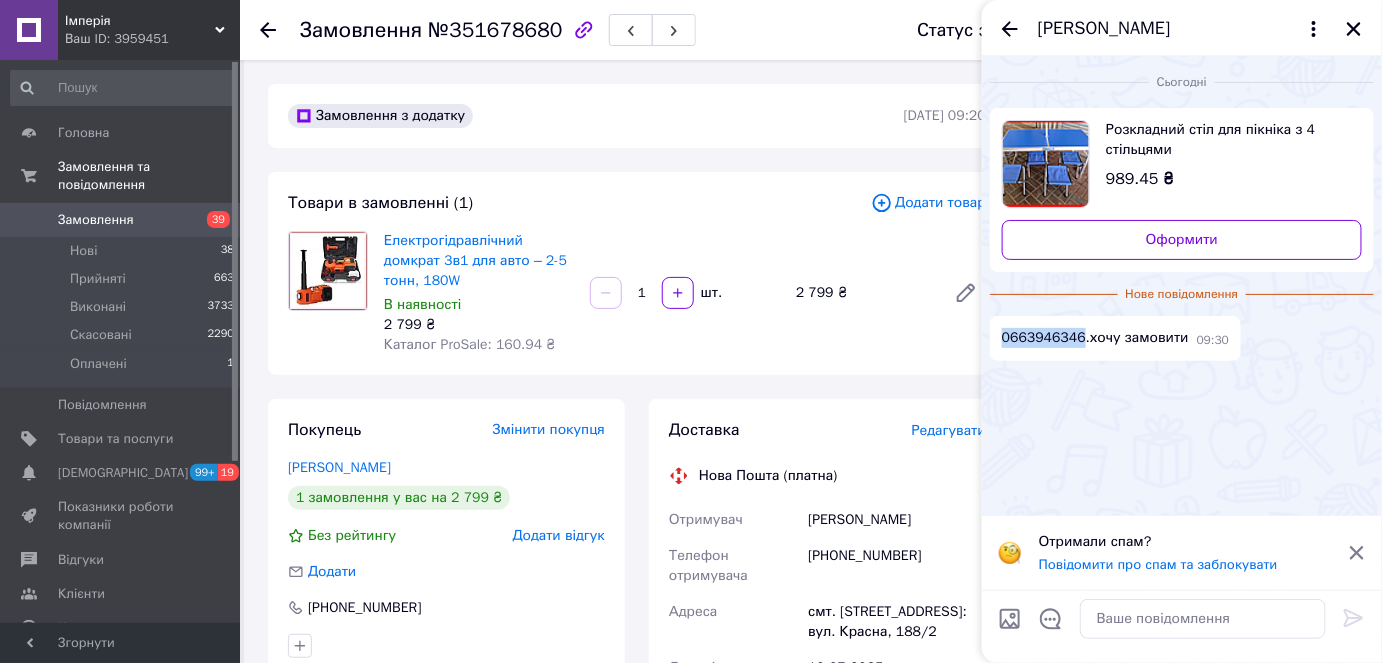 click on "0663946346.хочу замовити" at bounding box center [1095, 338] 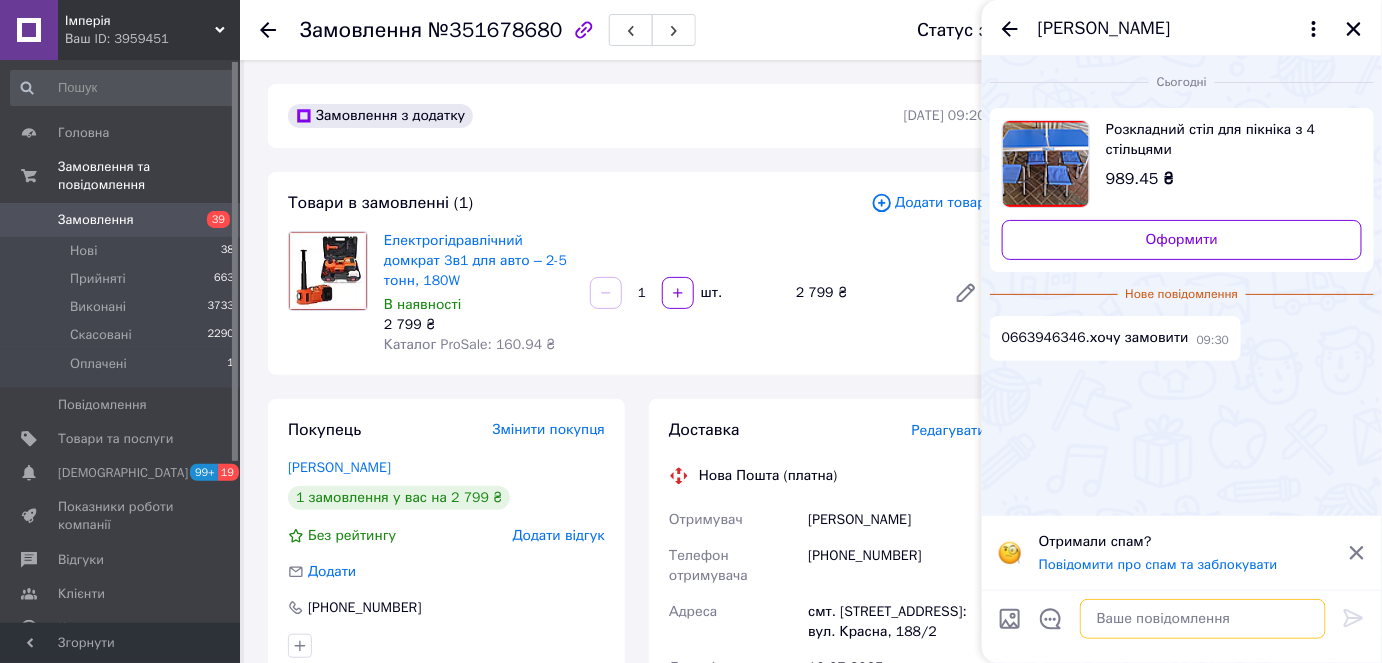 click at bounding box center [1203, 619] 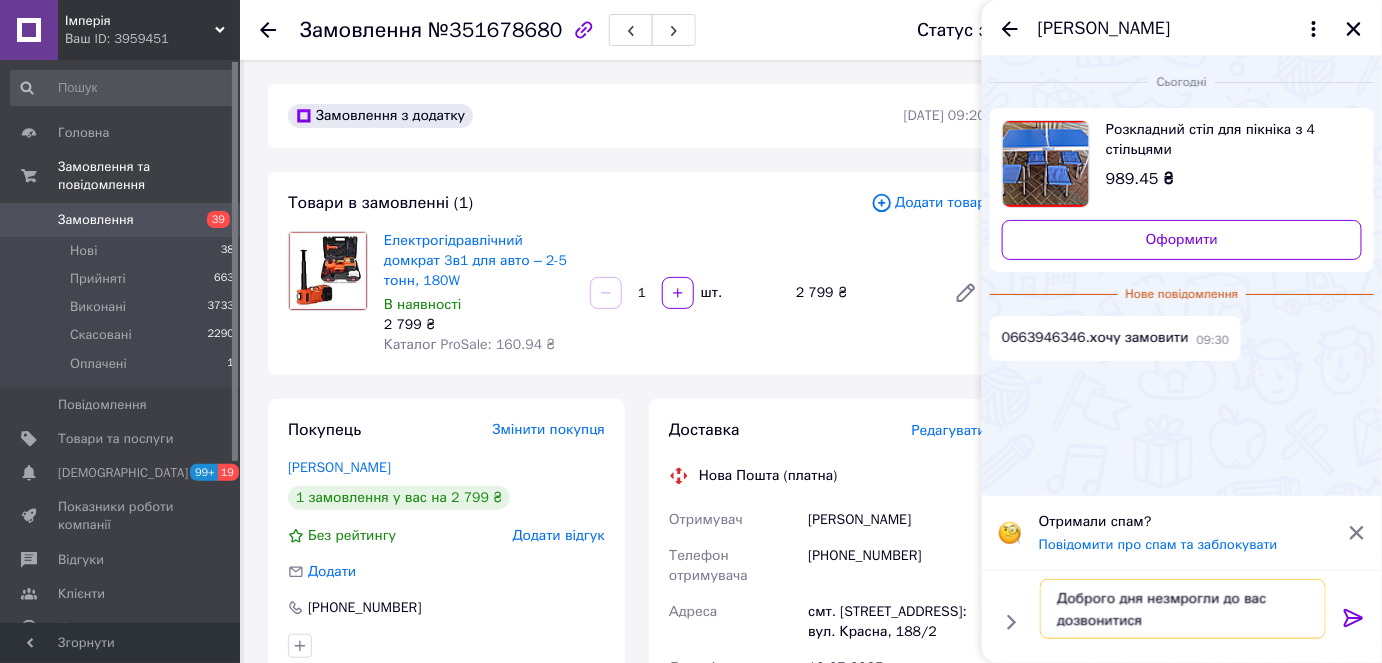 click on "Доброго дня незмрогли до вас дозвонитися" at bounding box center [1183, 609] 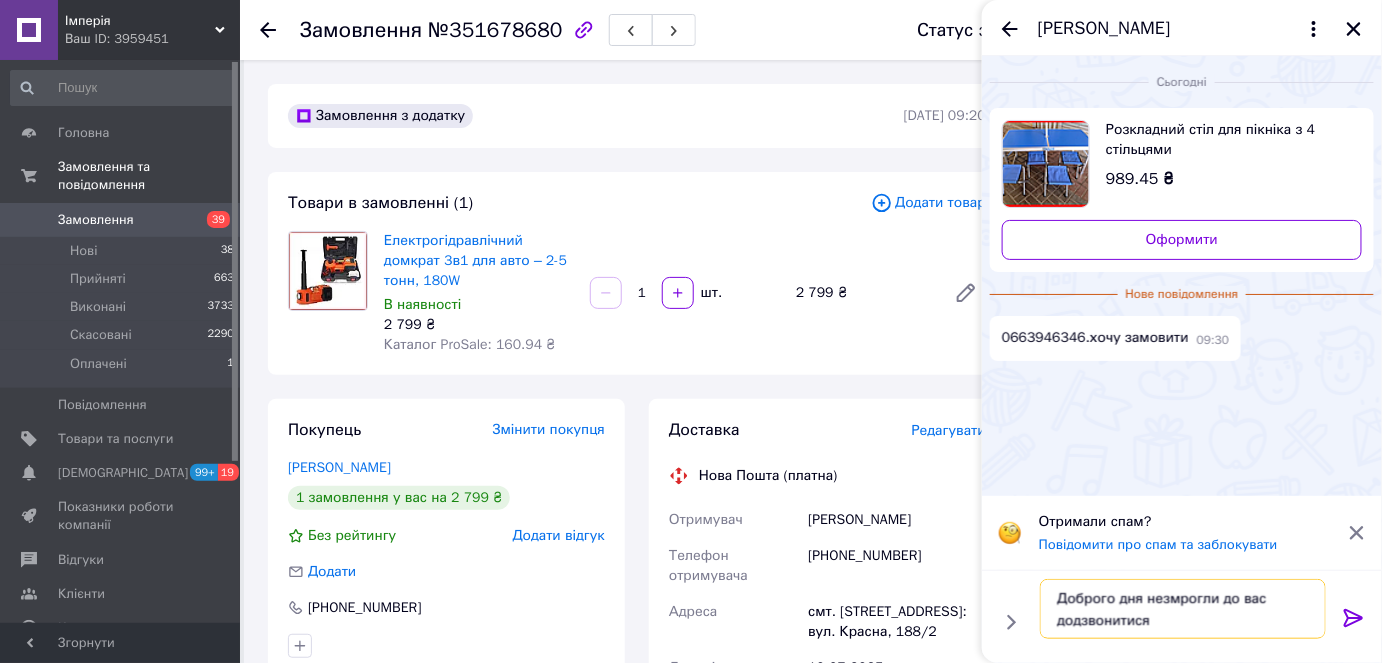 click on "Доброго дня незмрогли до вас додзвонитися" at bounding box center [1183, 609] 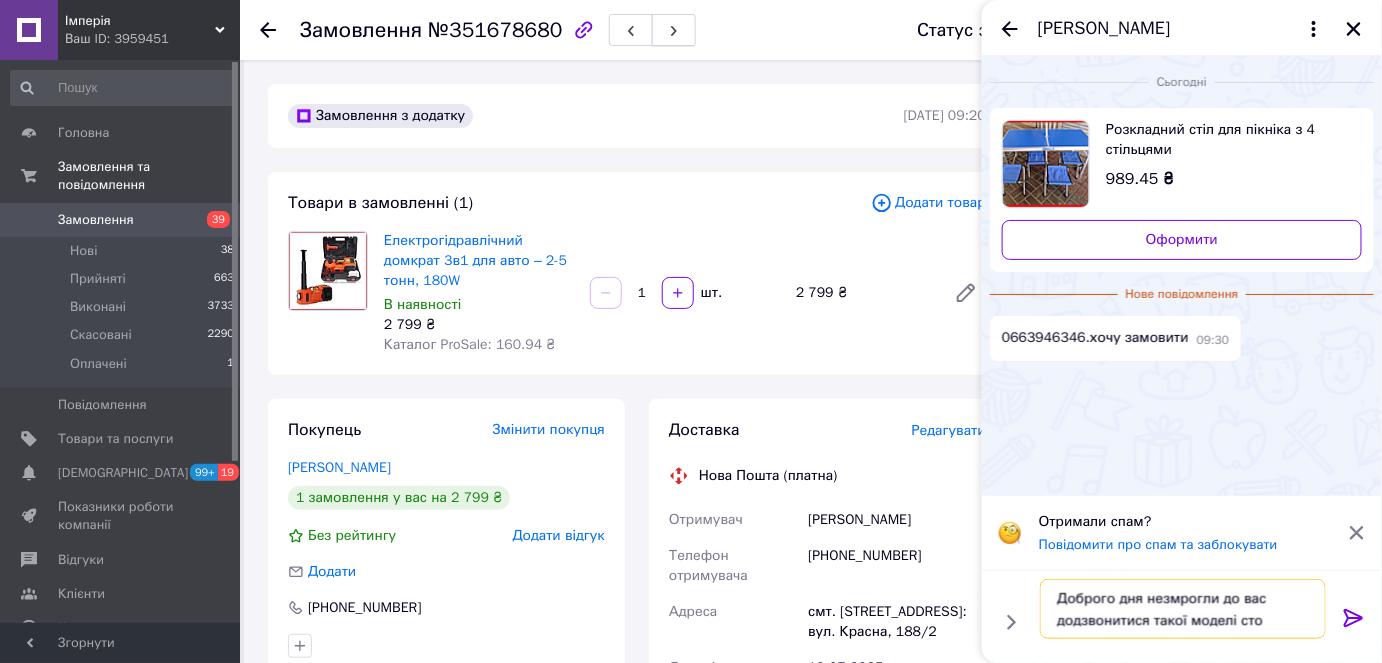 scroll, scrollTop: 90, scrollLeft: 0, axis: vertical 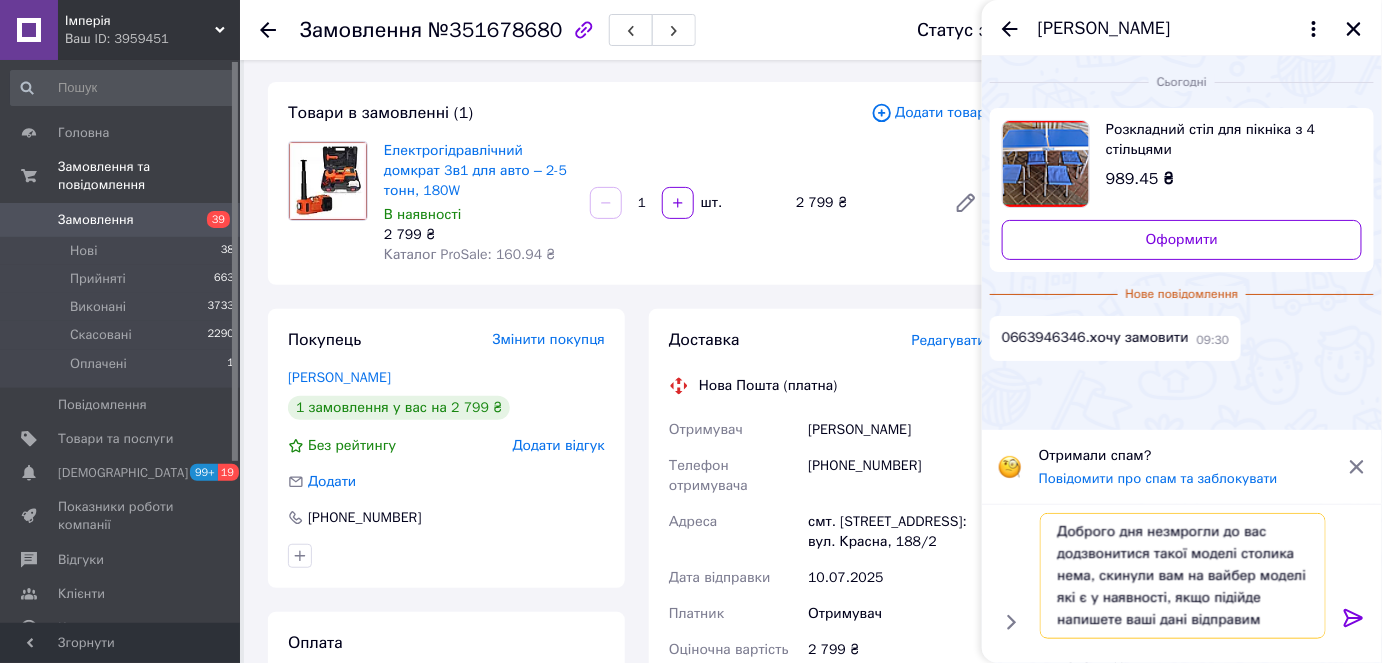 type on "Доброго дня незмрогли до вас додзвонитися такої моделі столика нема, скинули вам на вайбер моделі які є у наявності, якщо підійде напишете ваші дані відправимо" 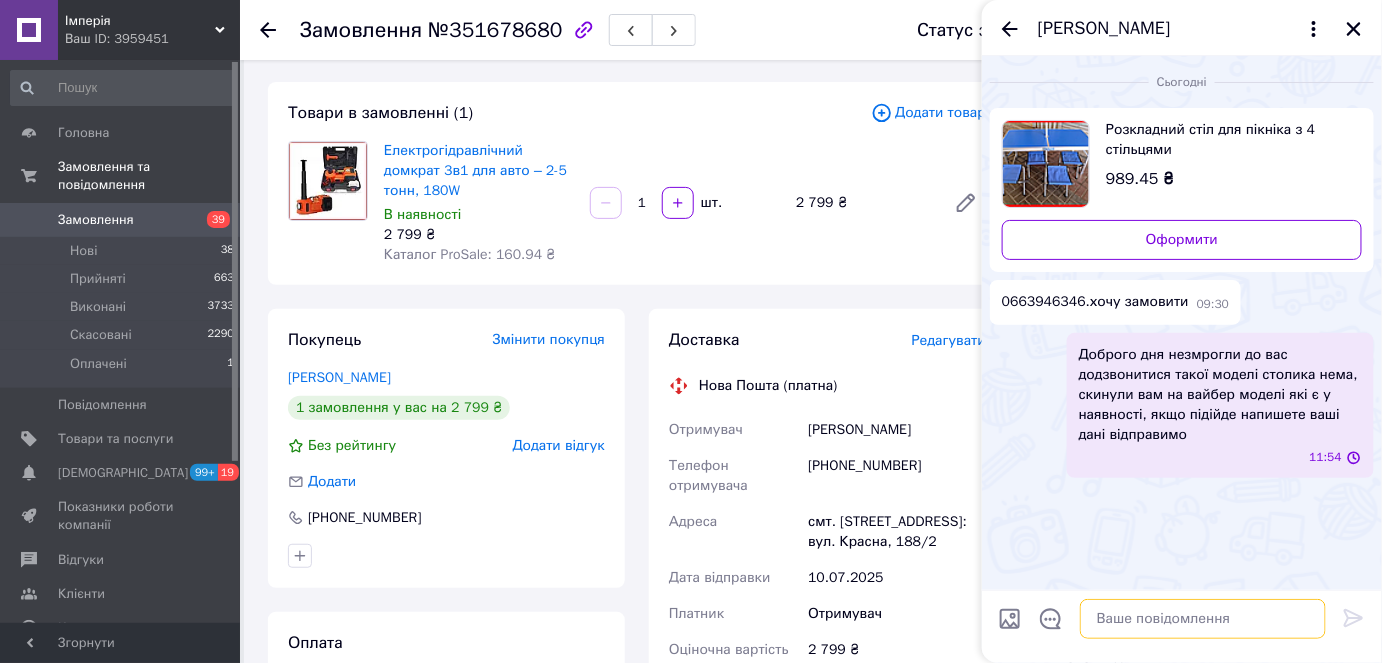 scroll, scrollTop: 0, scrollLeft: 0, axis: both 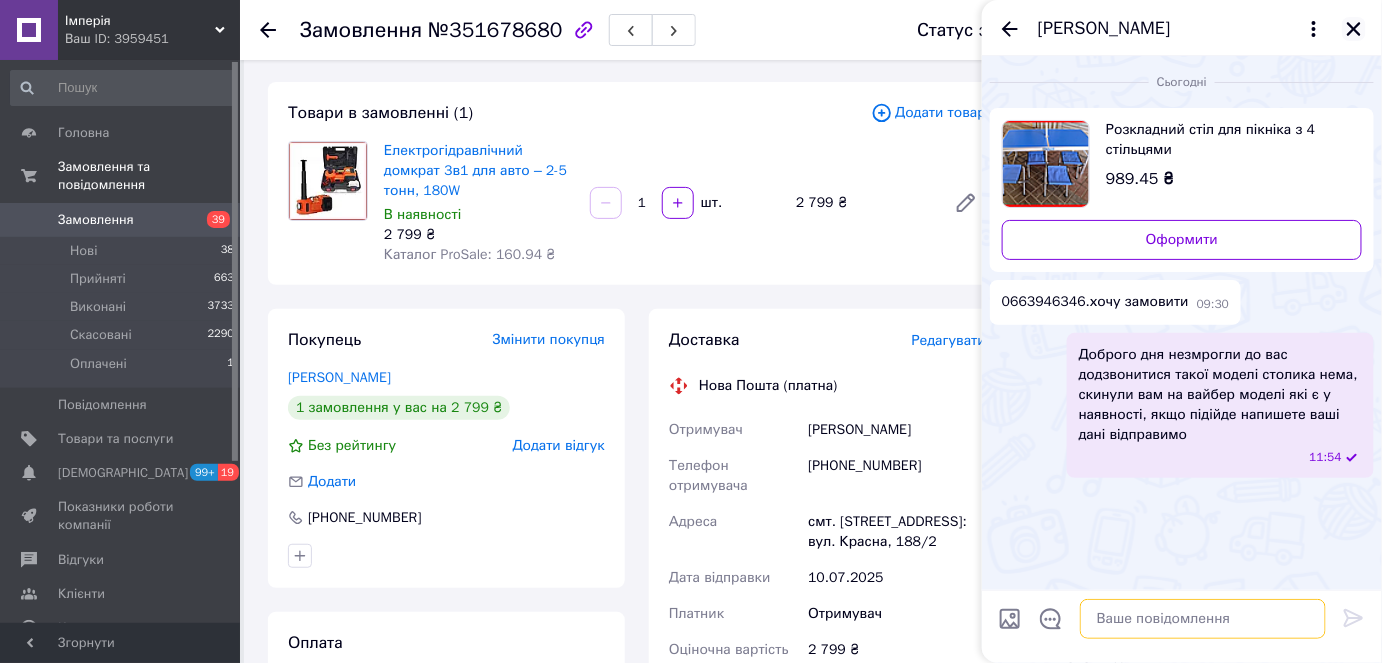 type 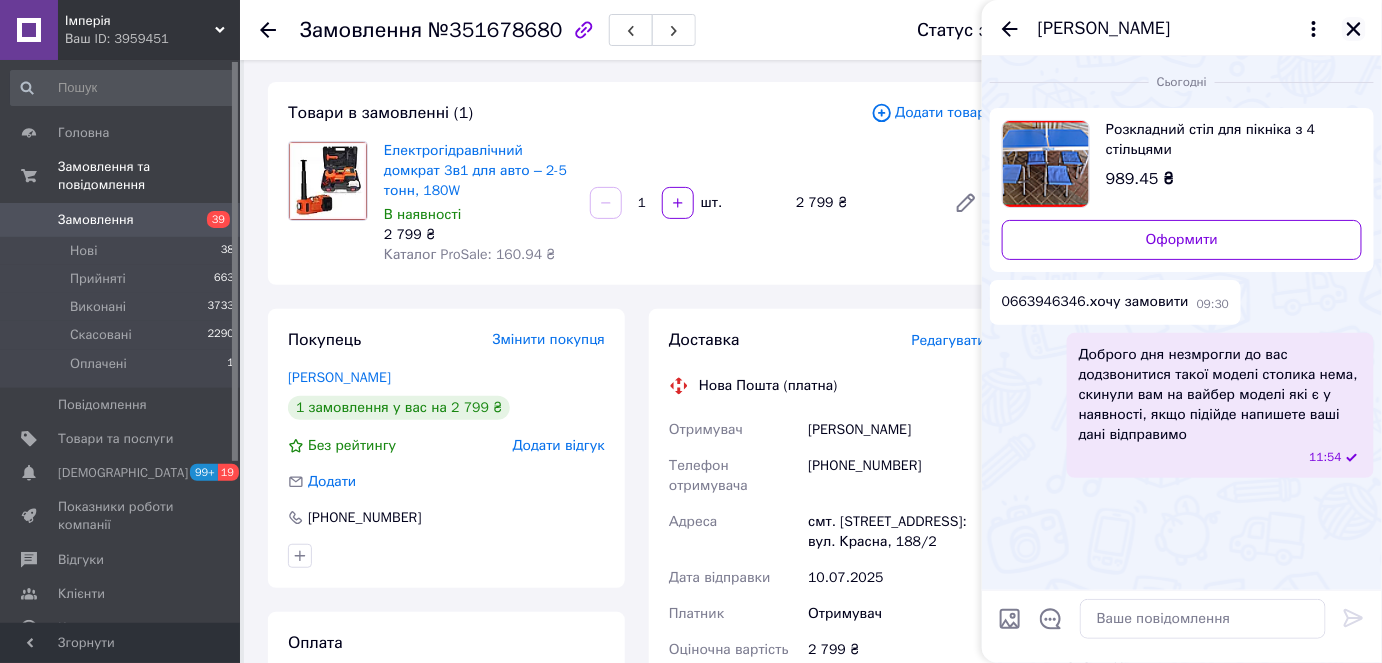 click 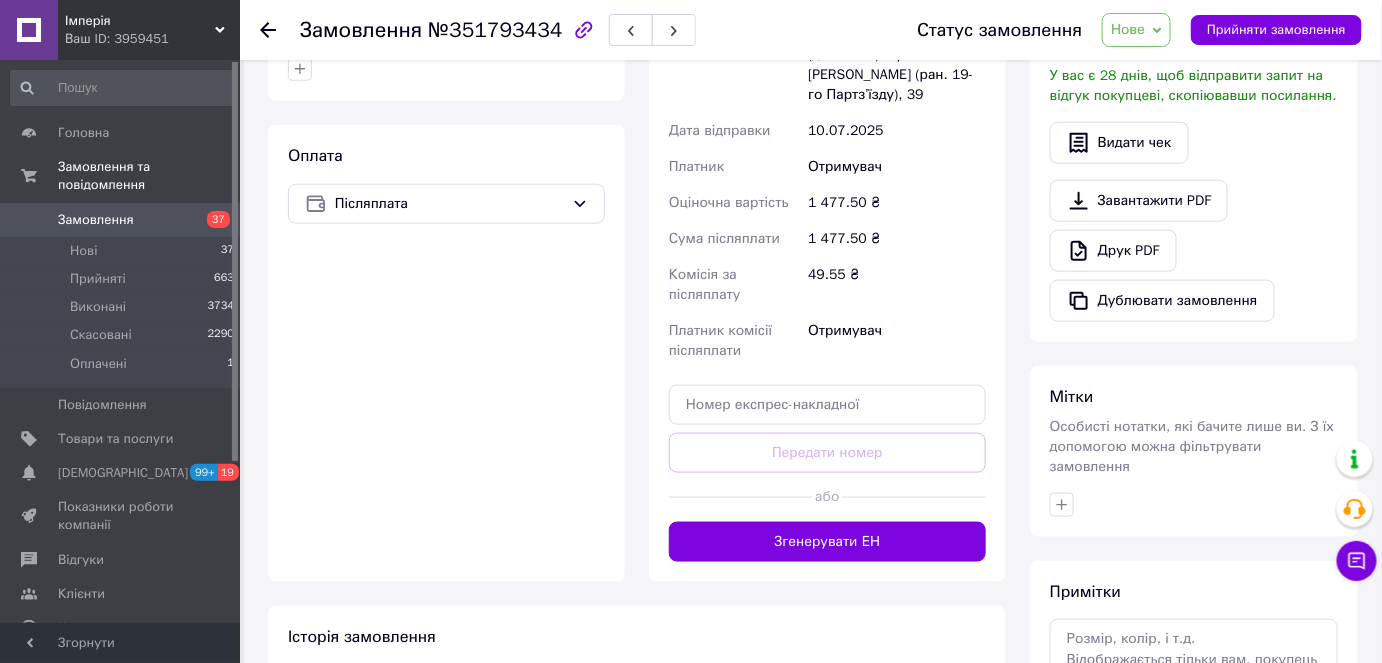 scroll, scrollTop: 767, scrollLeft: 0, axis: vertical 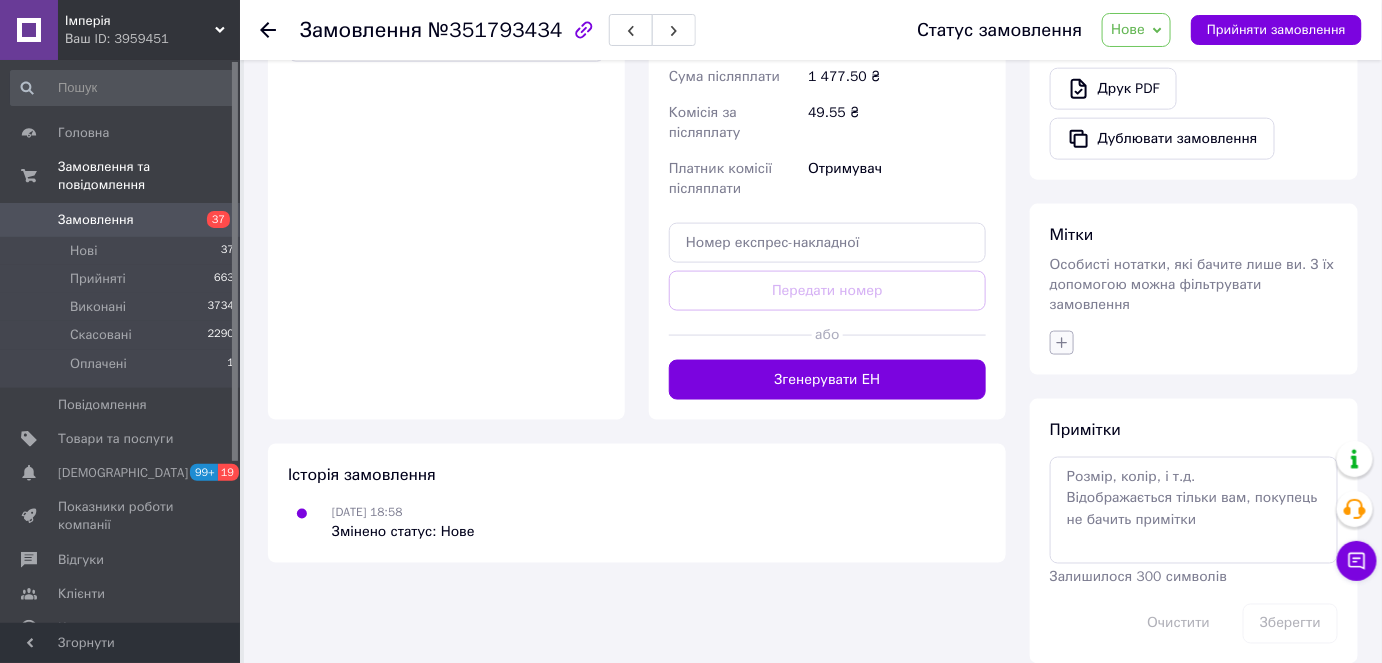 click 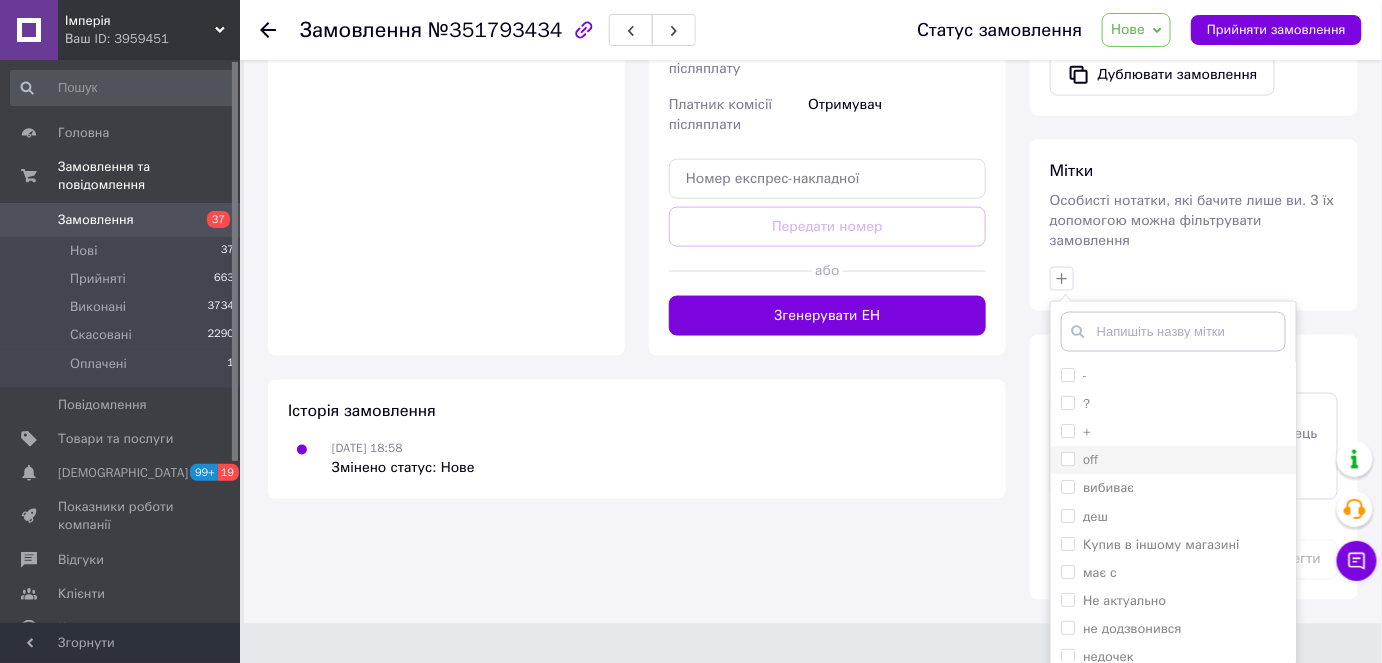 scroll, scrollTop: 858, scrollLeft: 0, axis: vertical 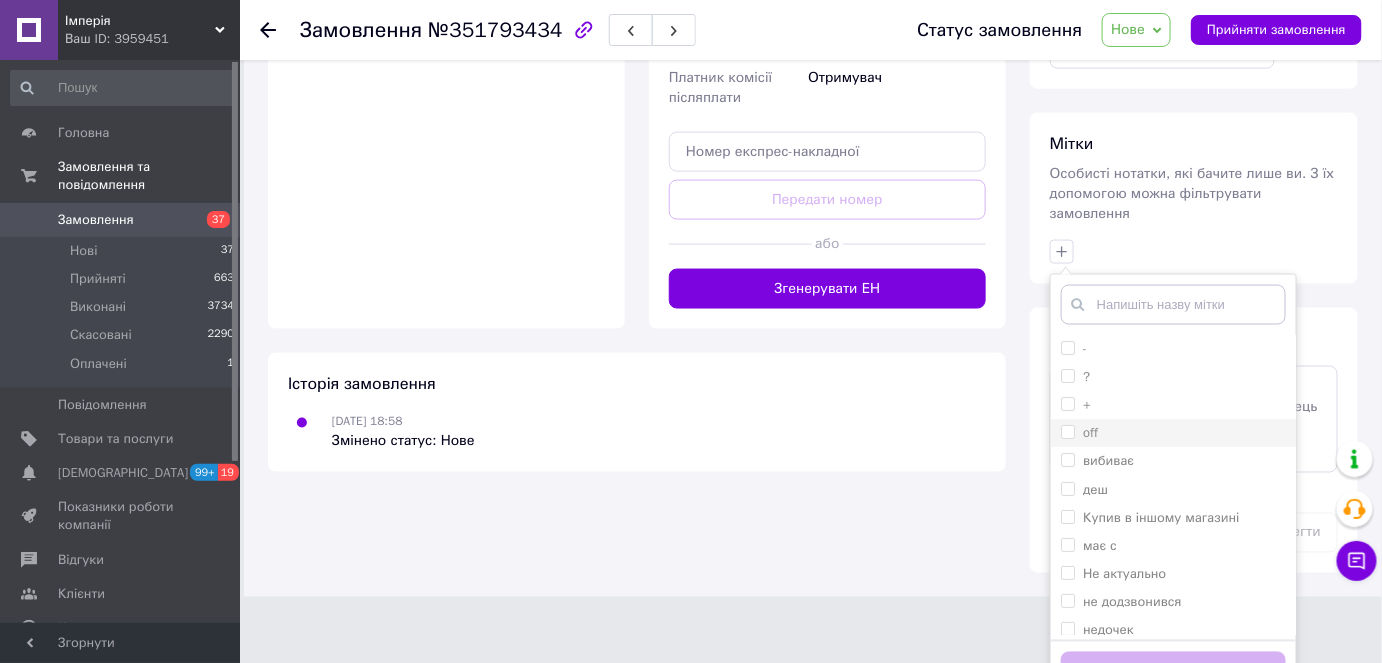 click on "off" at bounding box center (1173, 433) 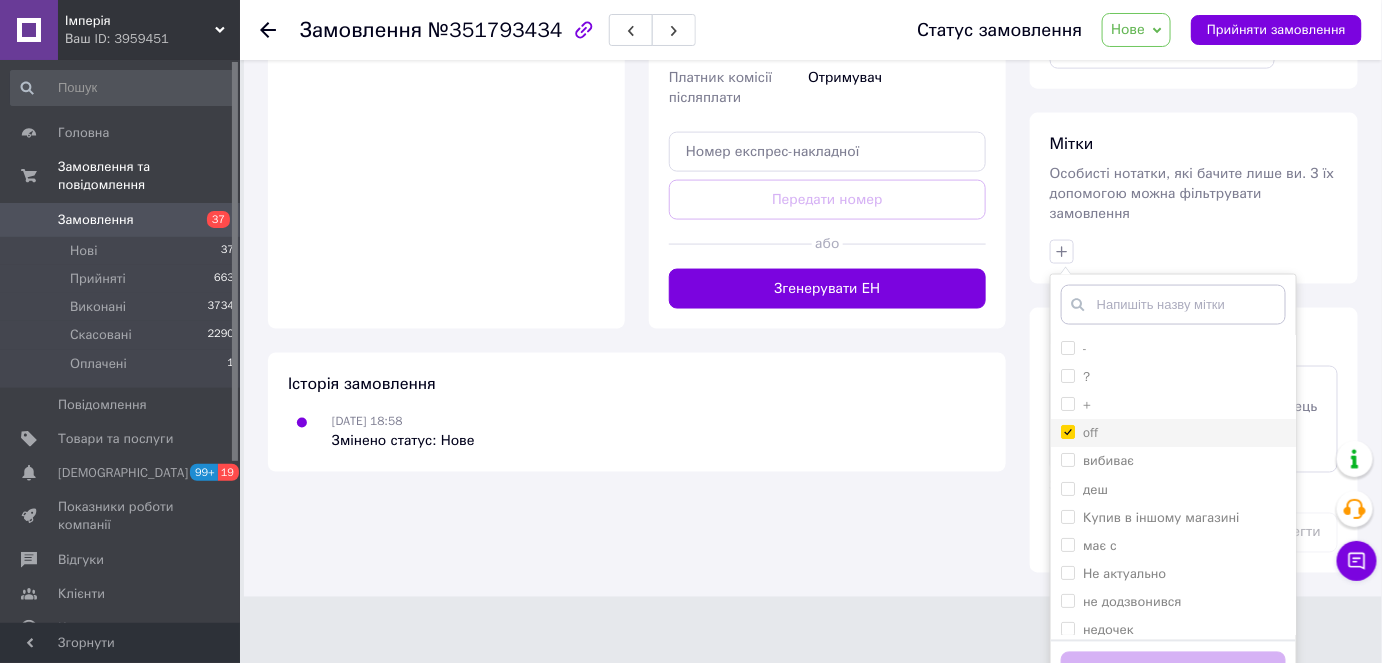 checkbox on "true" 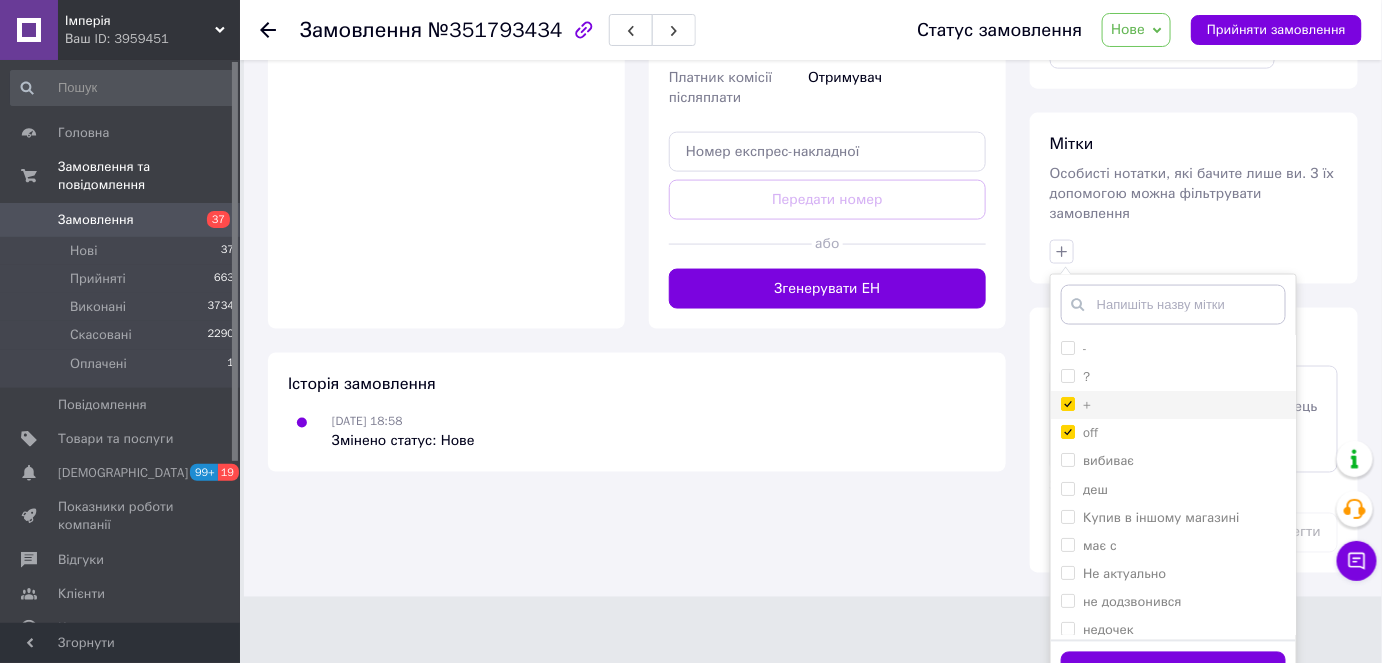 checkbox on "true" 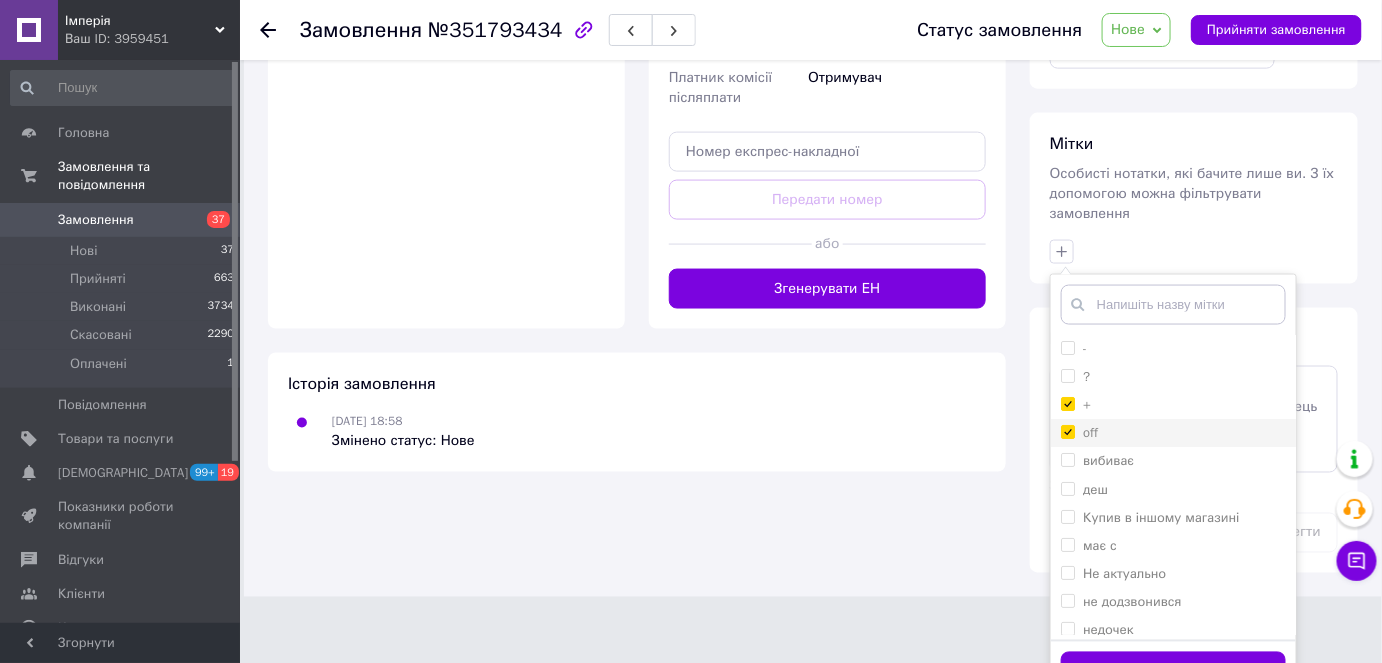 click on "off" at bounding box center (1173, 433) 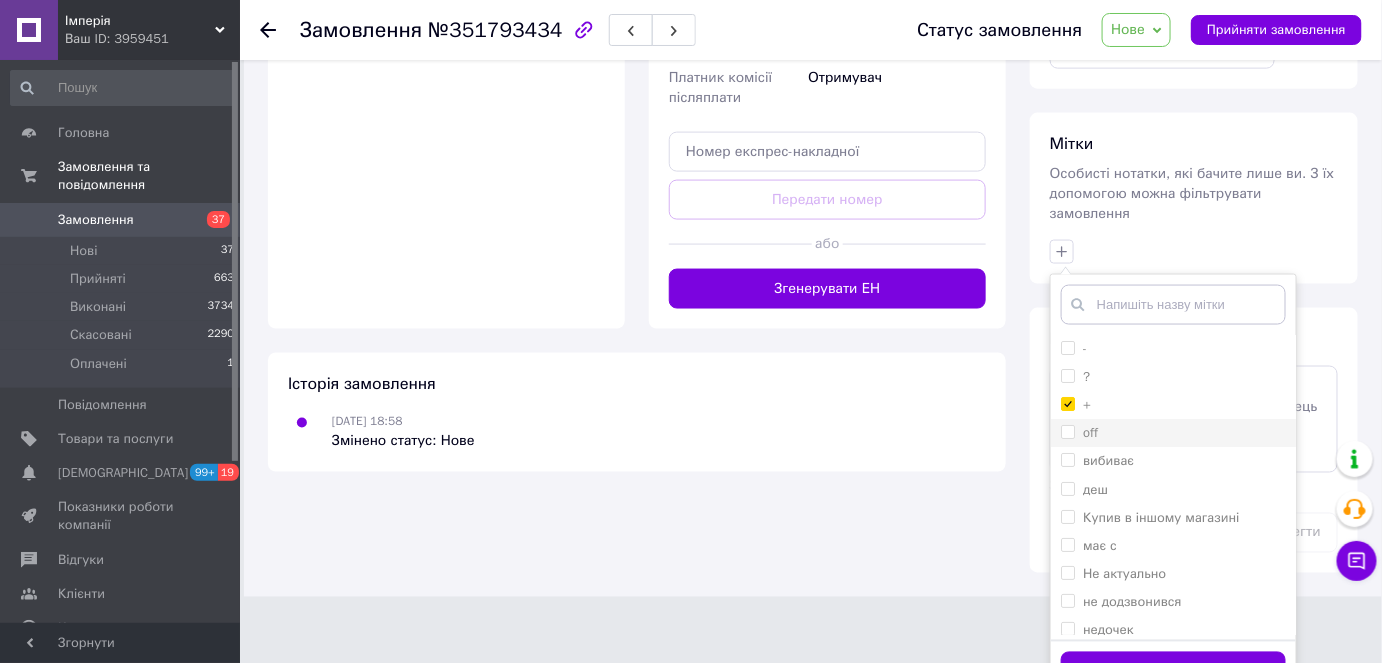 checkbox on "false" 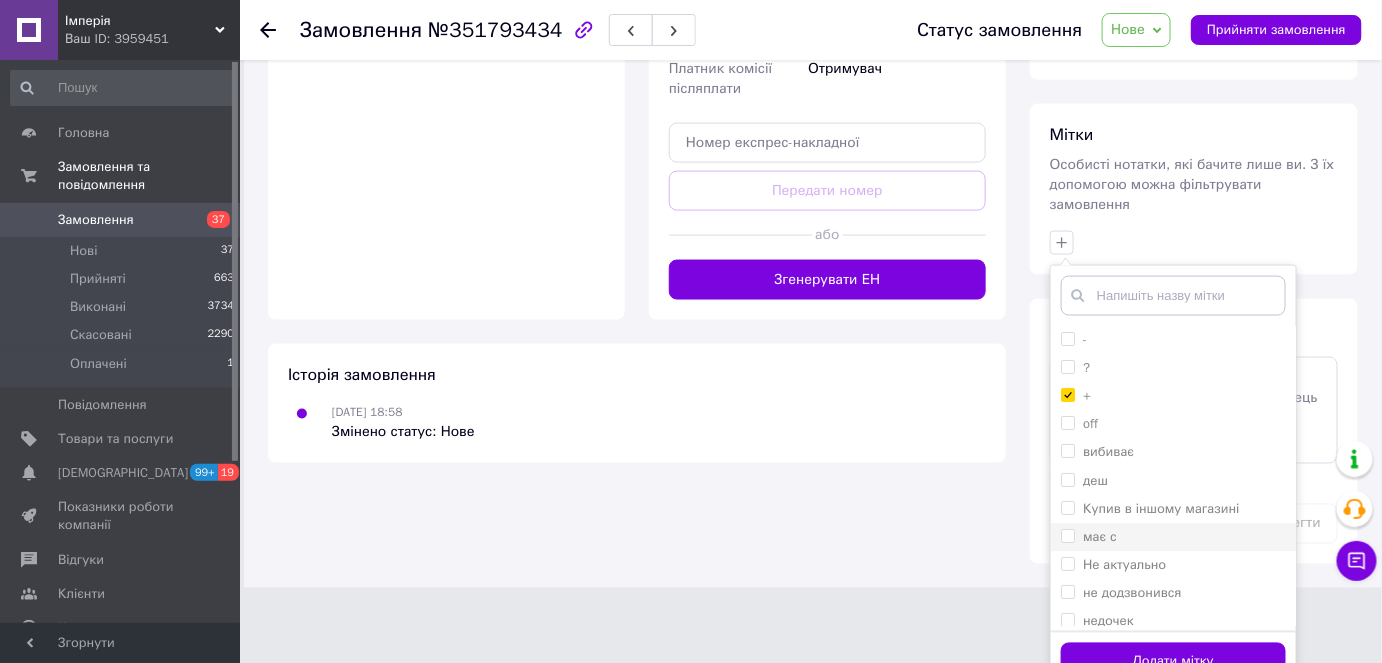 scroll, scrollTop: 870, scrollLeft: 0, axis: vertical 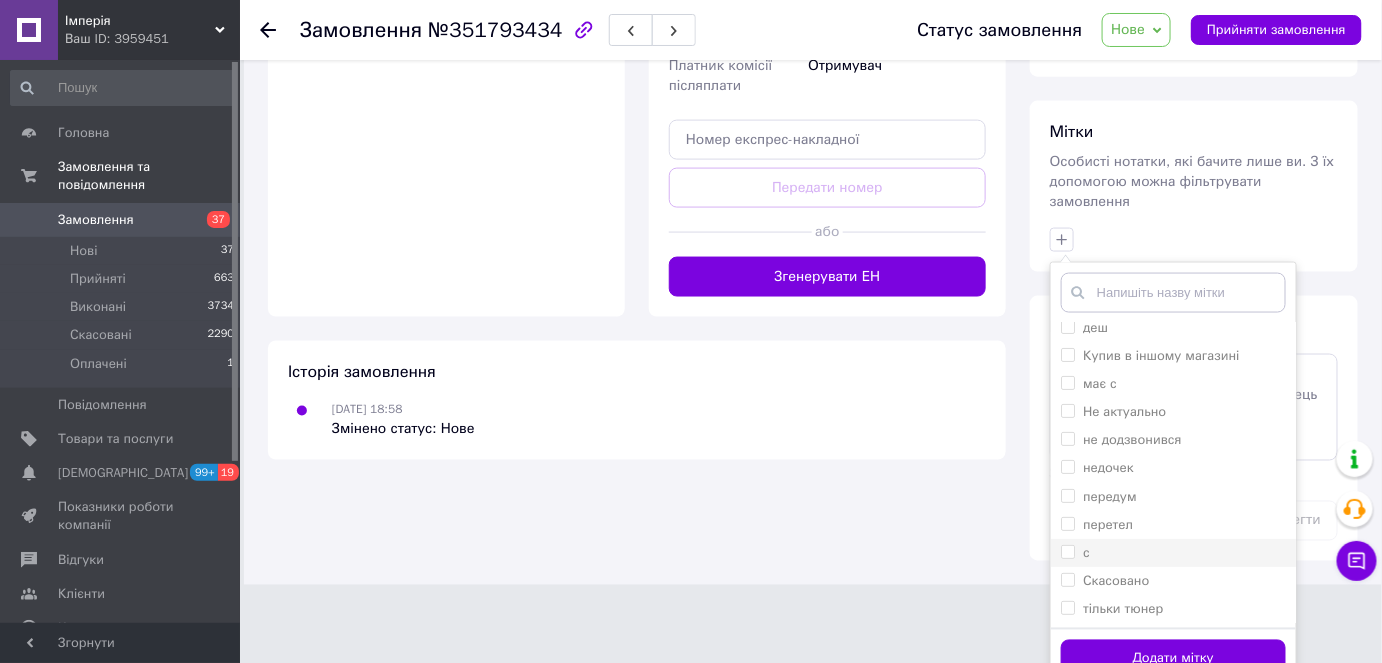 click on "с" at bounding box center (1173, 553) 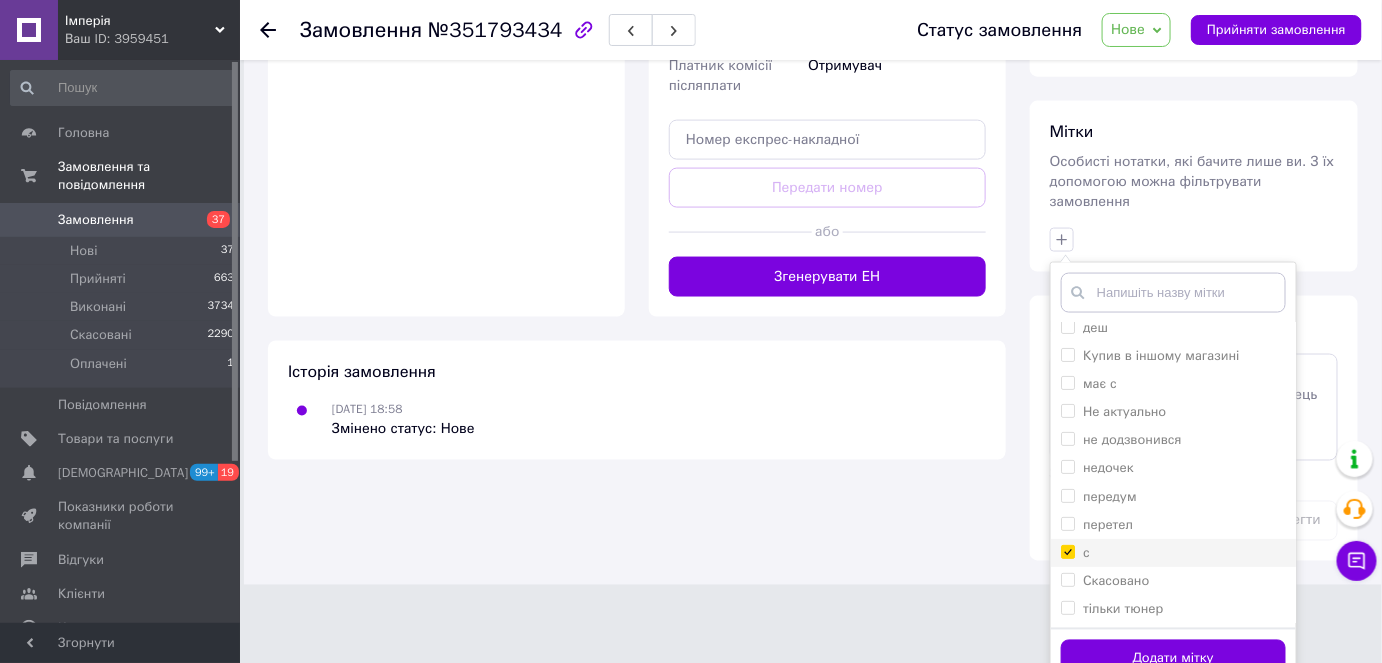 checkbox on "true" 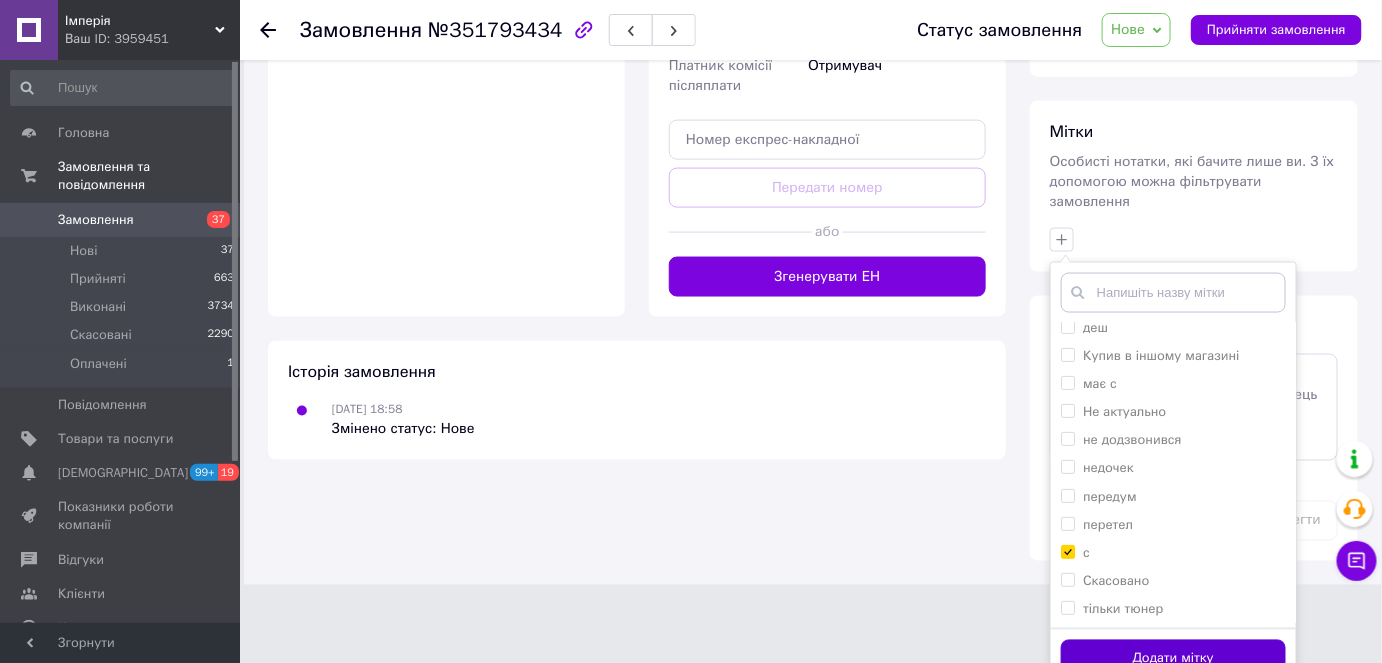 click on "Додати мітку" at bounding box center [1173, 659] 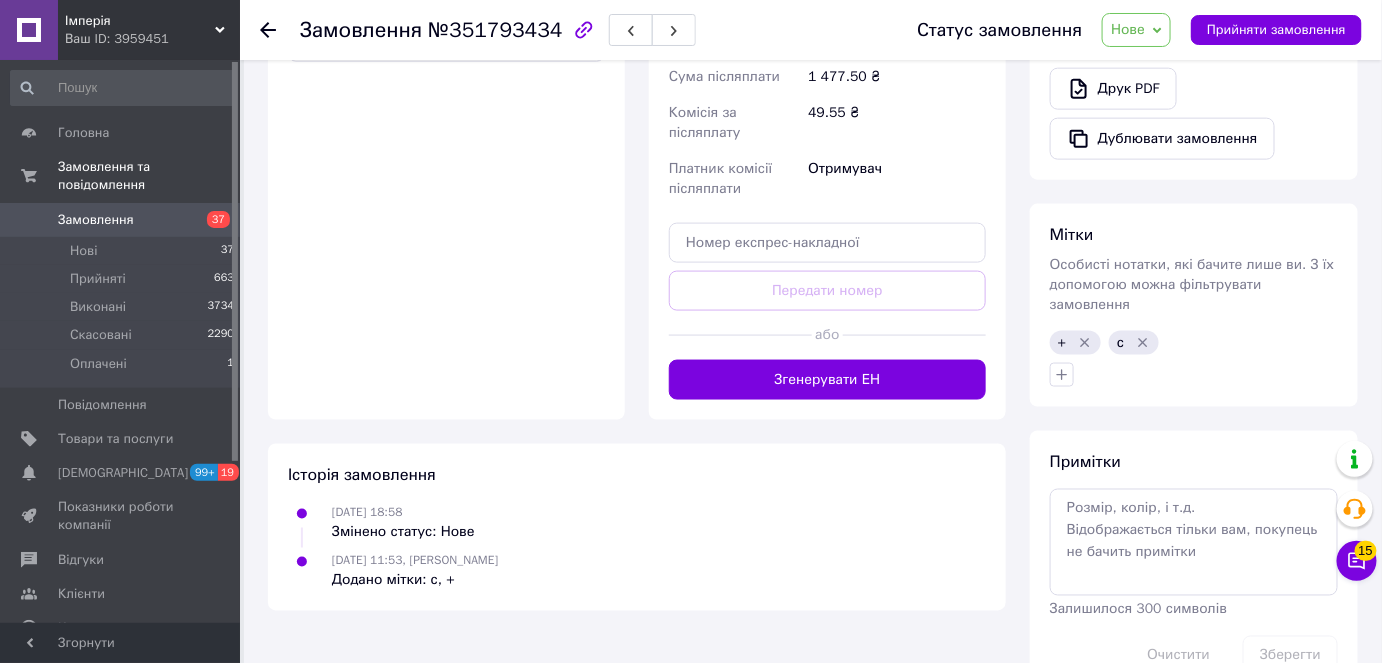 scroll, scrollTop: 799, scrollLeft: 0, axis: vertical 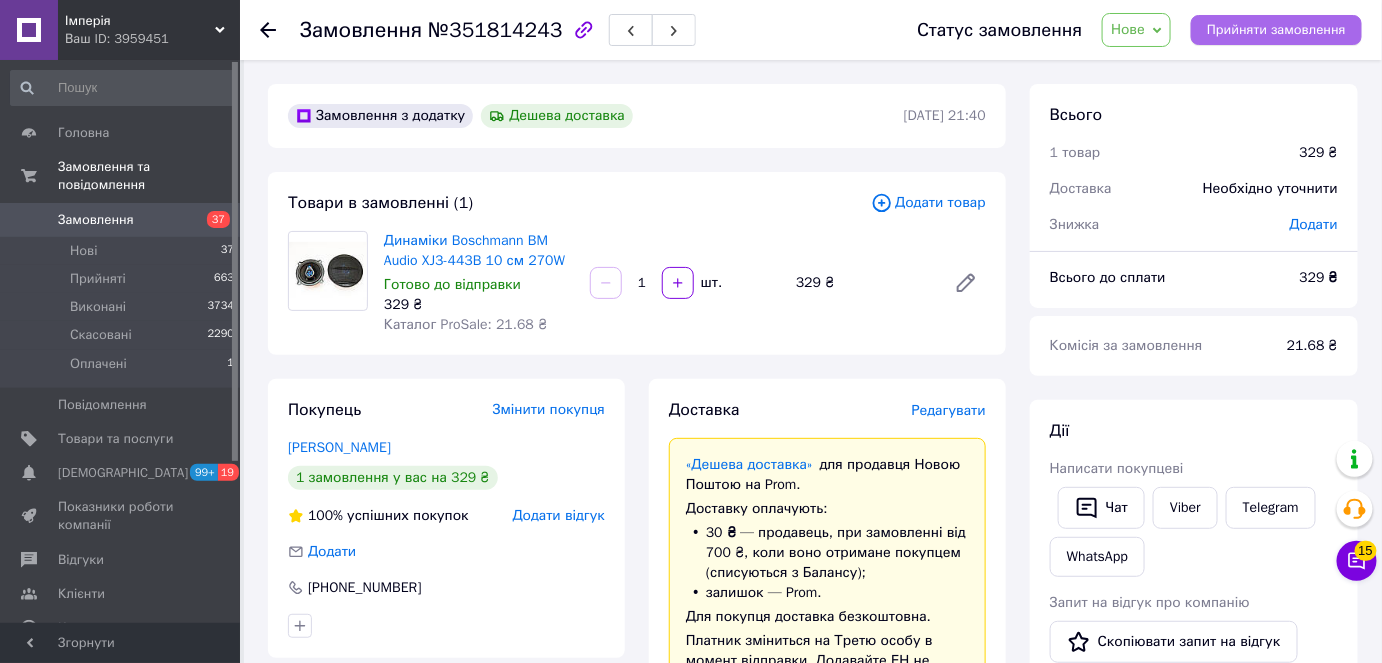 click on "Прийняти замовлення" at bounding box center [1276, 30] 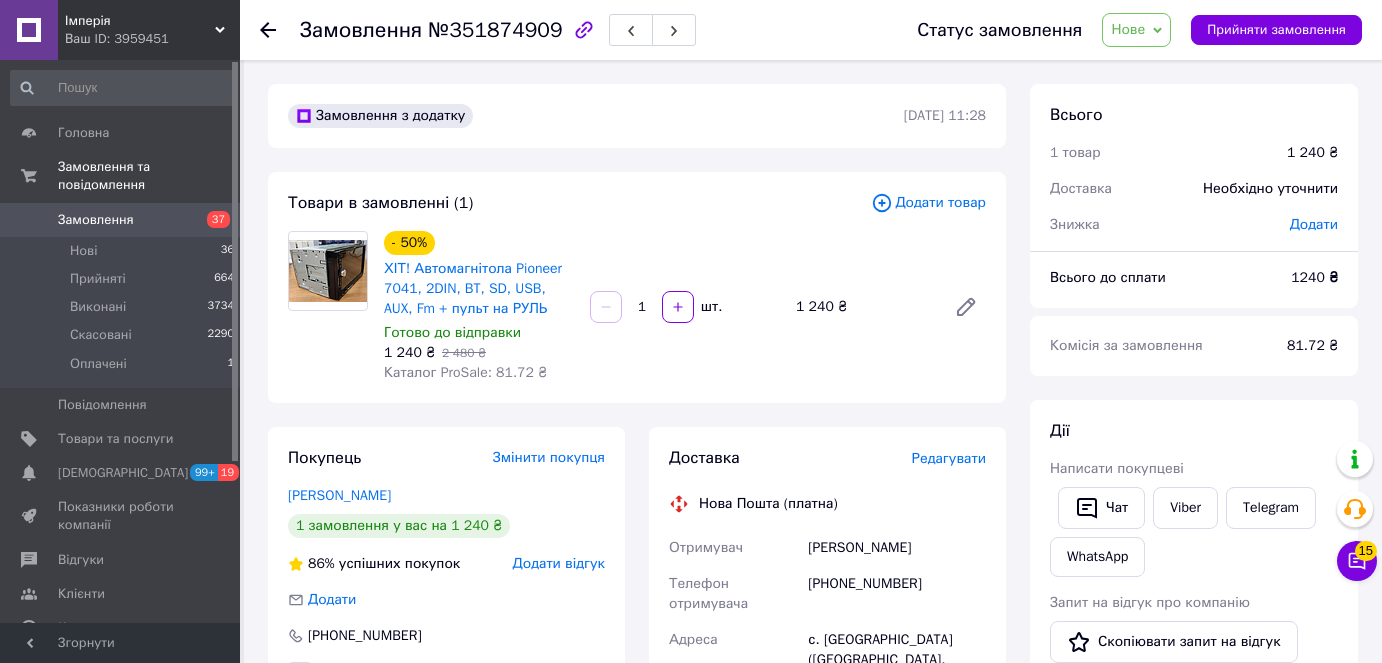 scroll, scrollTop: 0, scrollLeft: 0, axis: both 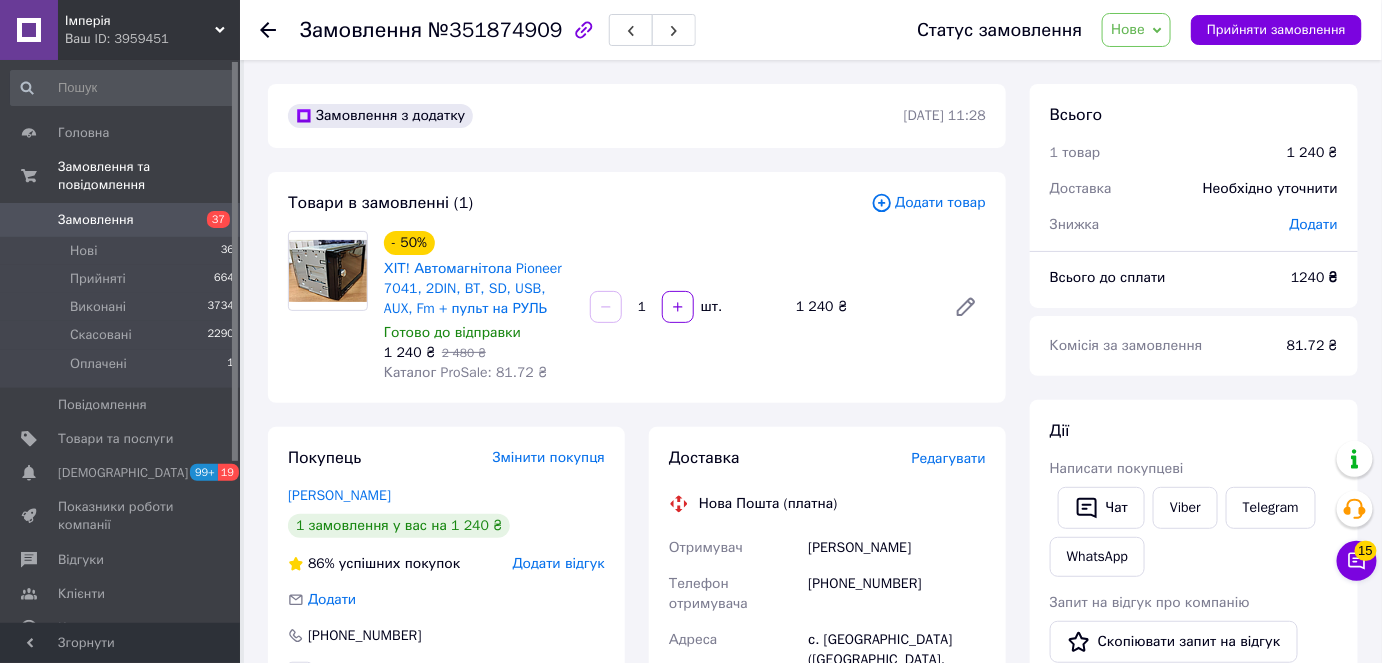 click on "Додати відгук" at bounding box center (559, 563) 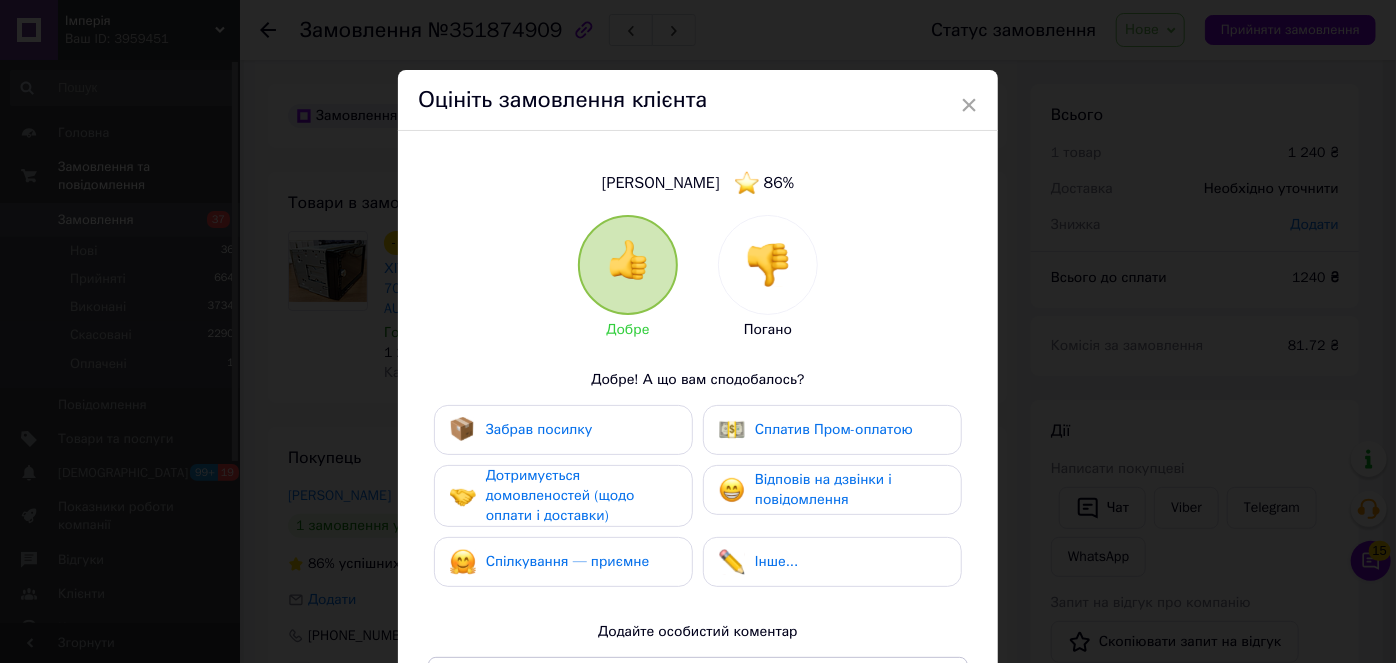 click on "× Оцініть замовлення клієнта Жечев Алексей 86 % Добре Погано Добре! А що вам сподобалось? Забрав посилку Сплатив Пром-оплатою Дотримується домовленостей (щодо оплати і доставки) Відповів на дзвінки і повідомлення Спілкування — приємне Інше... Додайте особистий коментар 0   з   500 Додати відгук" at bounding box center [698, 331] 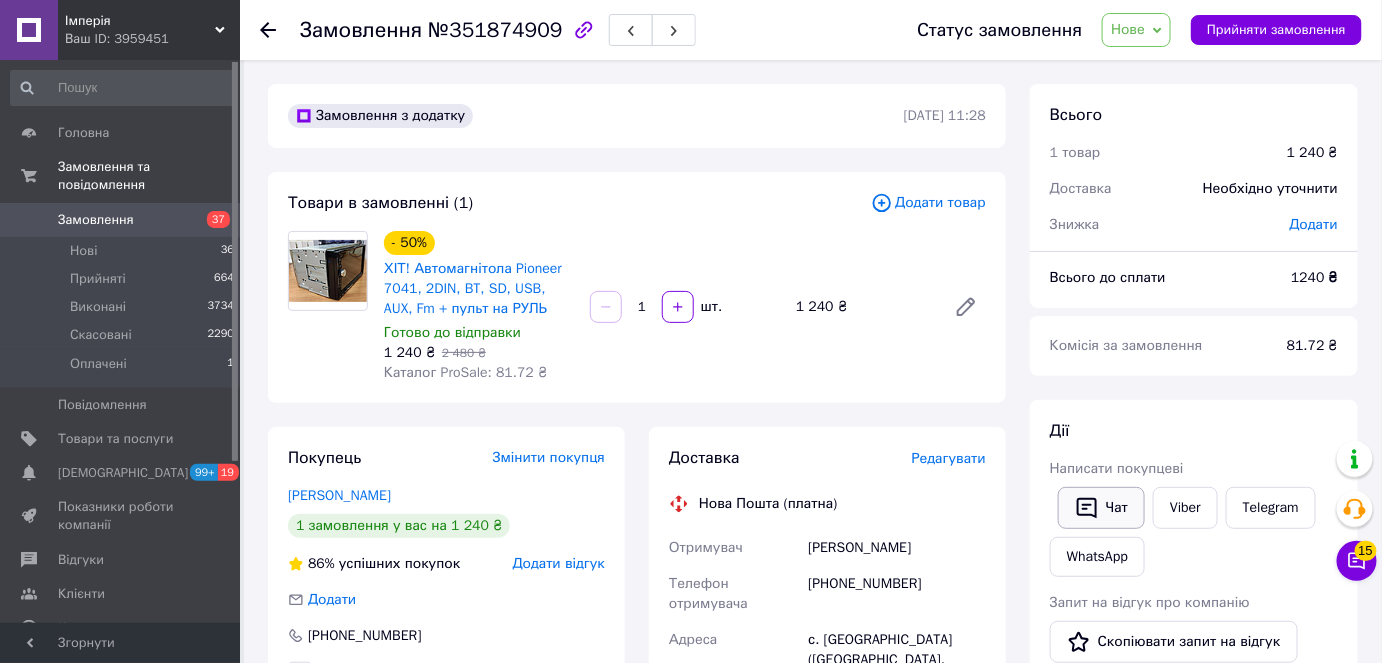 click on "Чат" at bounding box center (1101, 508) 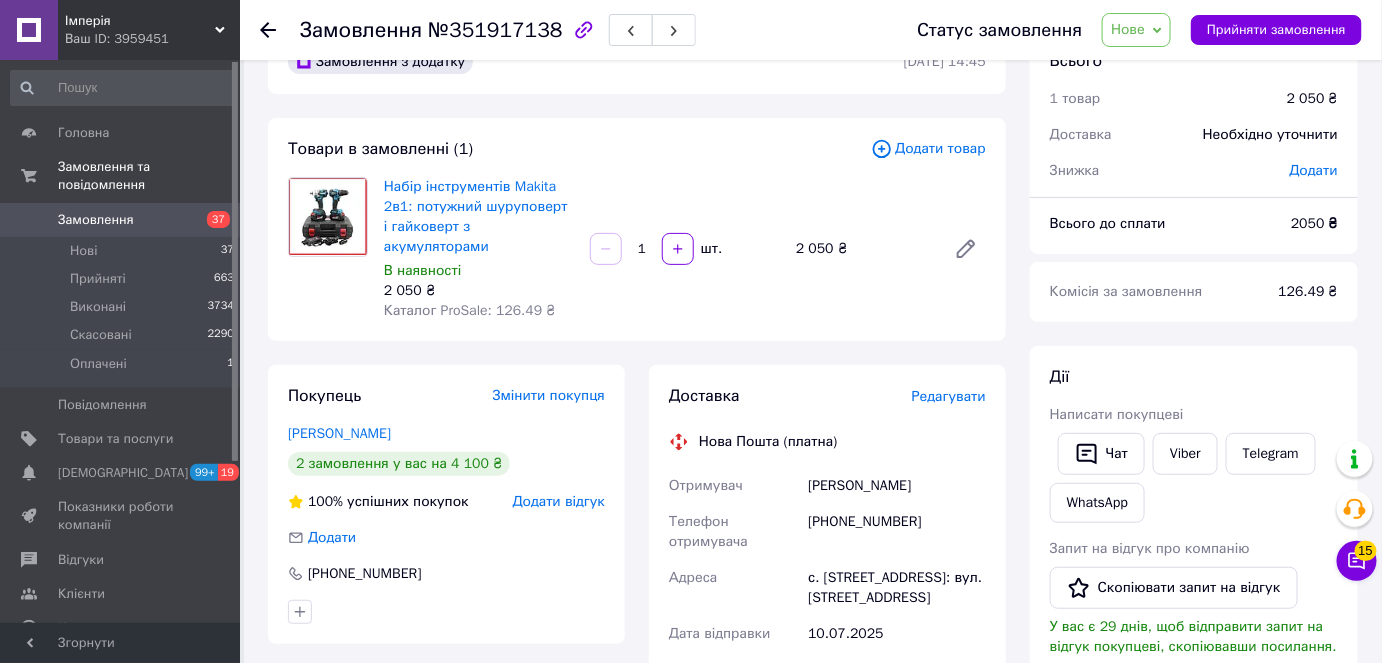 scroll, scrollTop: 181, scrollLeft: 0, axis: vertical 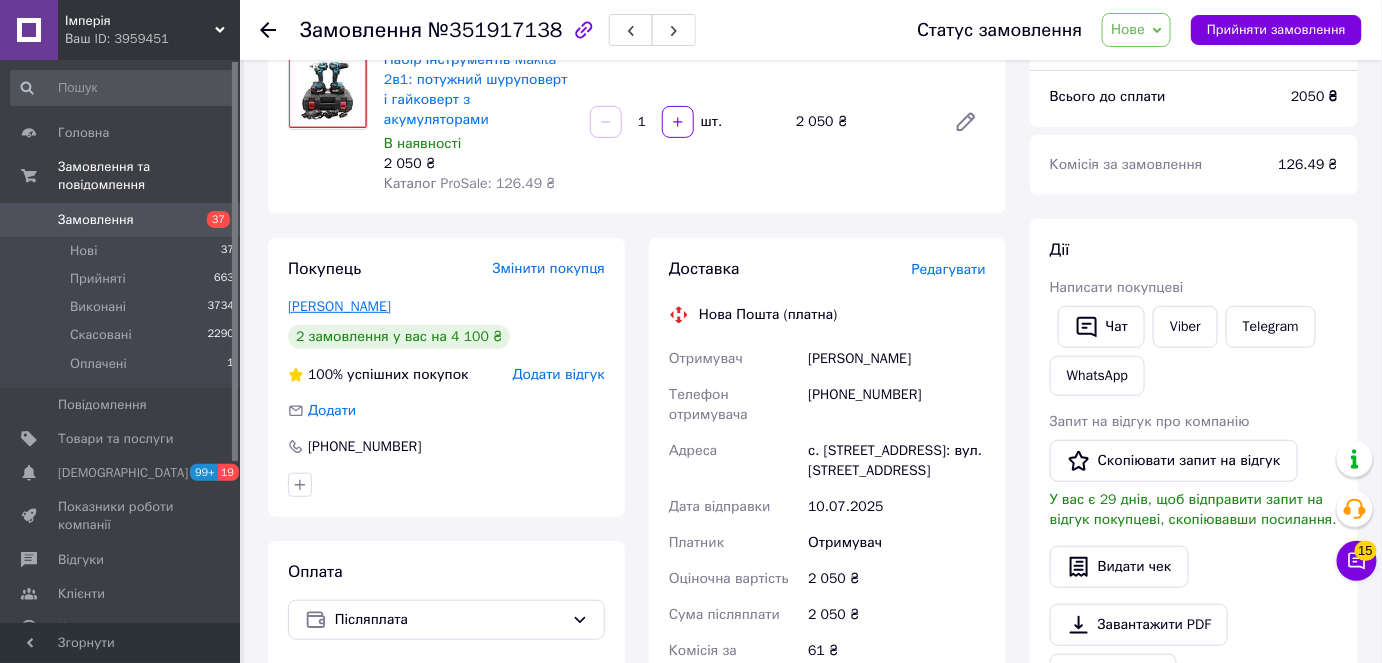 click on "[PERSON_NAME]" at bounding box center (339, 306) 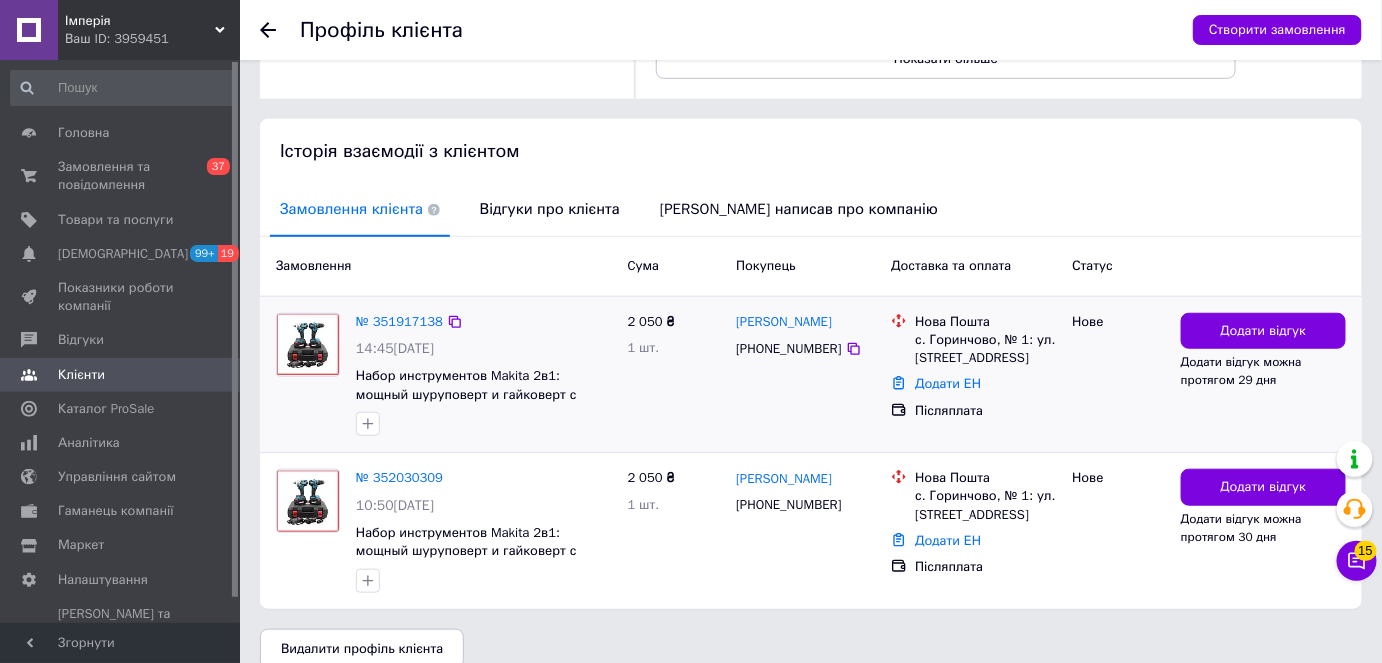 scroll, scrollTop: 360, scrollLeft: 0, axis: vertical 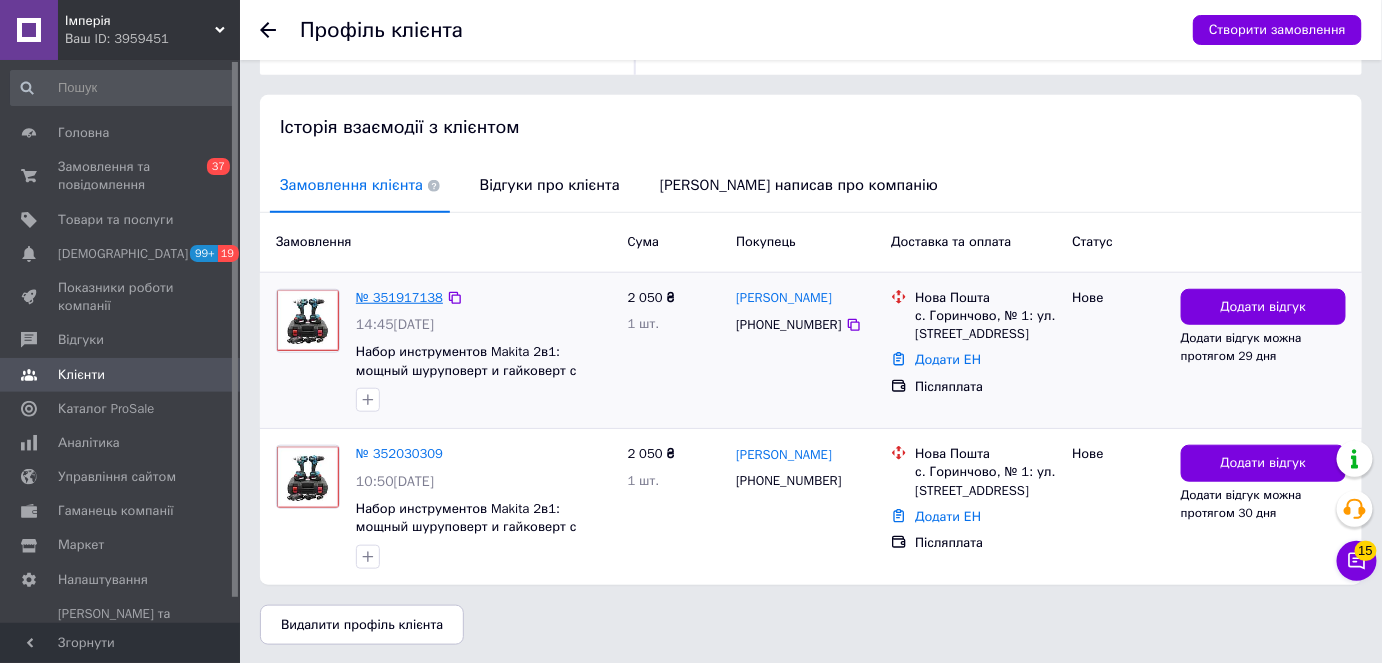 click on "№ 351917138" at bounding box center (399, 297) 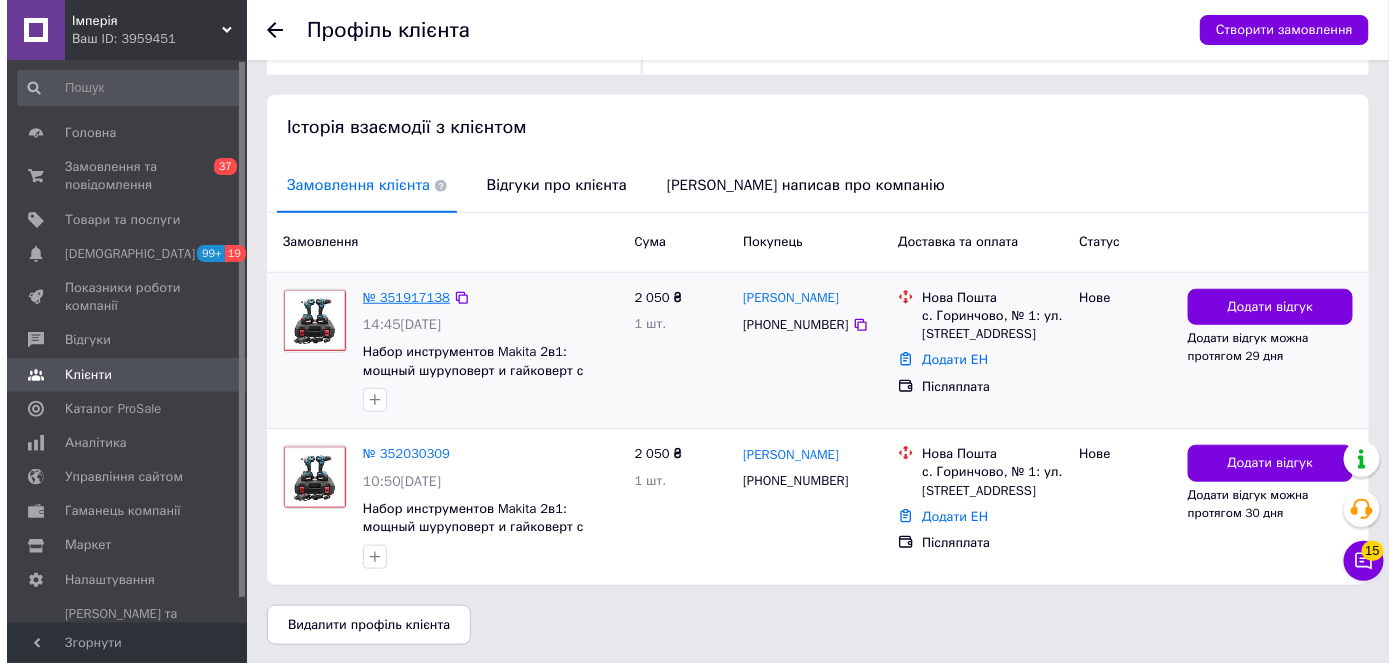 scroll, scrollTop: 0, scrollLeft: 0, axis: both 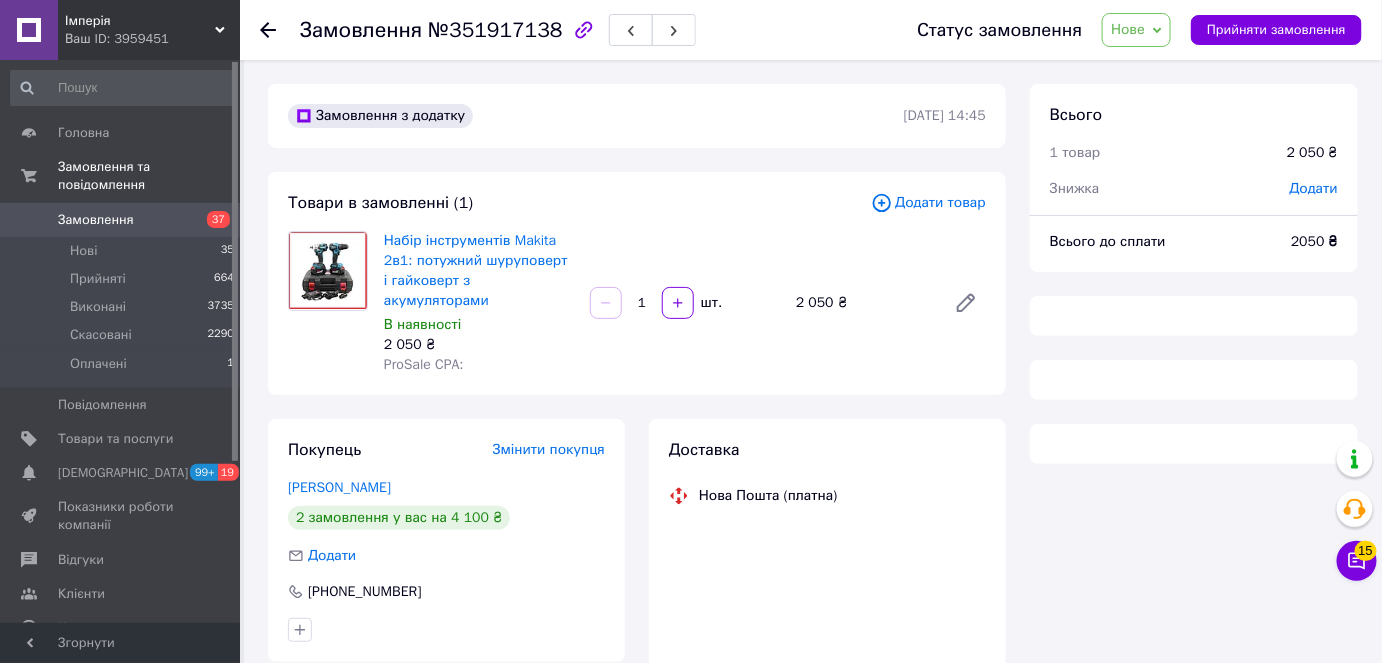 click on "Нове" at bounding box center (1136, 30) 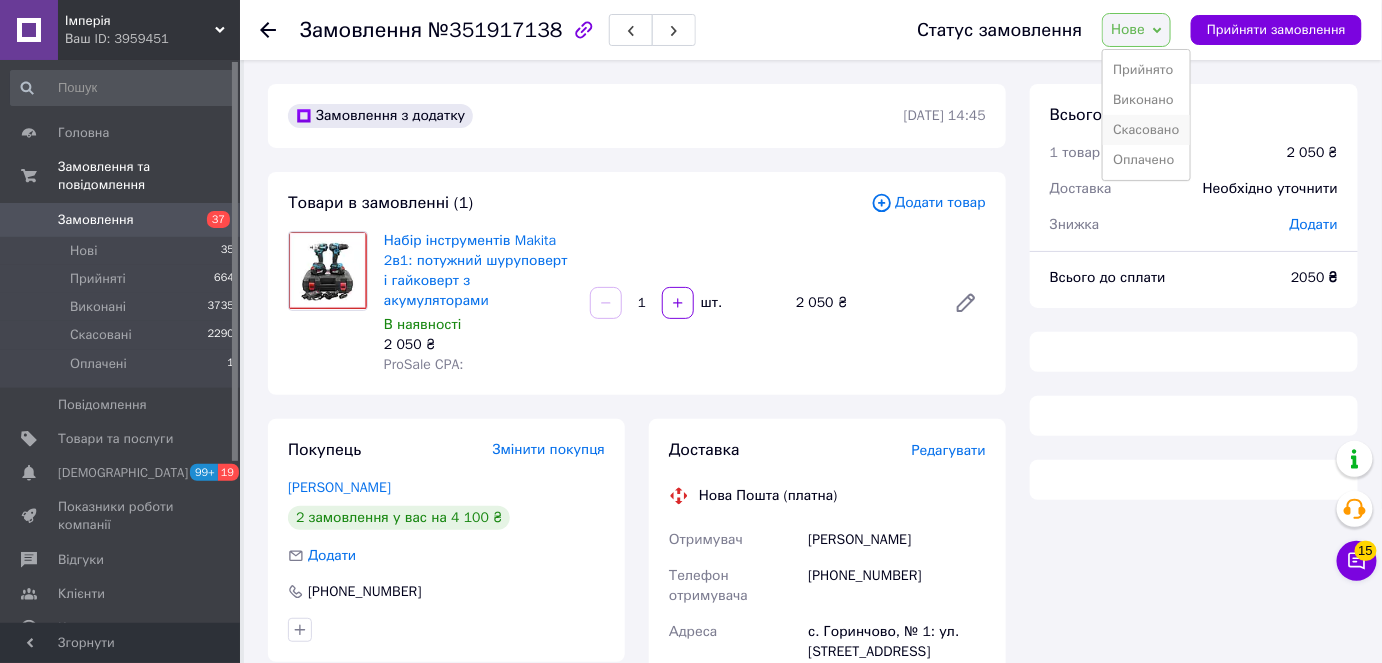 click on "Скасовано" at bounding box center (1146, 130) 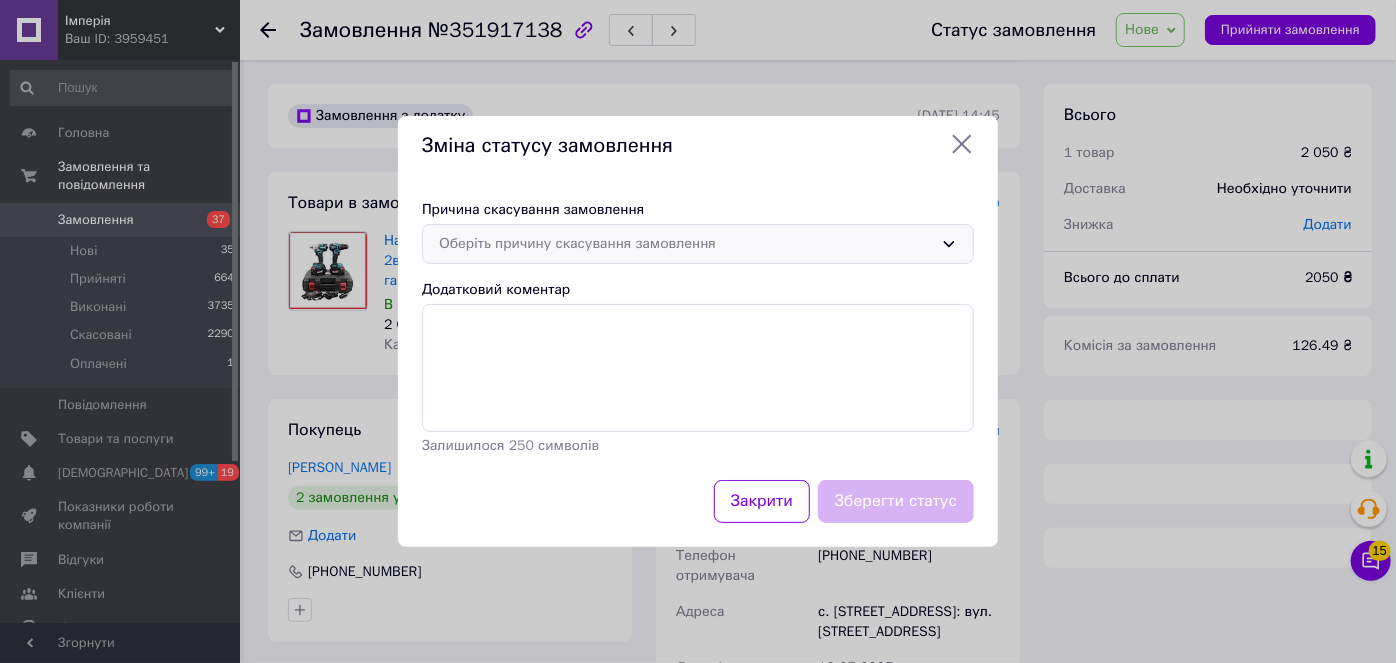 click on "Причина скасування замовлення Оберіть причину скасування замовлення Додатковий коментар Залишилося 250 символів" at bounding box center [698, 328] 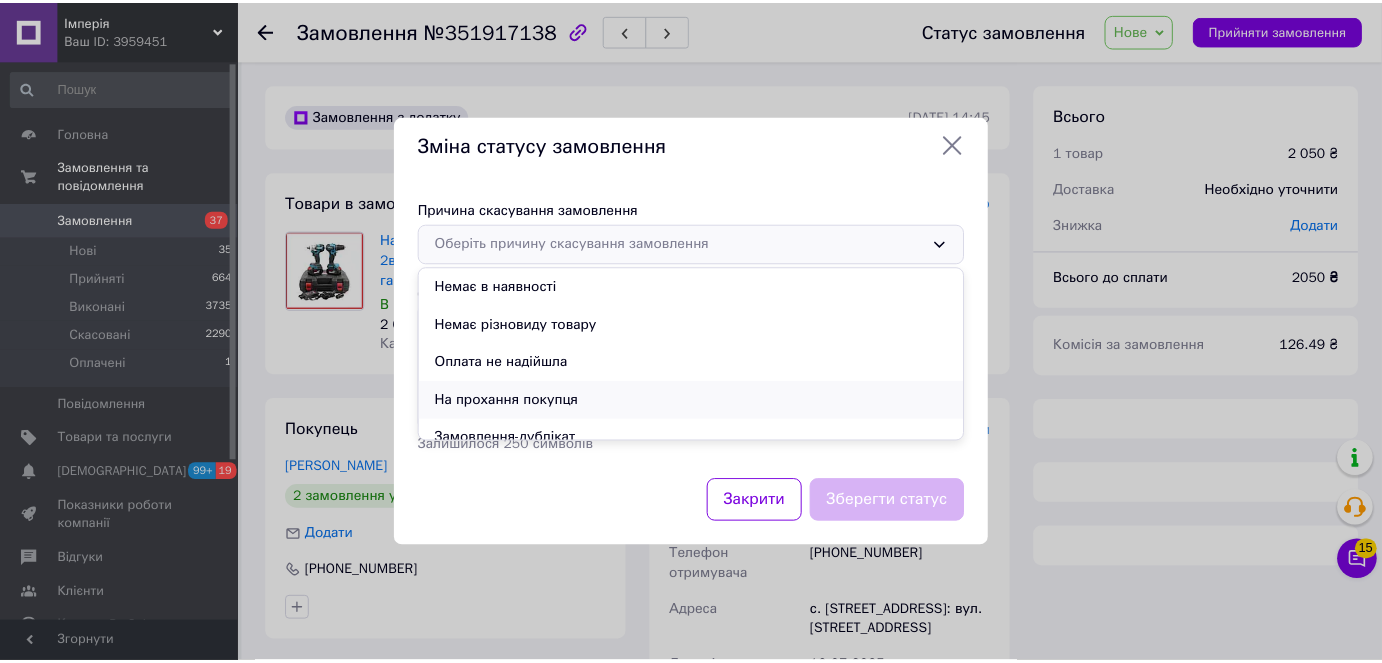 scroll, scrollTop: 93, scrollLeft: 0, axis: vertical 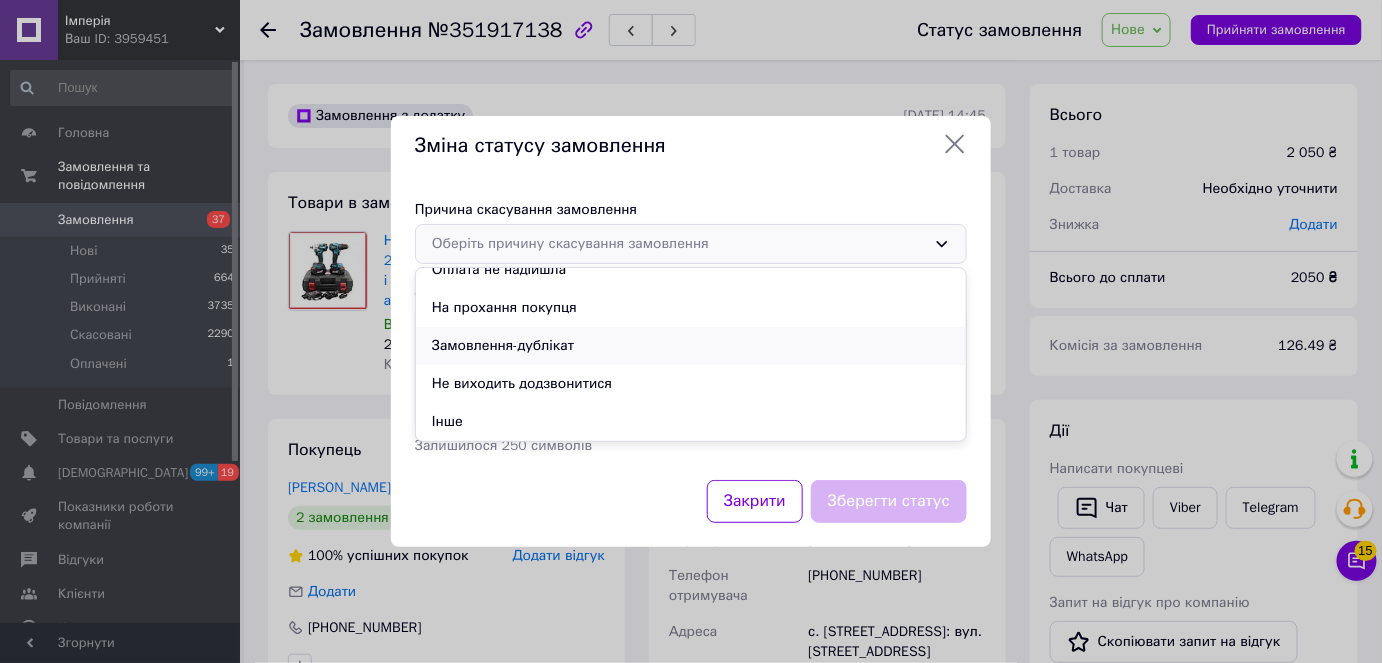 click on "Замовлення-дублікат" at bounding box center [691, 346] 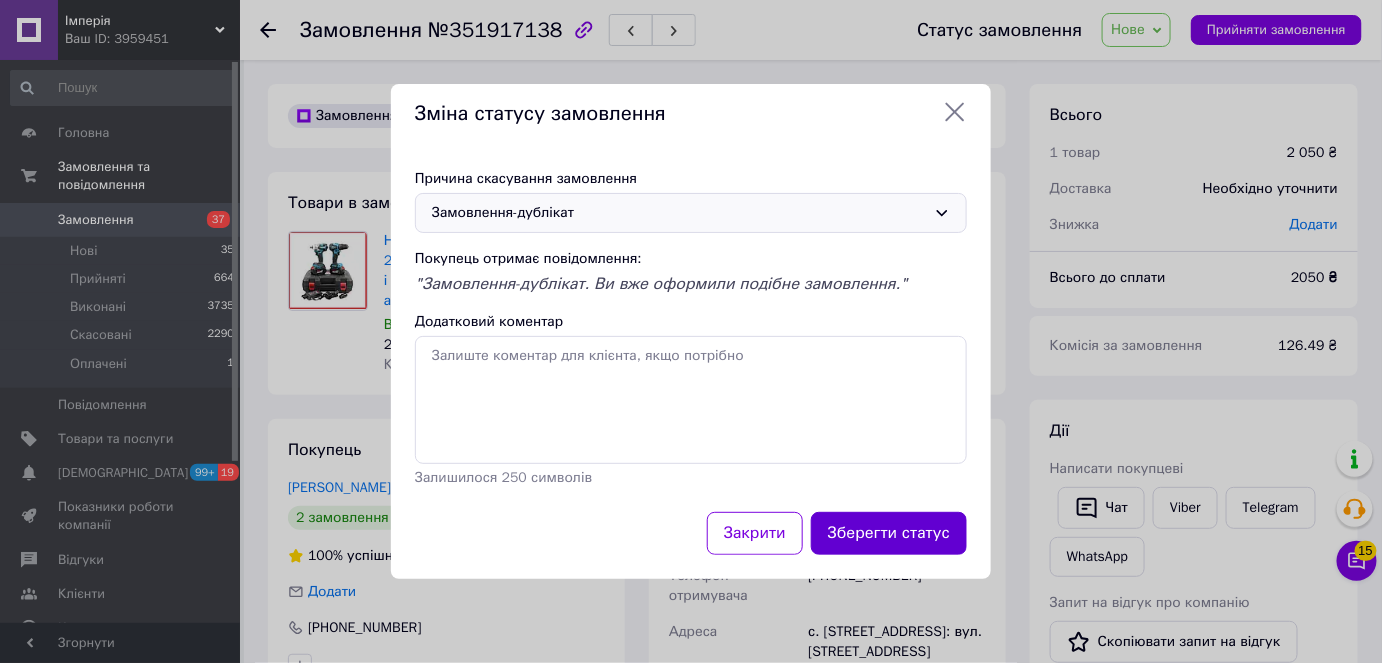 click on "Зберегти статус" at bounding box center [889, 533] 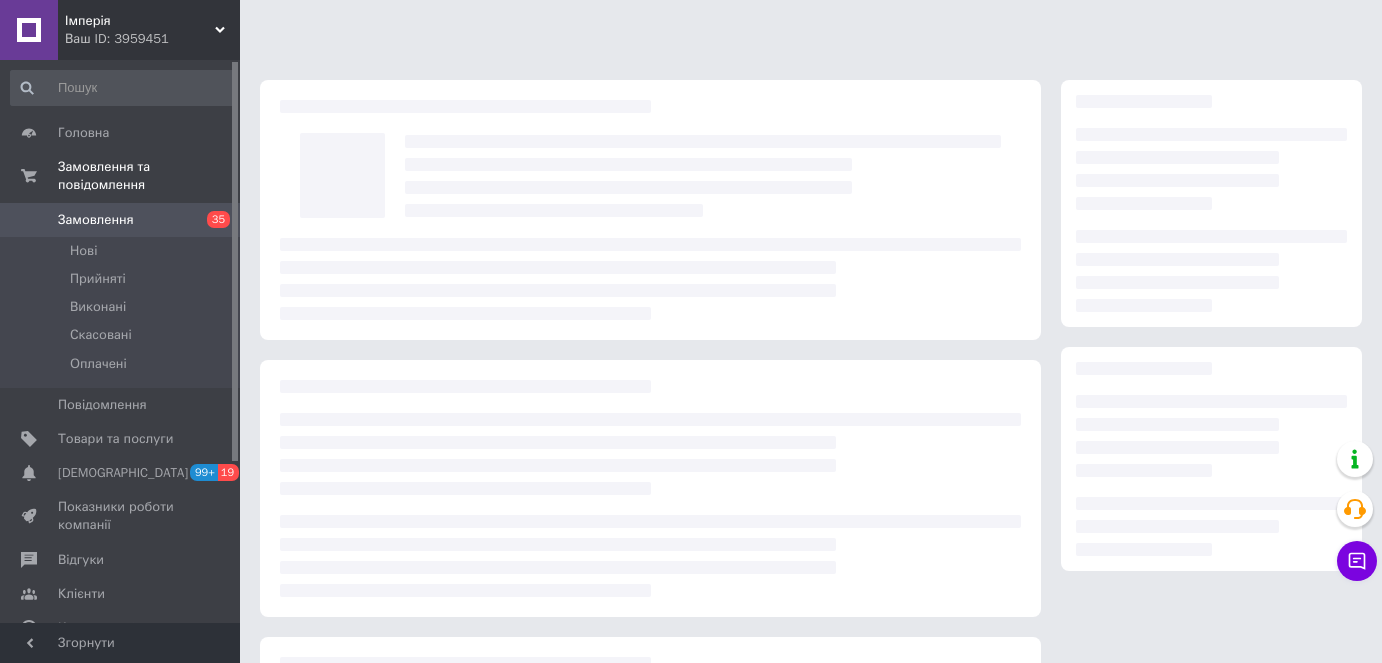 scroll, scrollTop: 0, scrollLeft: 0, axis: both 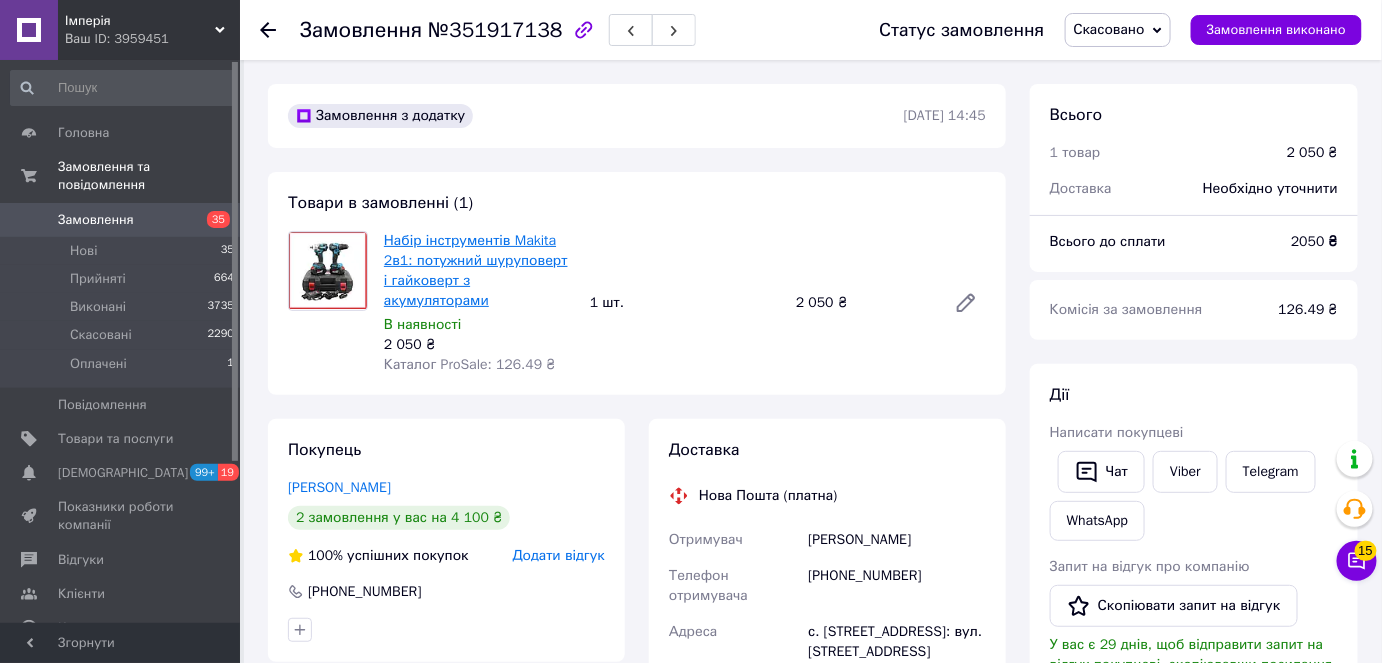 click on "Набір інструментів Makita 2в1: потужний шуруповерт і гайковерт з акумуляторами" at bounding box center (476, 270) 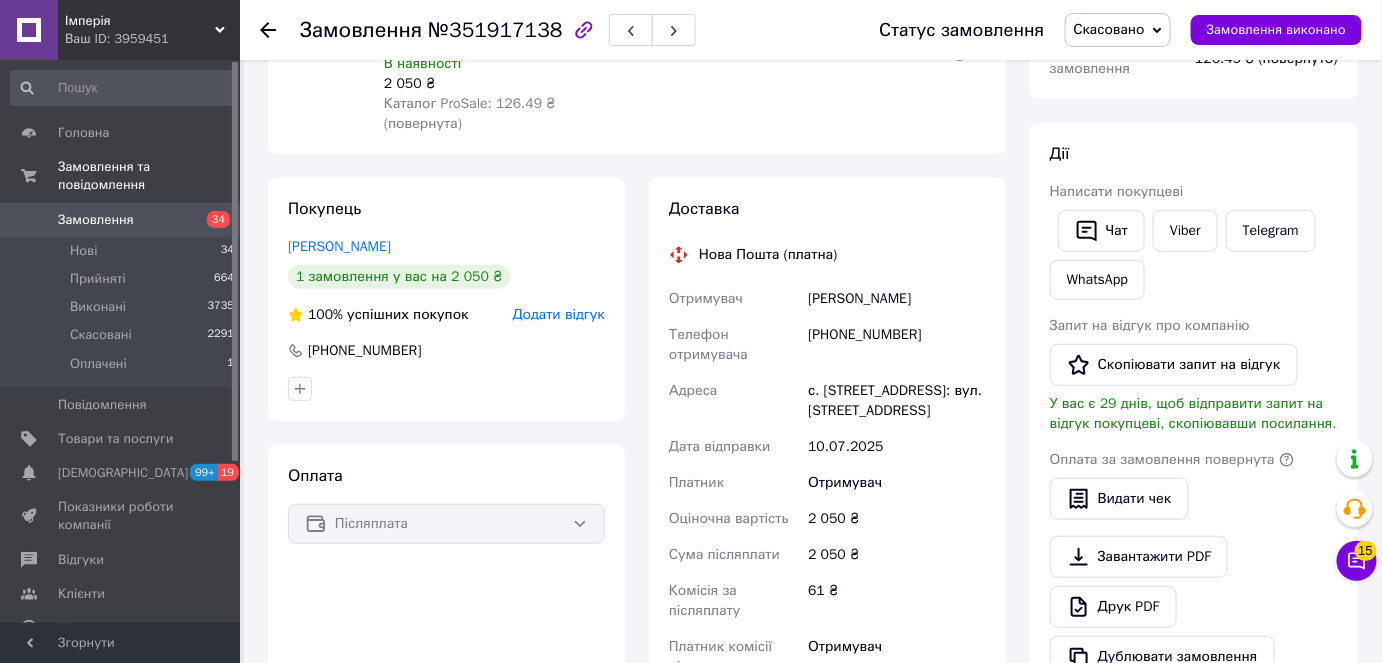 scroll, scrollTop: 144, scrollLeft: 0, axis: vertical 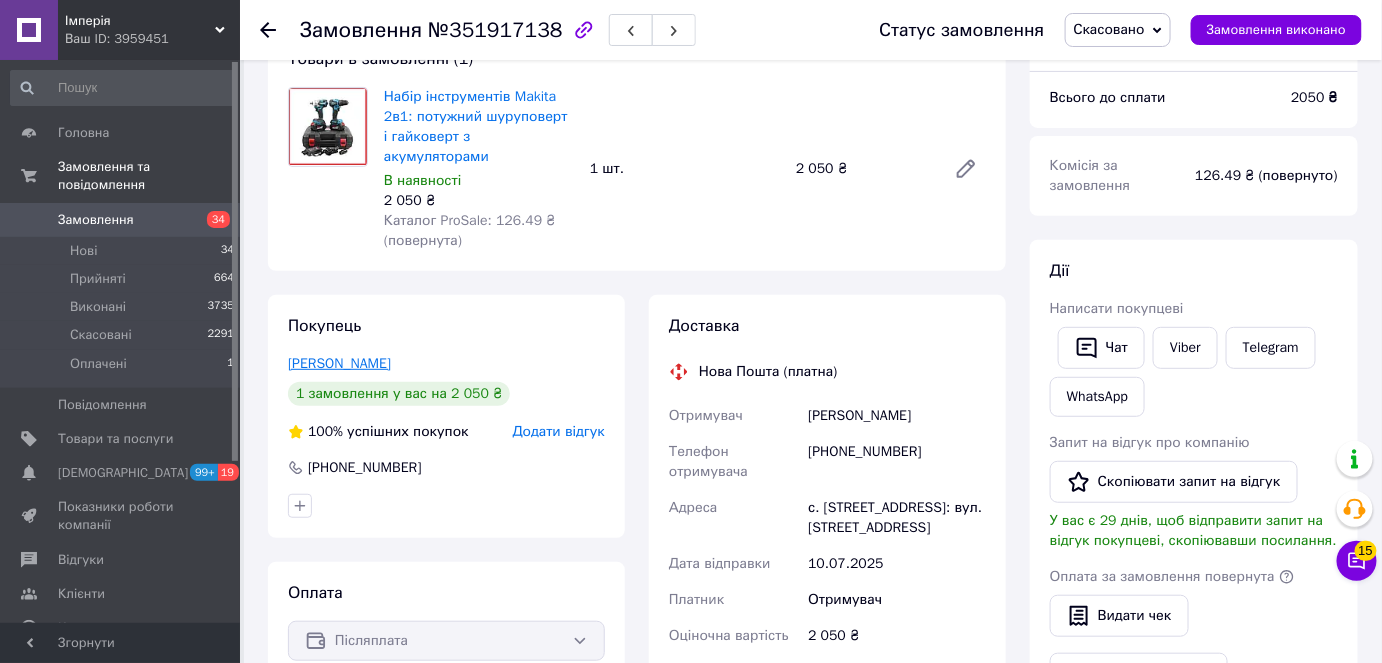 click on "[PERSON_NAME]" at bounding box center [339, 363] 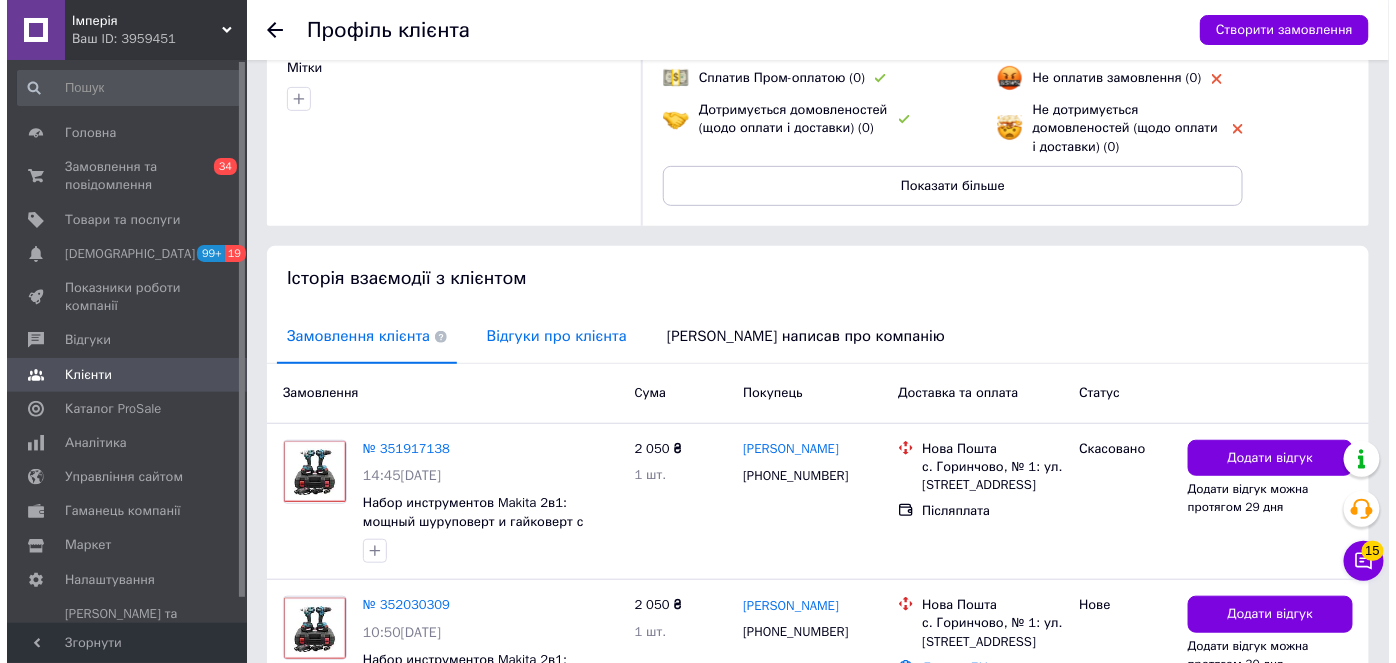 scroll, scrollTop: 360, scrollLeft: 0, axis: vertical 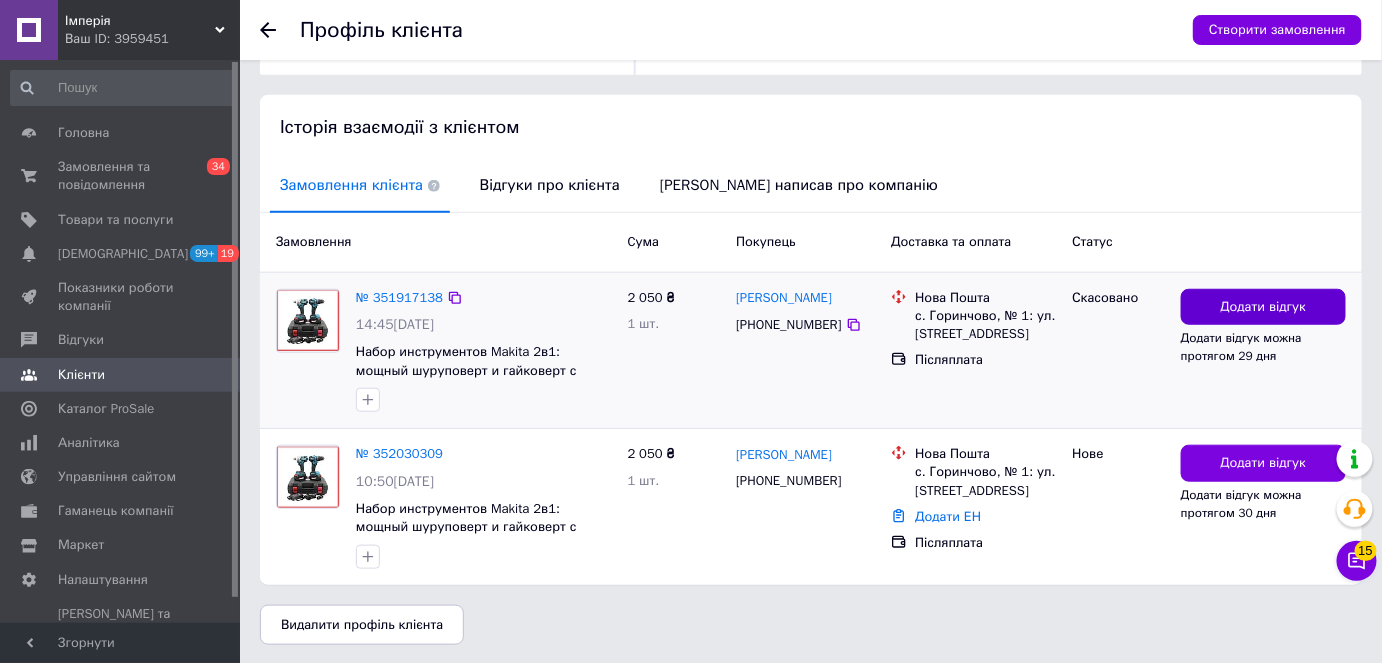 click on "Додати відгук" at bounding box center [1263, 307] 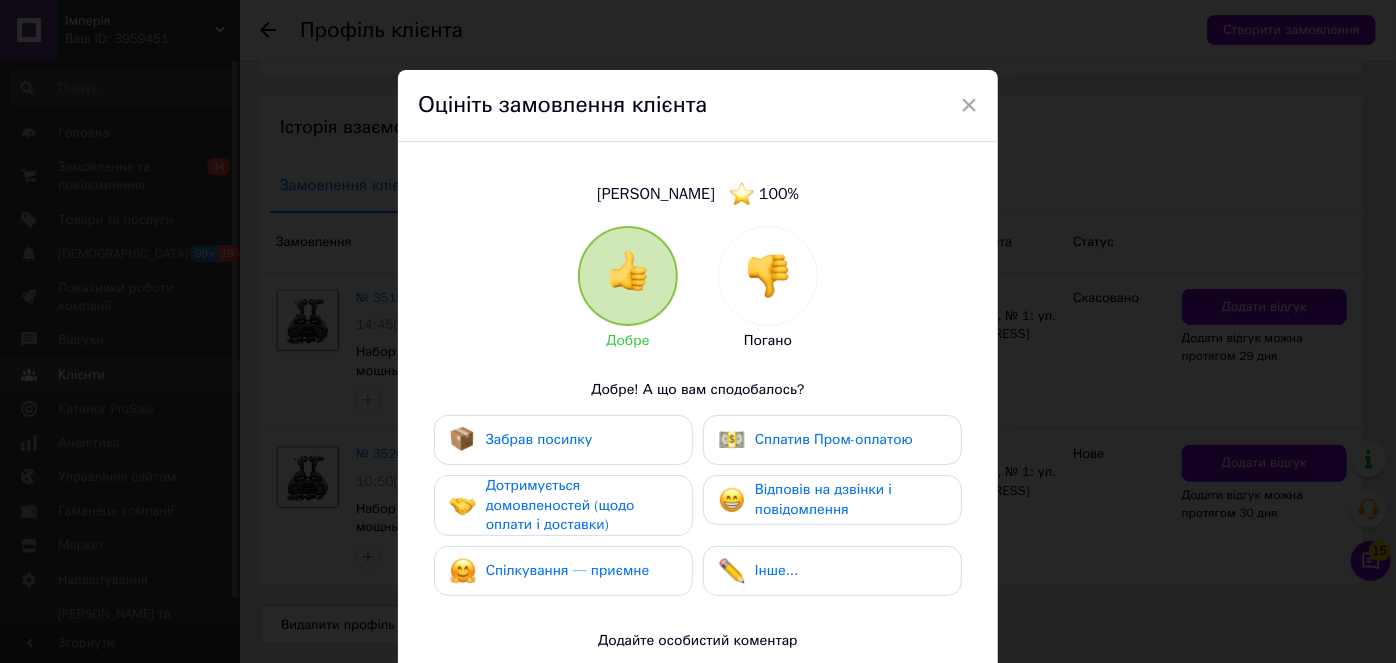 drag, startPoint x: 765, startPoint y: 220, endPoint x: 772, endPoint y: 254, distance: 34.713108 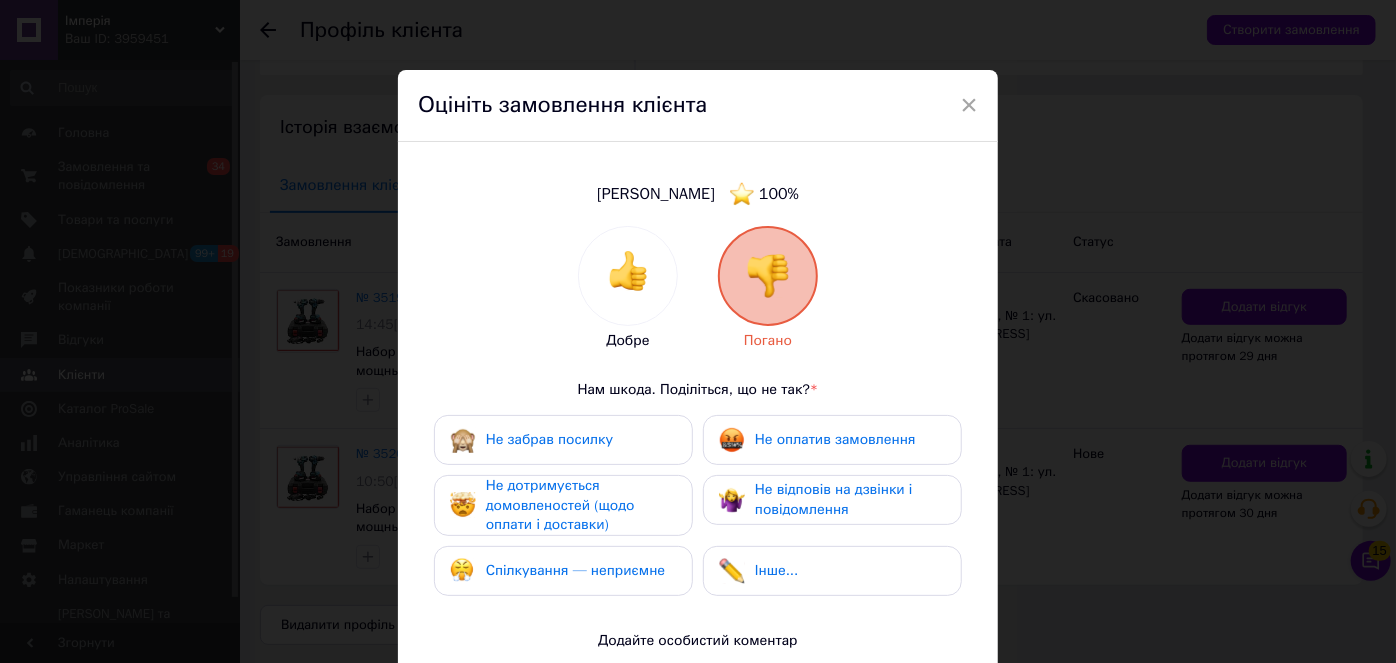 drag, startPoint x: 780, startPoint y: 430, endPoint x: 799, endPoint y: 490, distance: 62.936478 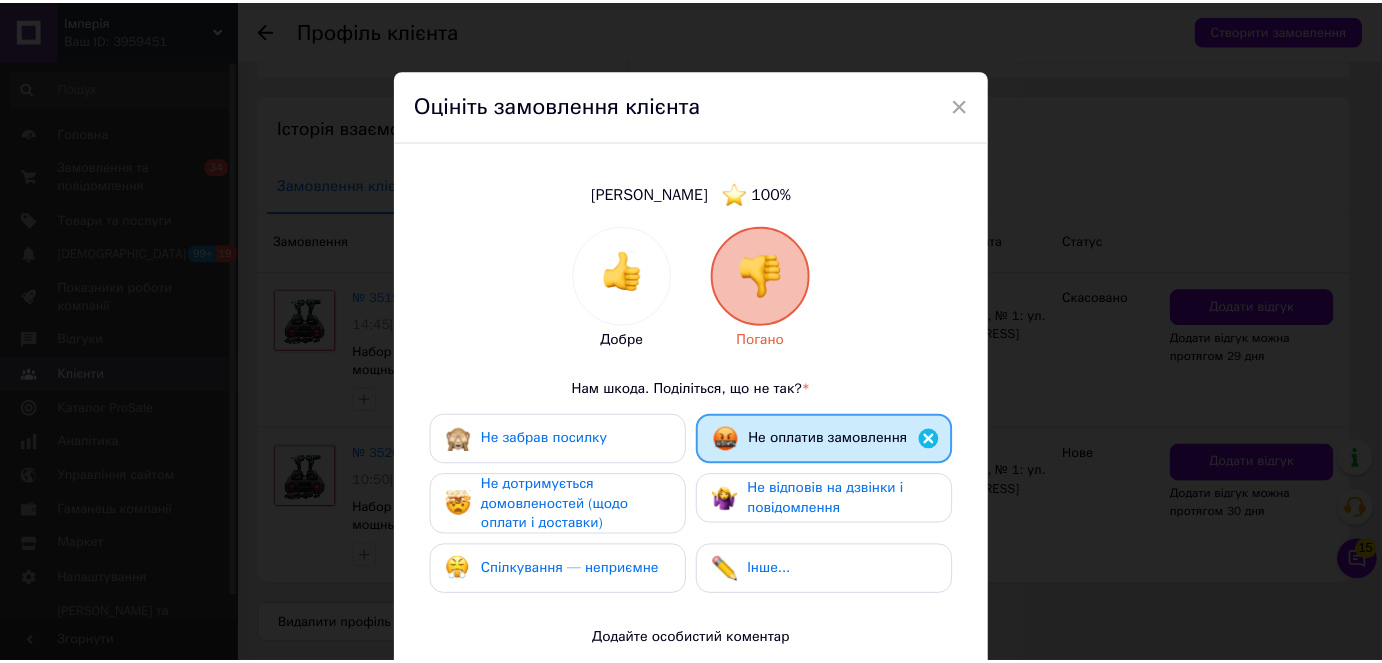 scroll, scrollTop: 338, scrollLeft: 0, axis: vertical 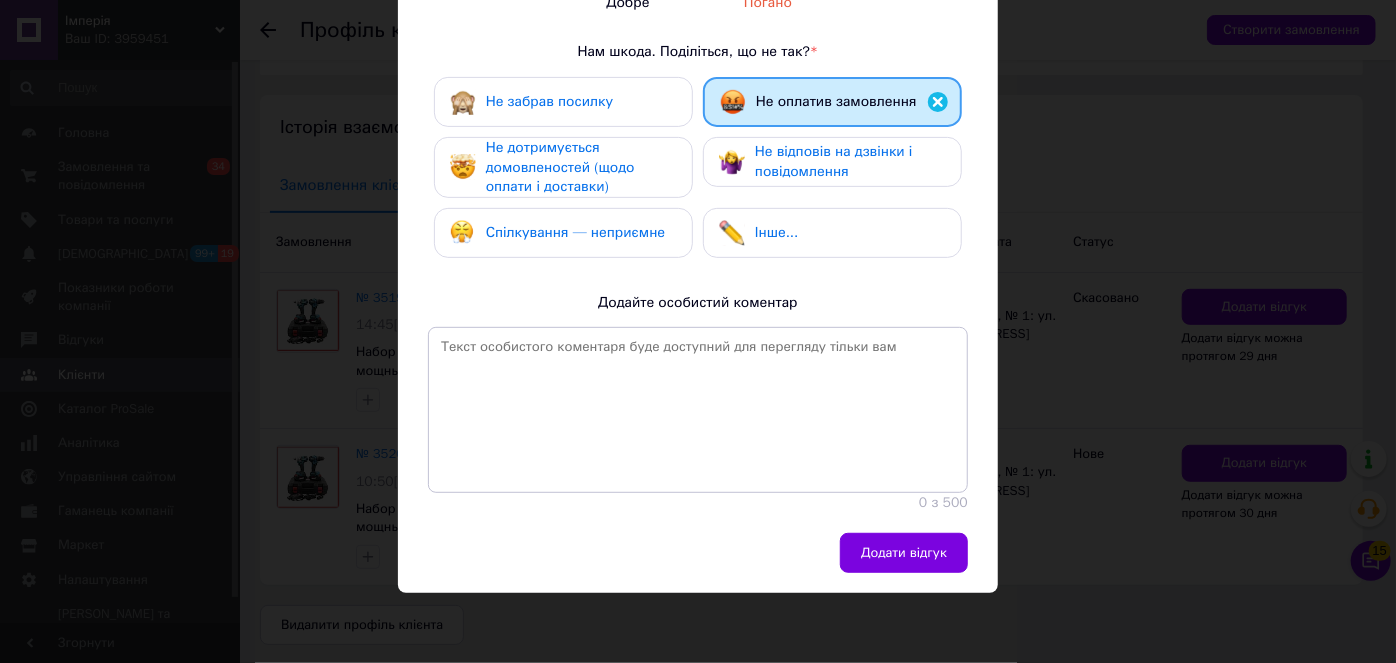 drag, startPoint x: 826, startPoint y: 497, endPoint x: 861, endPoint y: 528, distance: 46.75468 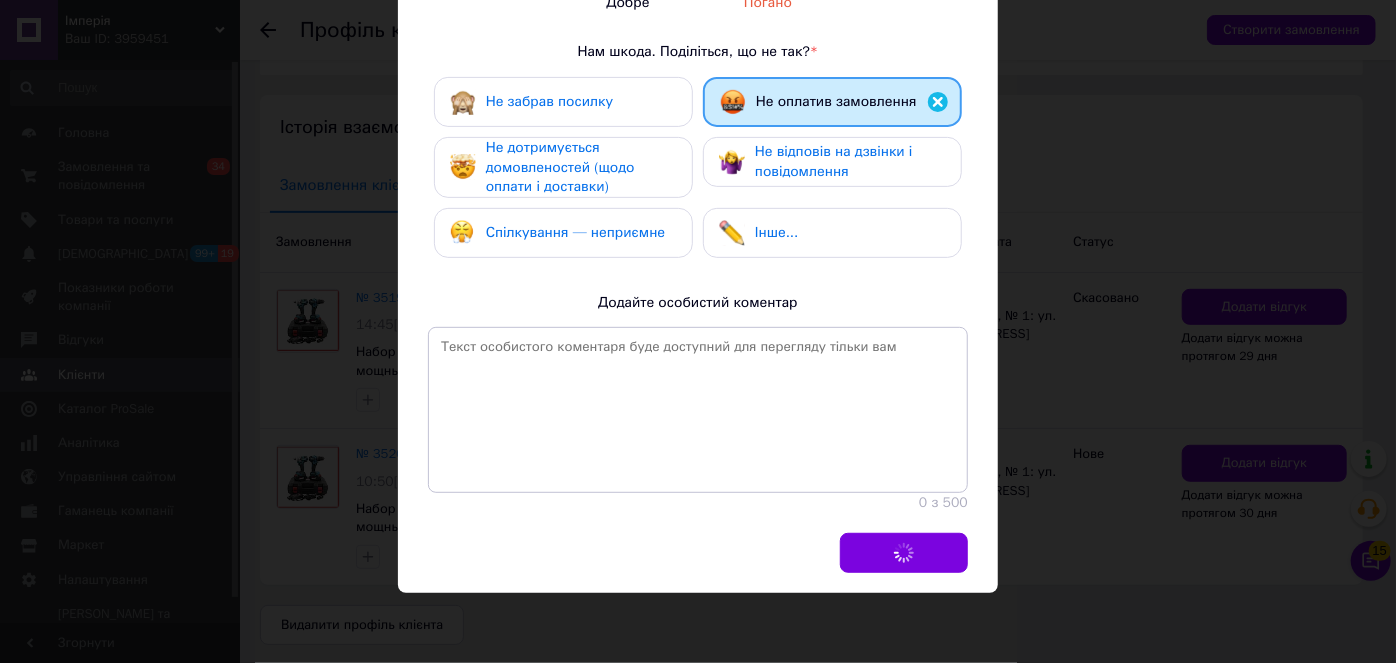 click on "Додати відгук" at bounding box center (693, 553) 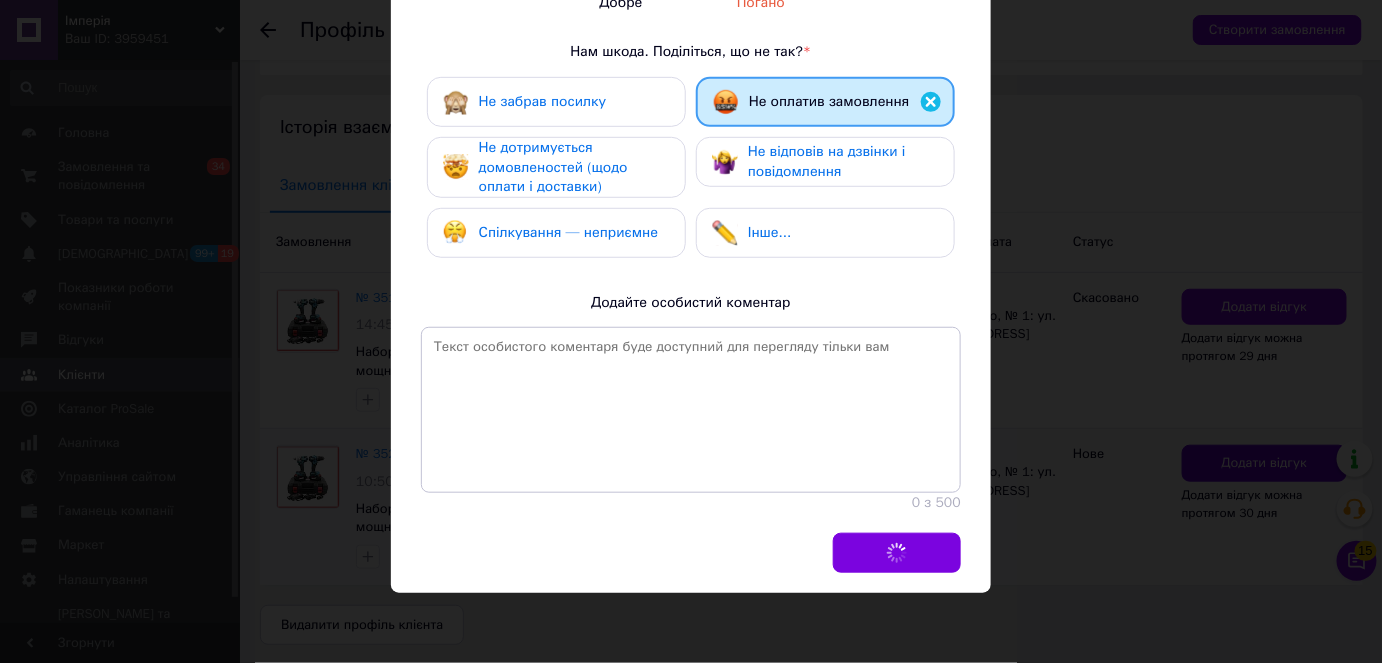 click on "Додати відгук" at bounding box center (1264, 463) 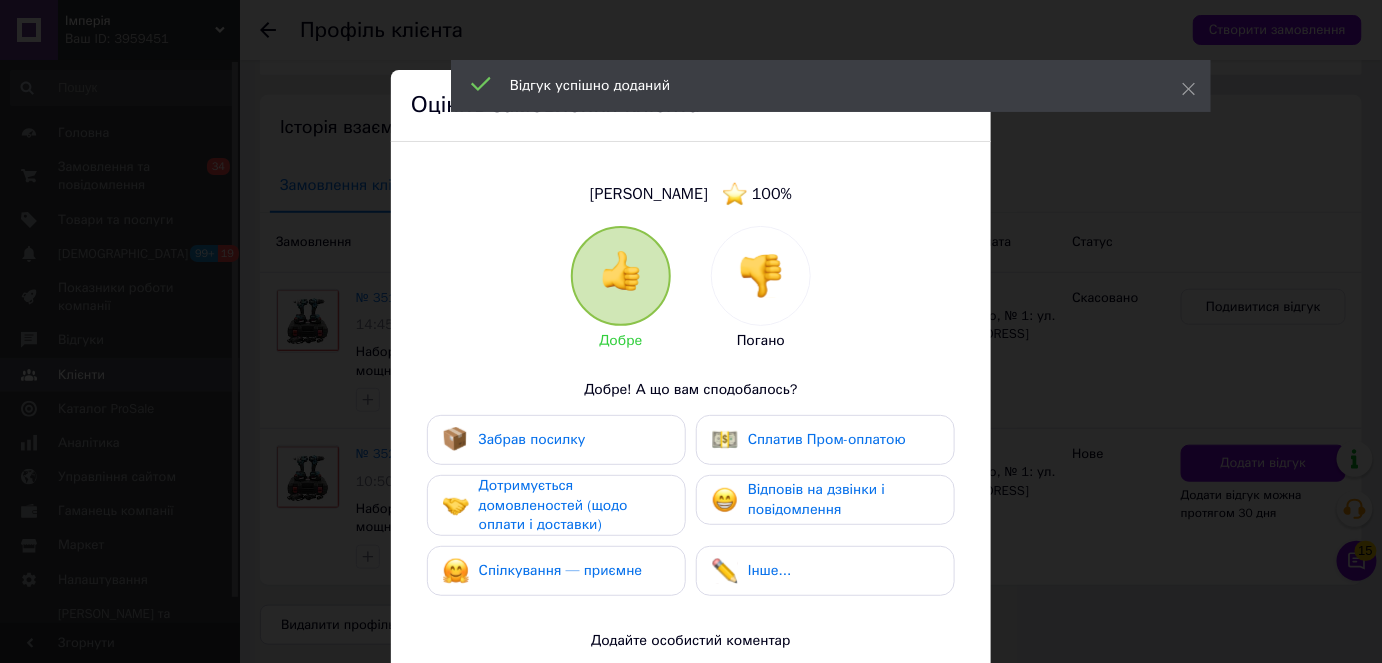 click on "Добре Погано Добре! А що вам сподобалось? Забрав посилку Сплатив Пром-оплатою Дотримується домовленостей (щодо оплати і доставки) Відповів на дзвінки і повідомлення Спілкування — приємне Інше... Додайте особистий коментар 0   з   500" at bounding box center [691, 538] 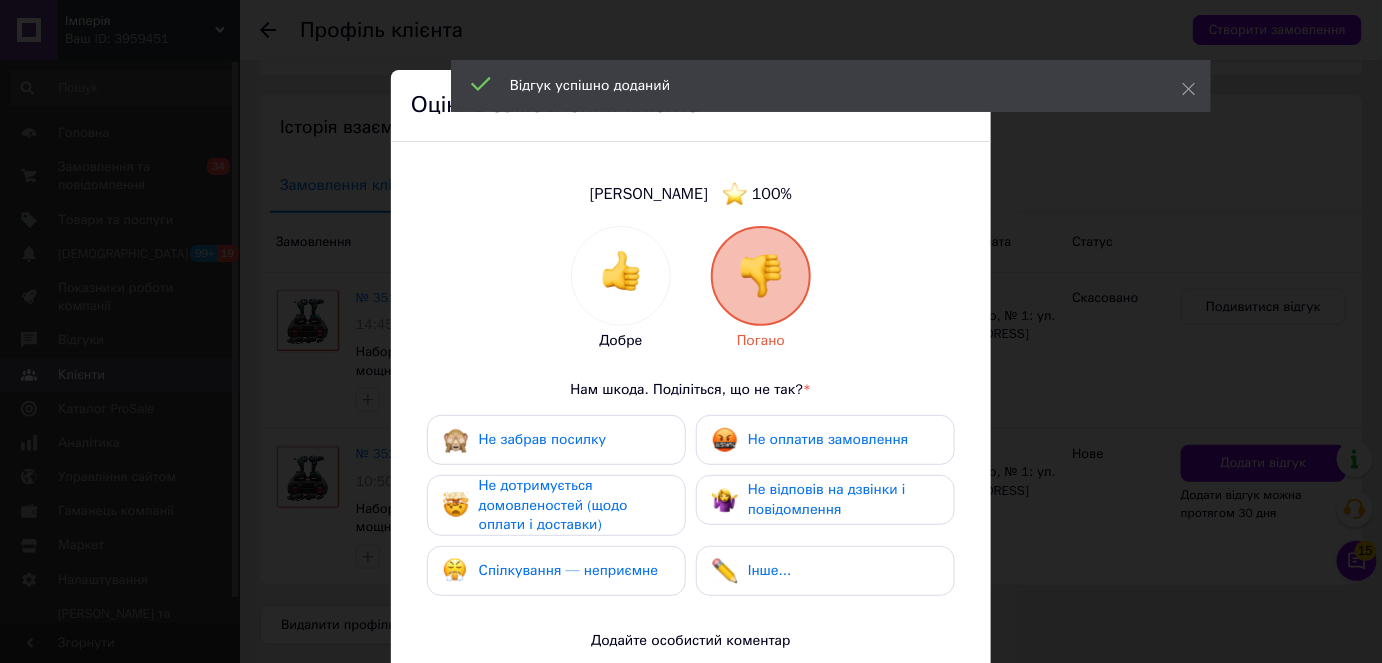 click on "Не оплатив замовлення" at bounding box center (825, 440) 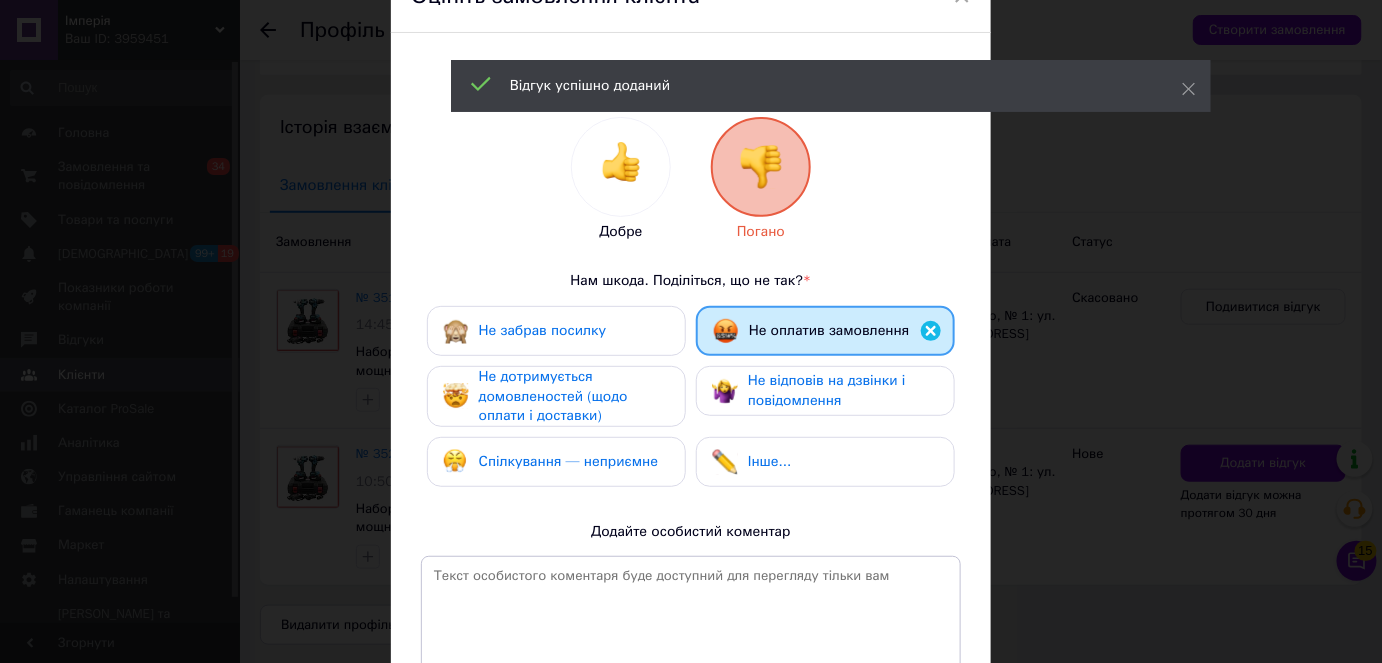 scroll, scrollTop: 338, scrollLeft: 0, axis: vertical 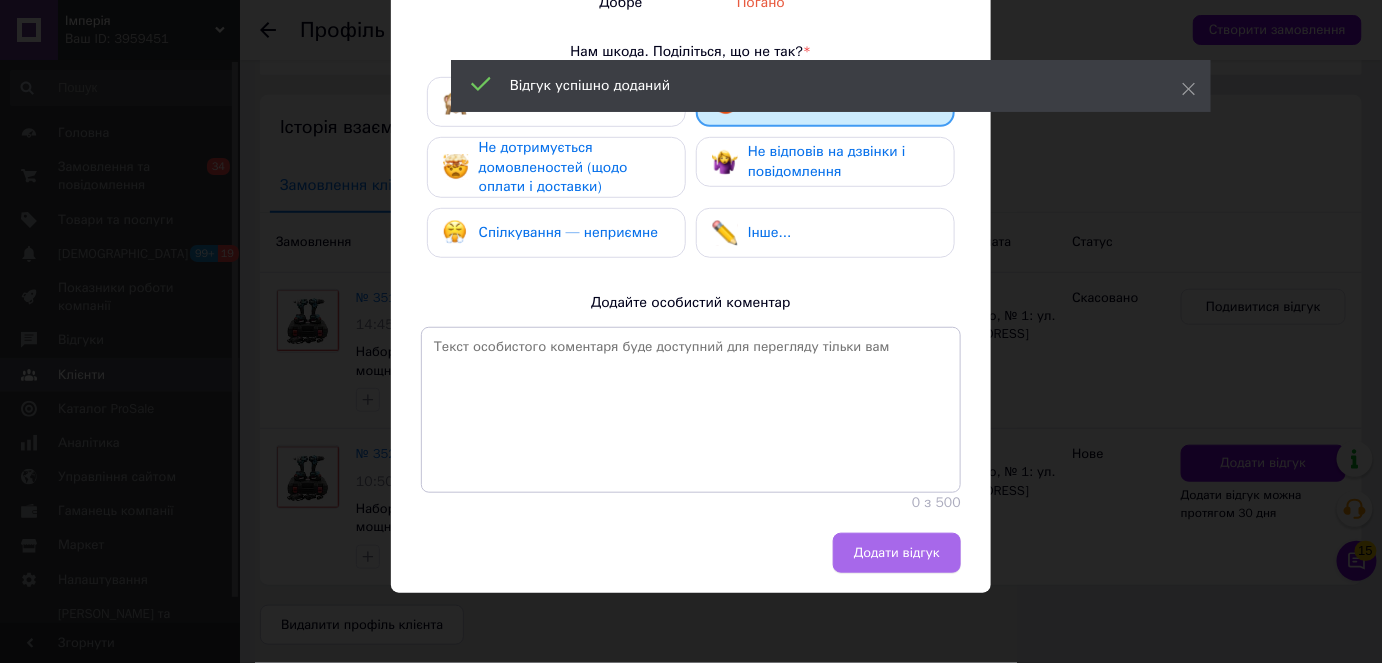 click on "Додати відгук" at bounding box center (897, 553) 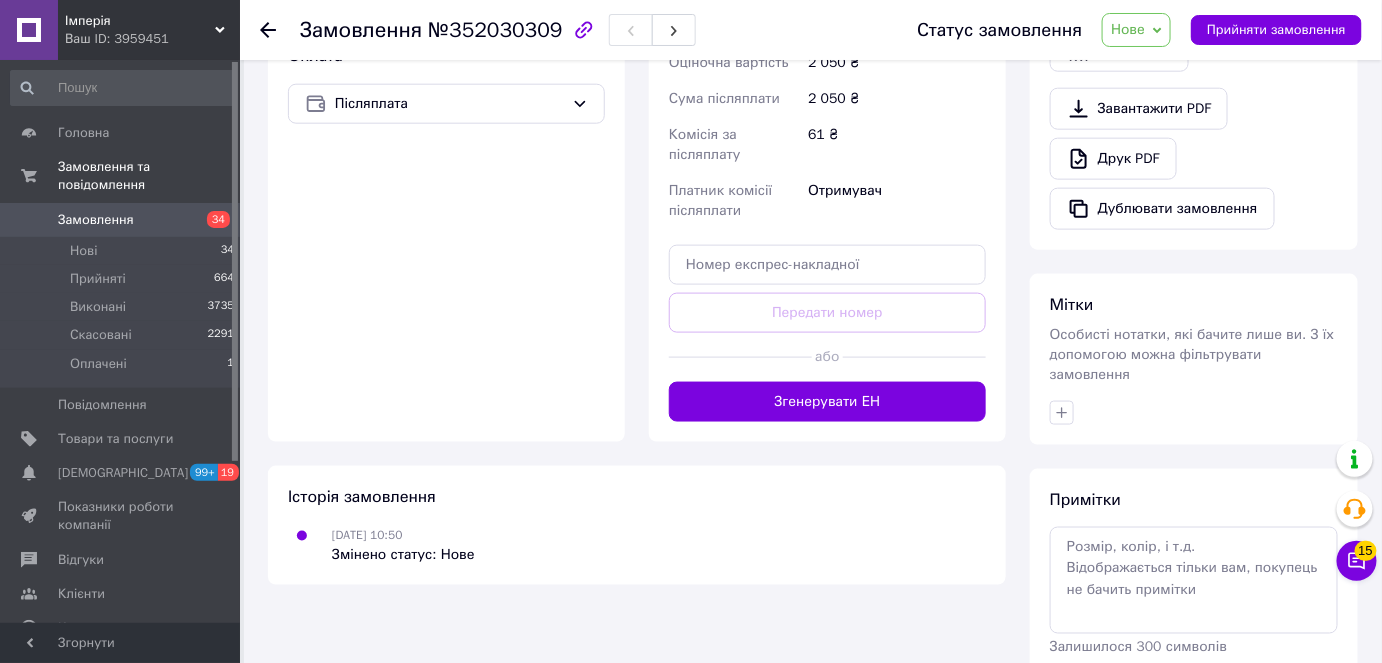 scroll, scrollTop: 767, scrollLeft: 0, axis: vertical 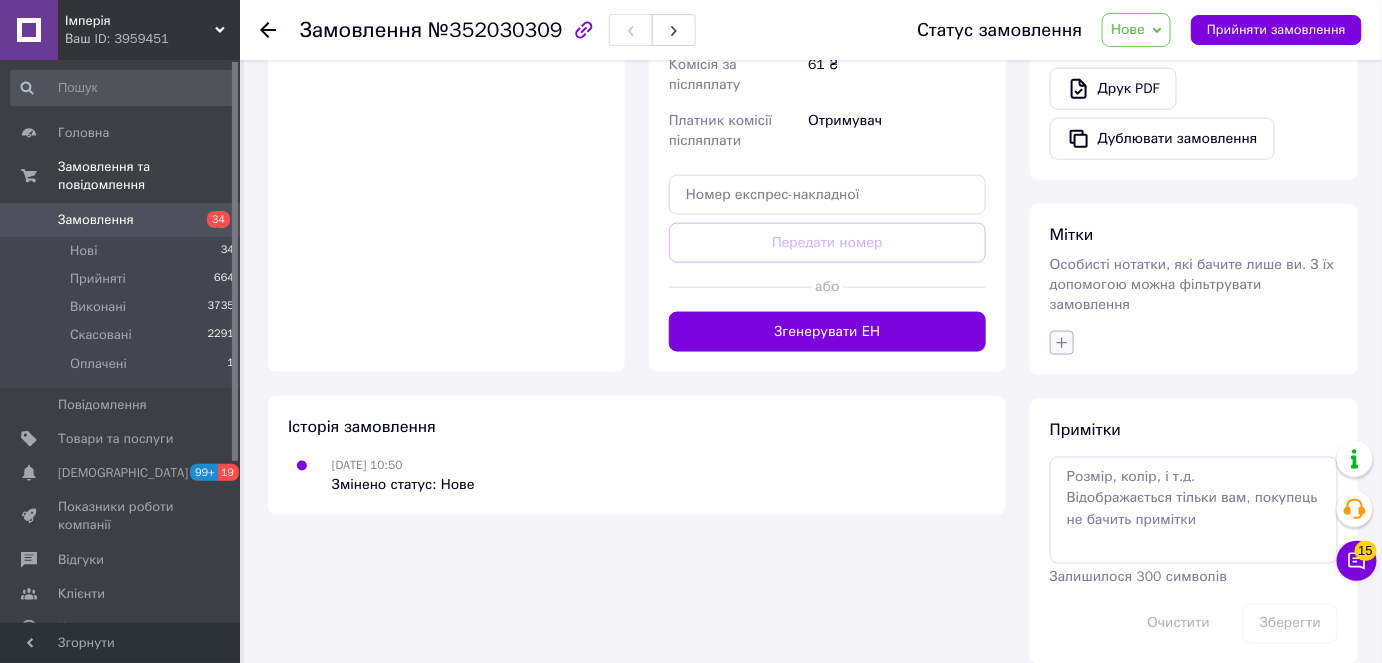 click 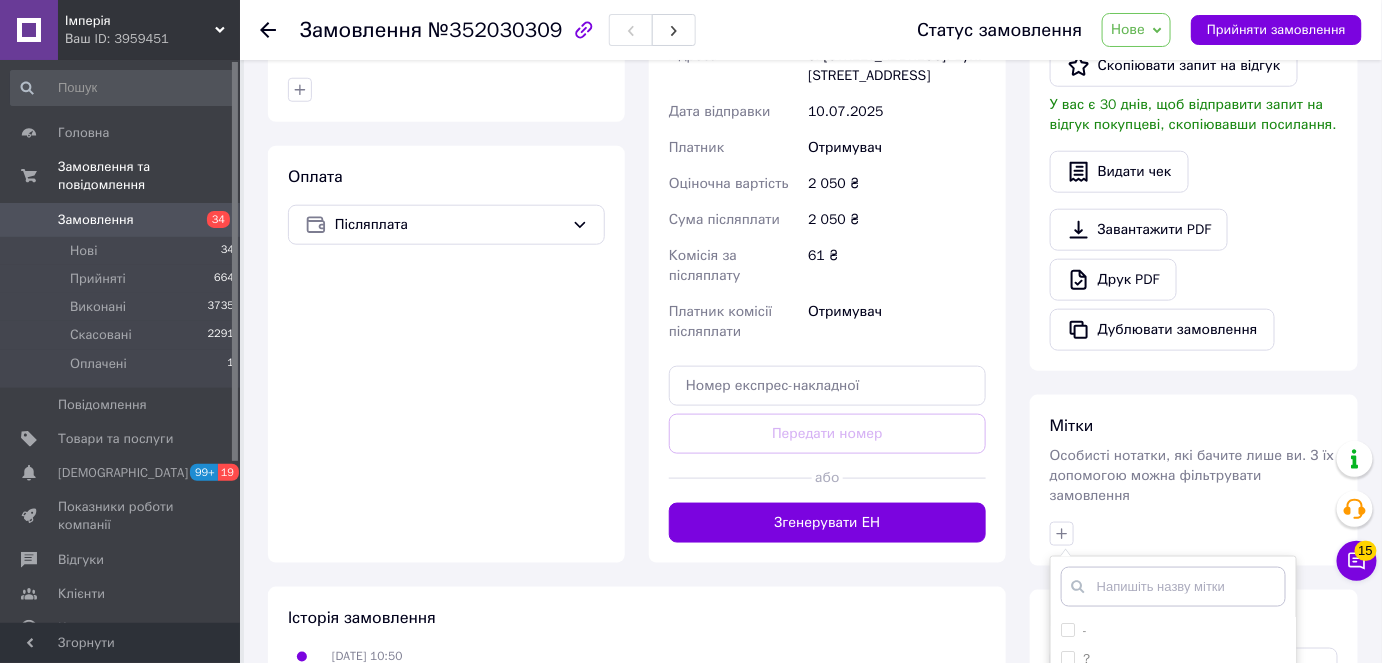 scroll, scrollTop: 818, scrollLeft: 0, axis: vertical 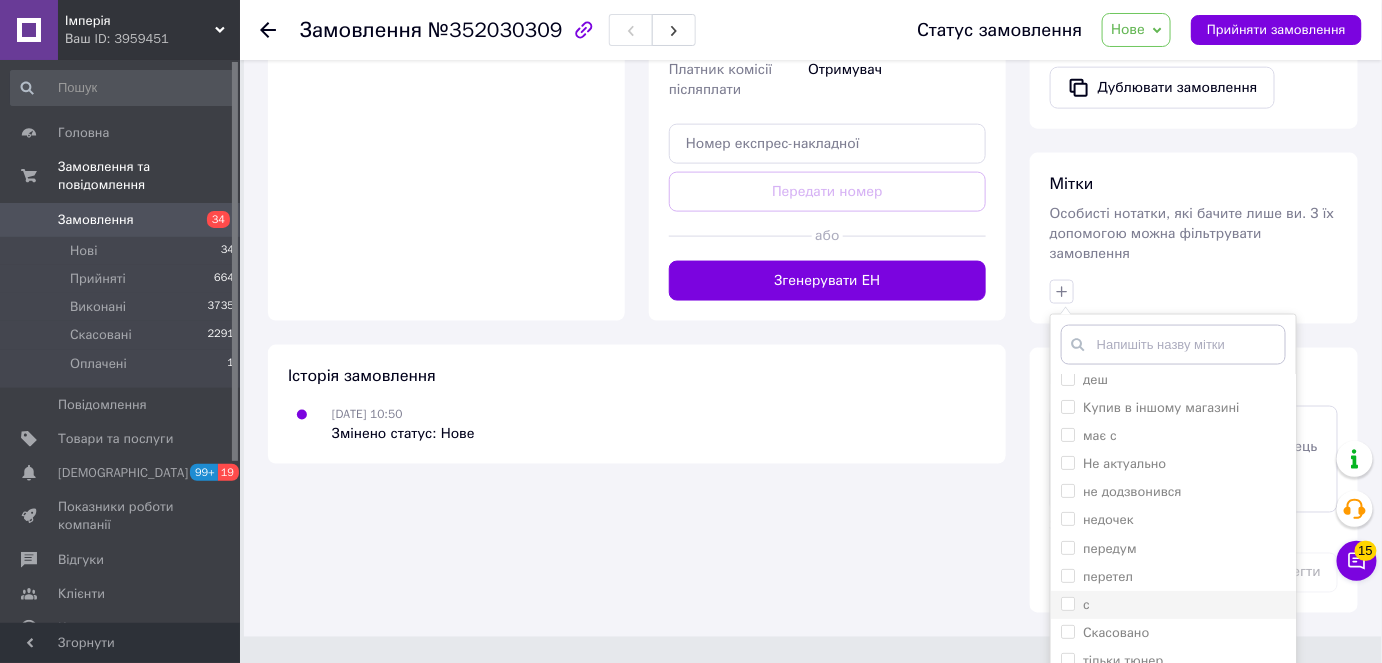 click on "с" at bounding box center (1173, 605) 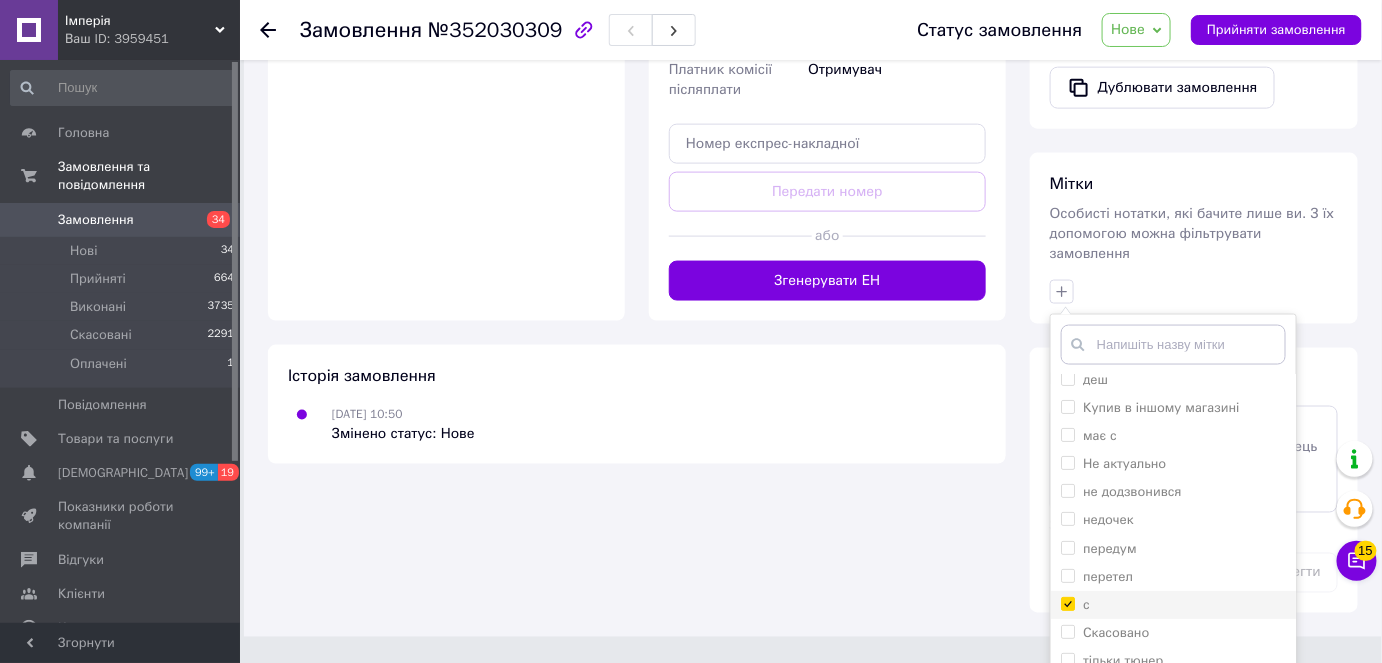 checkbox on "true" 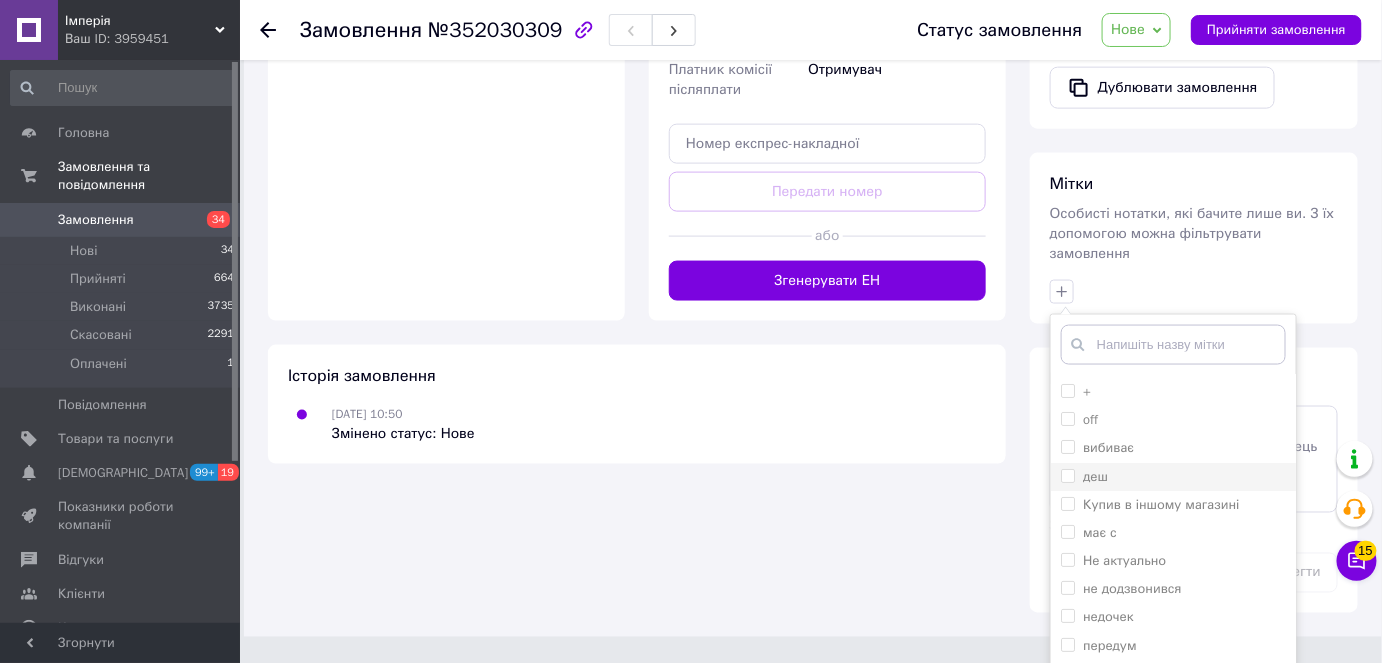 scroll, scrollTop: 0, scrollLeft: 0, axis: both 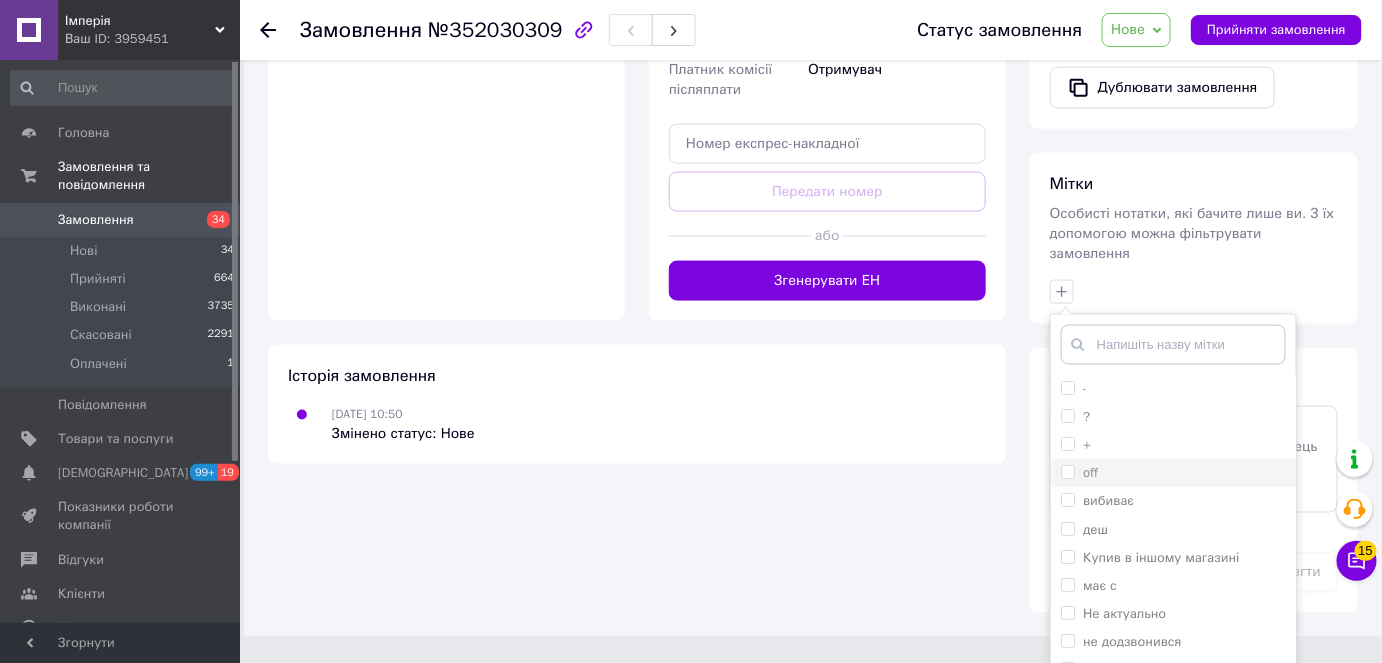 click on "off" at bounding box center [1173, 473] 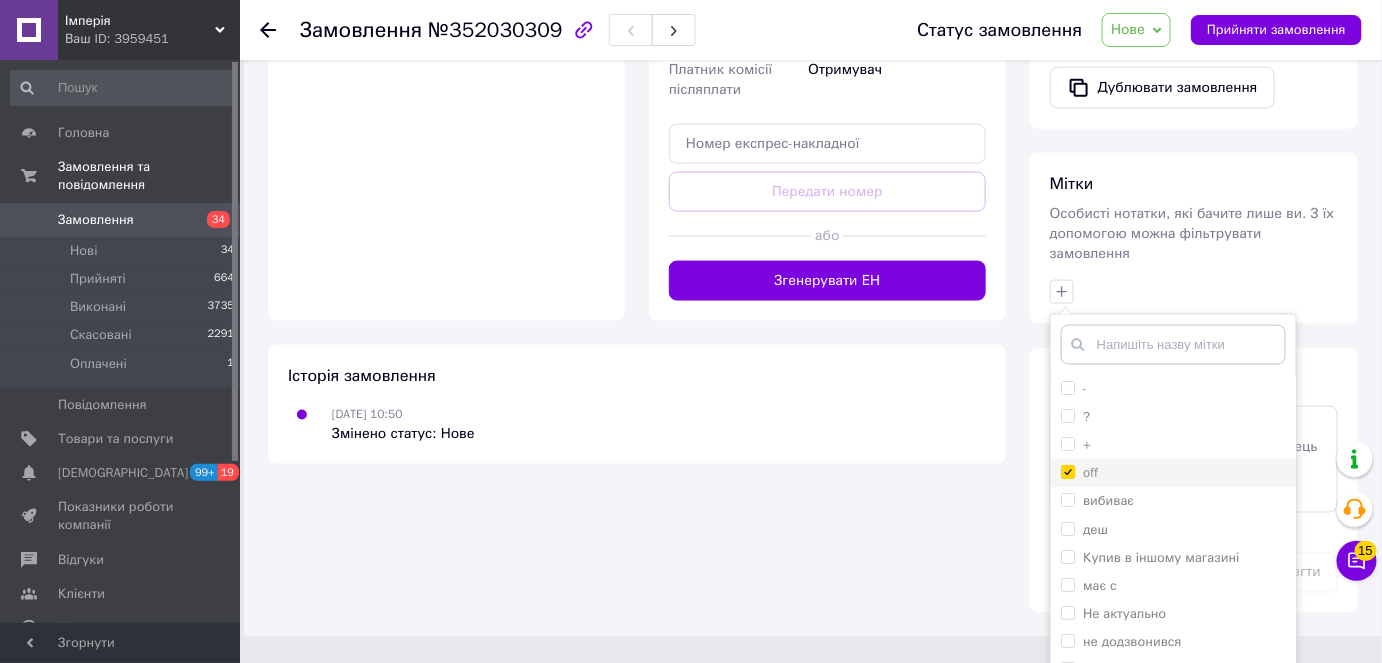 checkbox on "true" 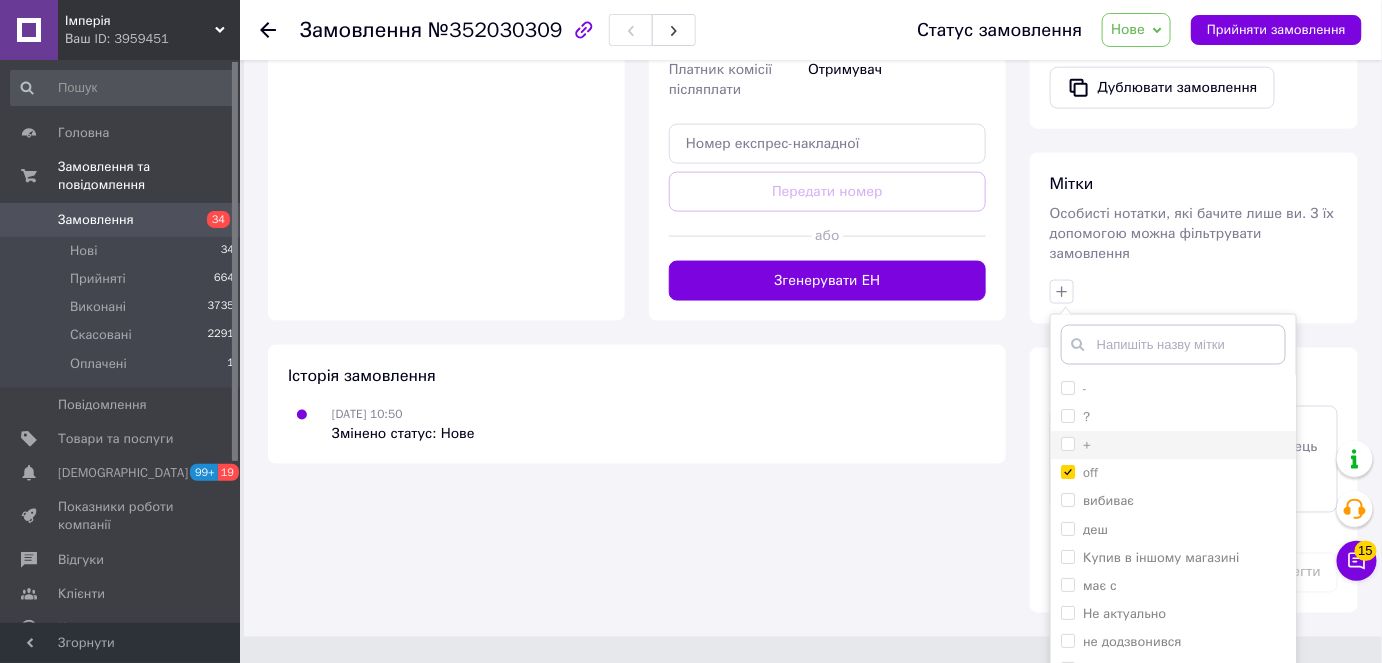 click on "+" at bounding box center (1173, 445) 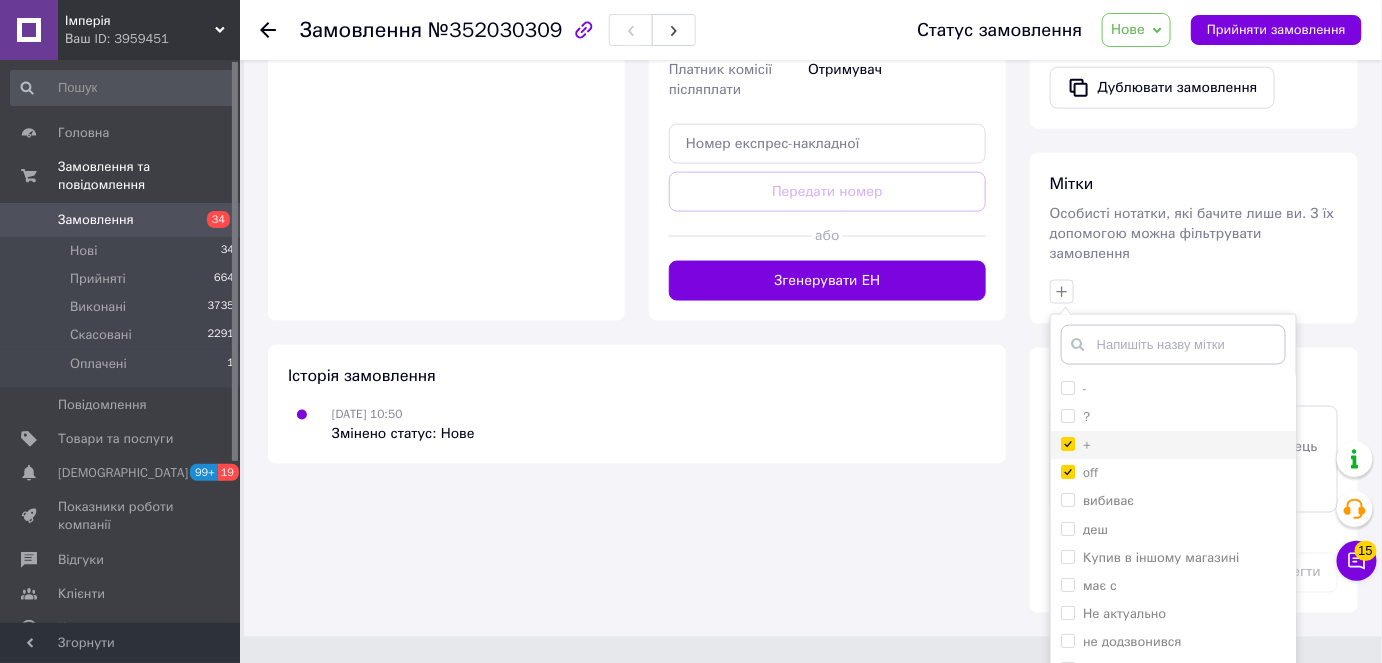 checkbox on "true" 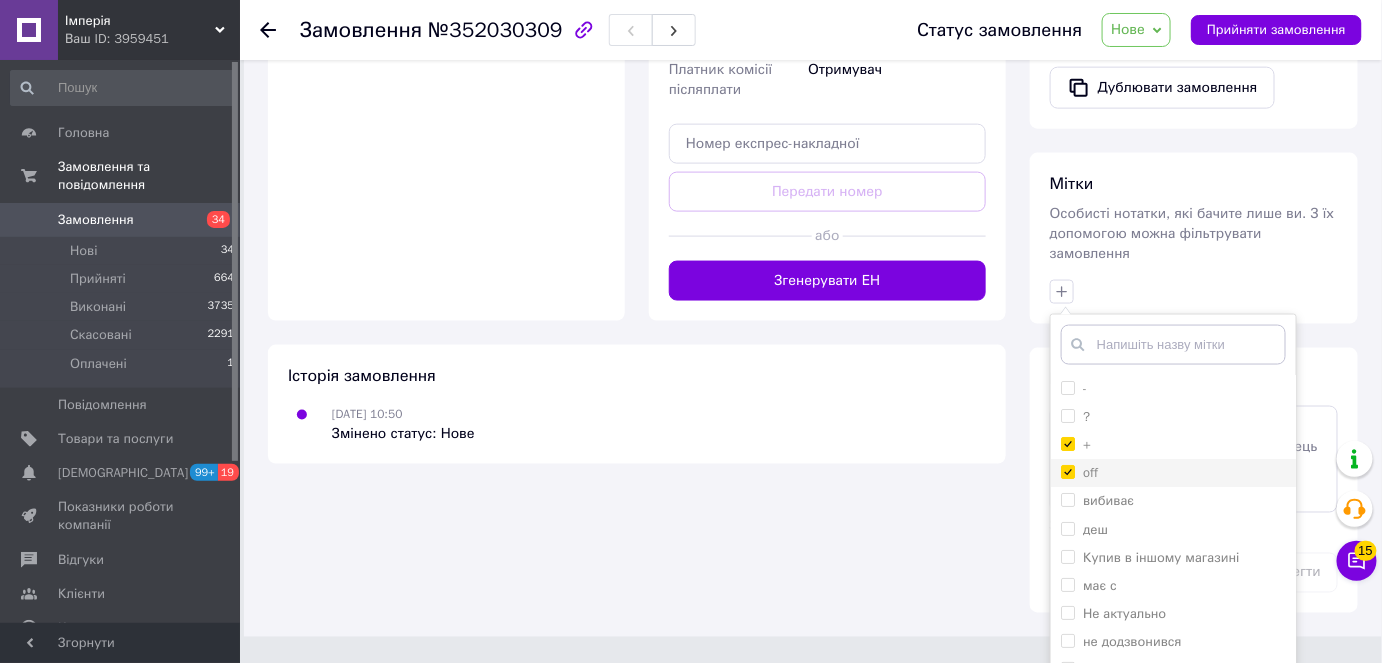 click on "off" at bounding box center [1090, 472] 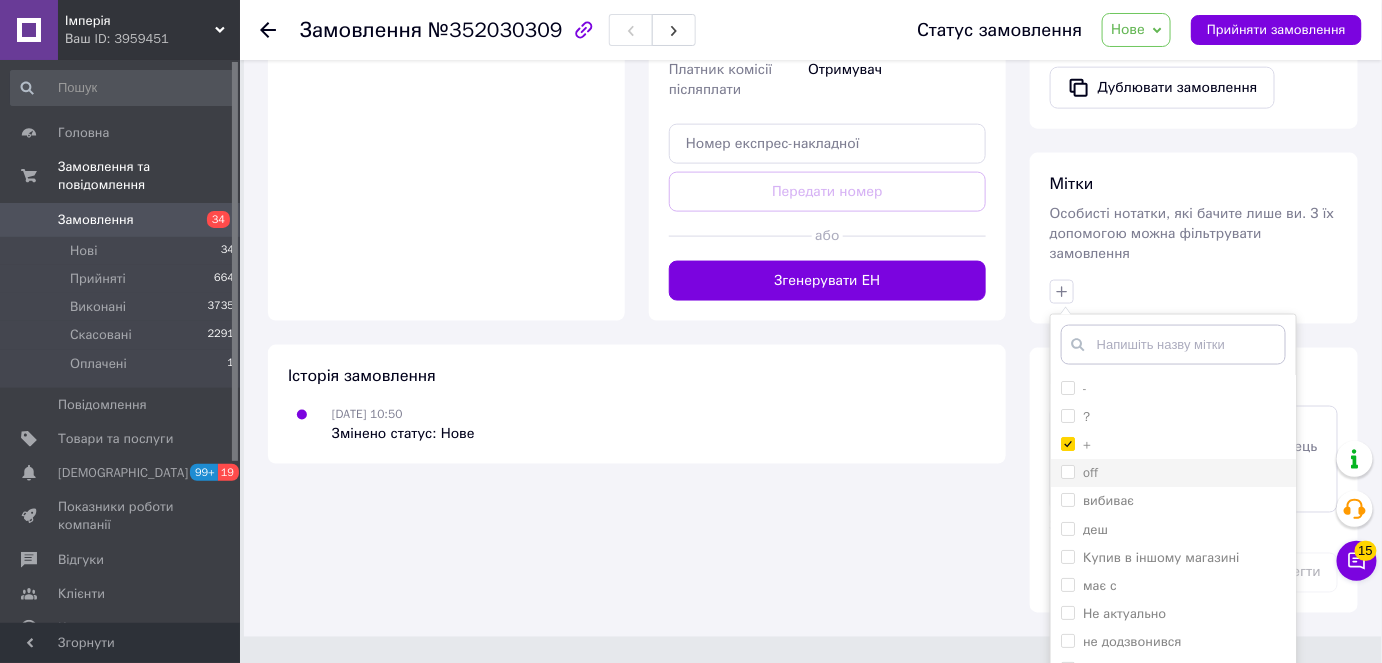 checkbox on "false" 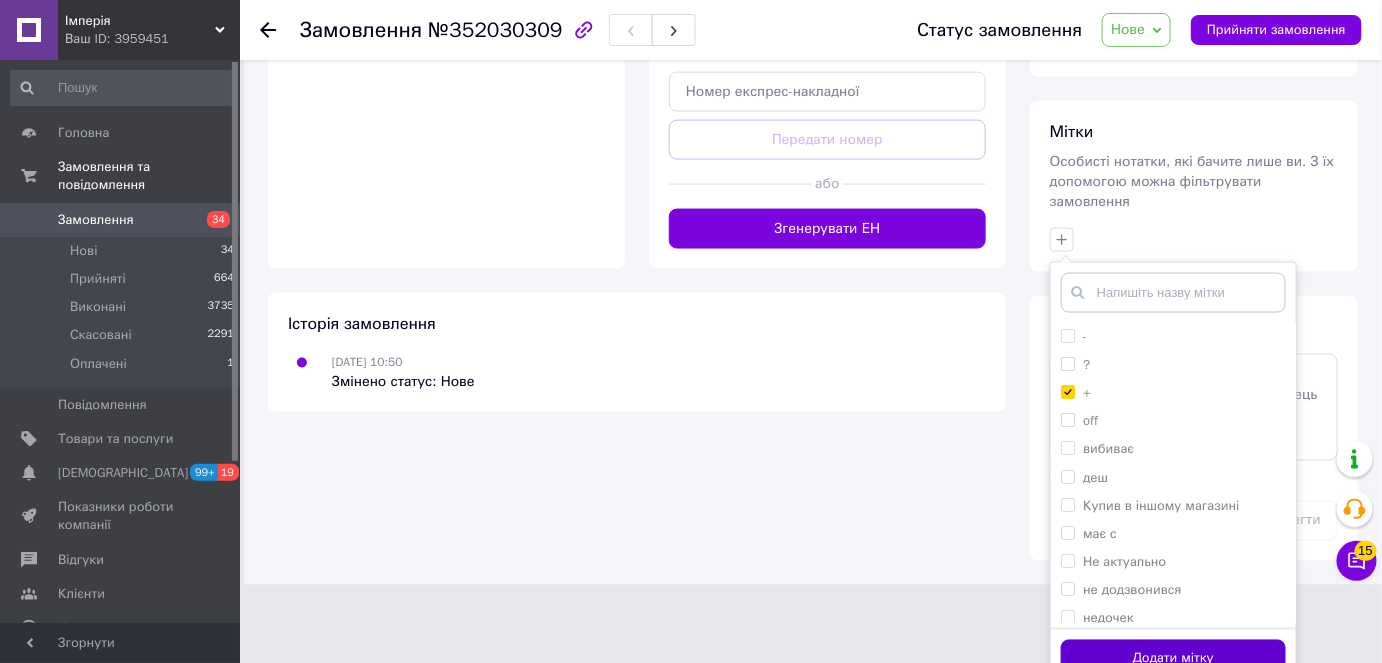 click on "Додати мітку" at bounding box center [1173, 659] 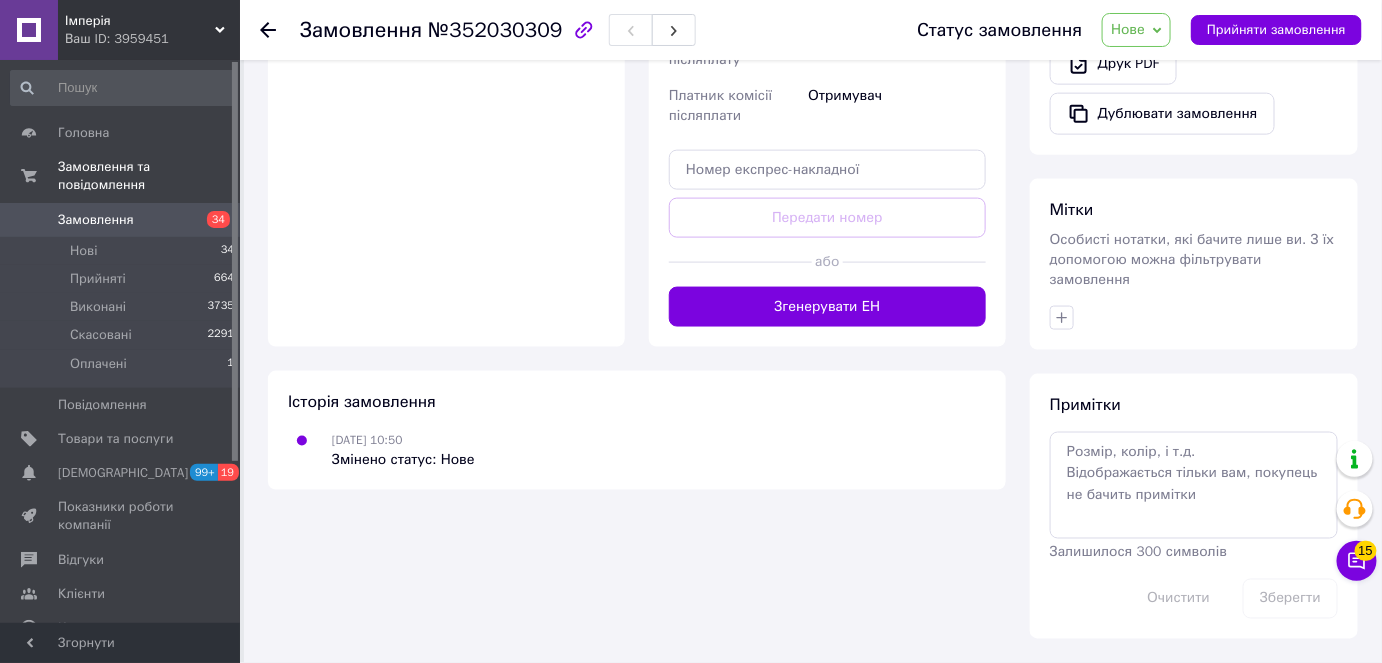 scroll, scrollTop: 767, scrollLeft: 0, axis: vertical 